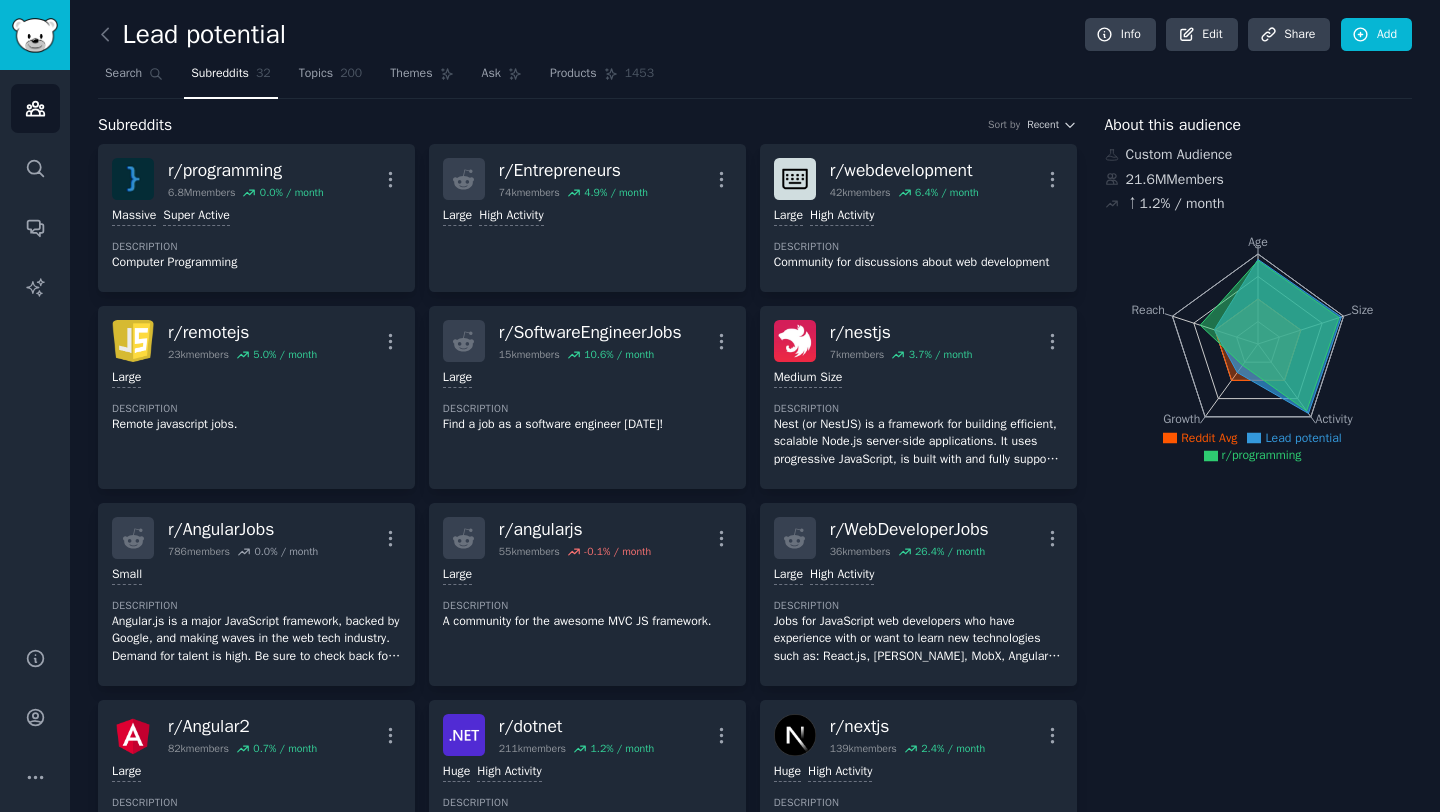 scroll, scrollTop: 0, scrollLeft: 0, axis: both 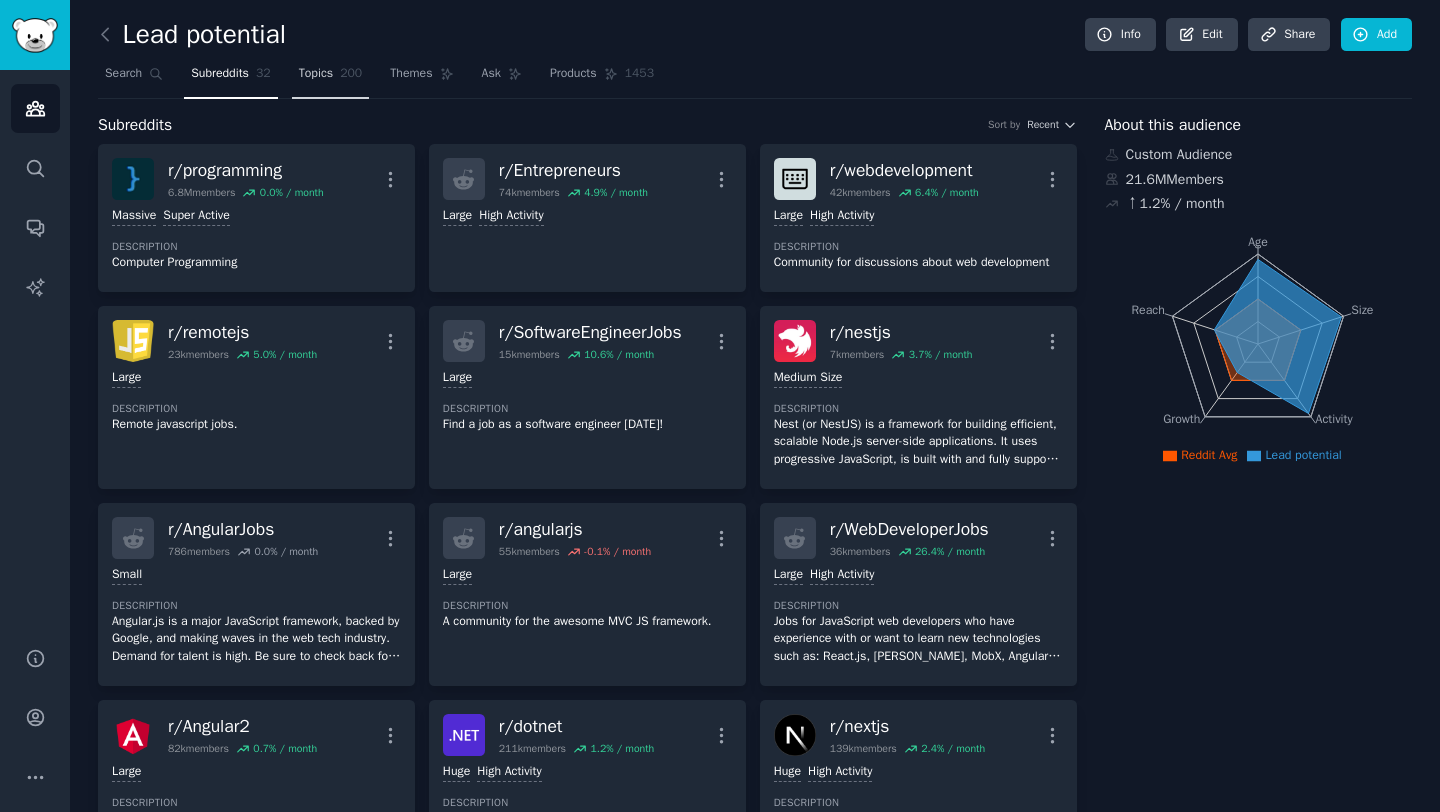 click on "Topics" at bounding box center [316, 74] 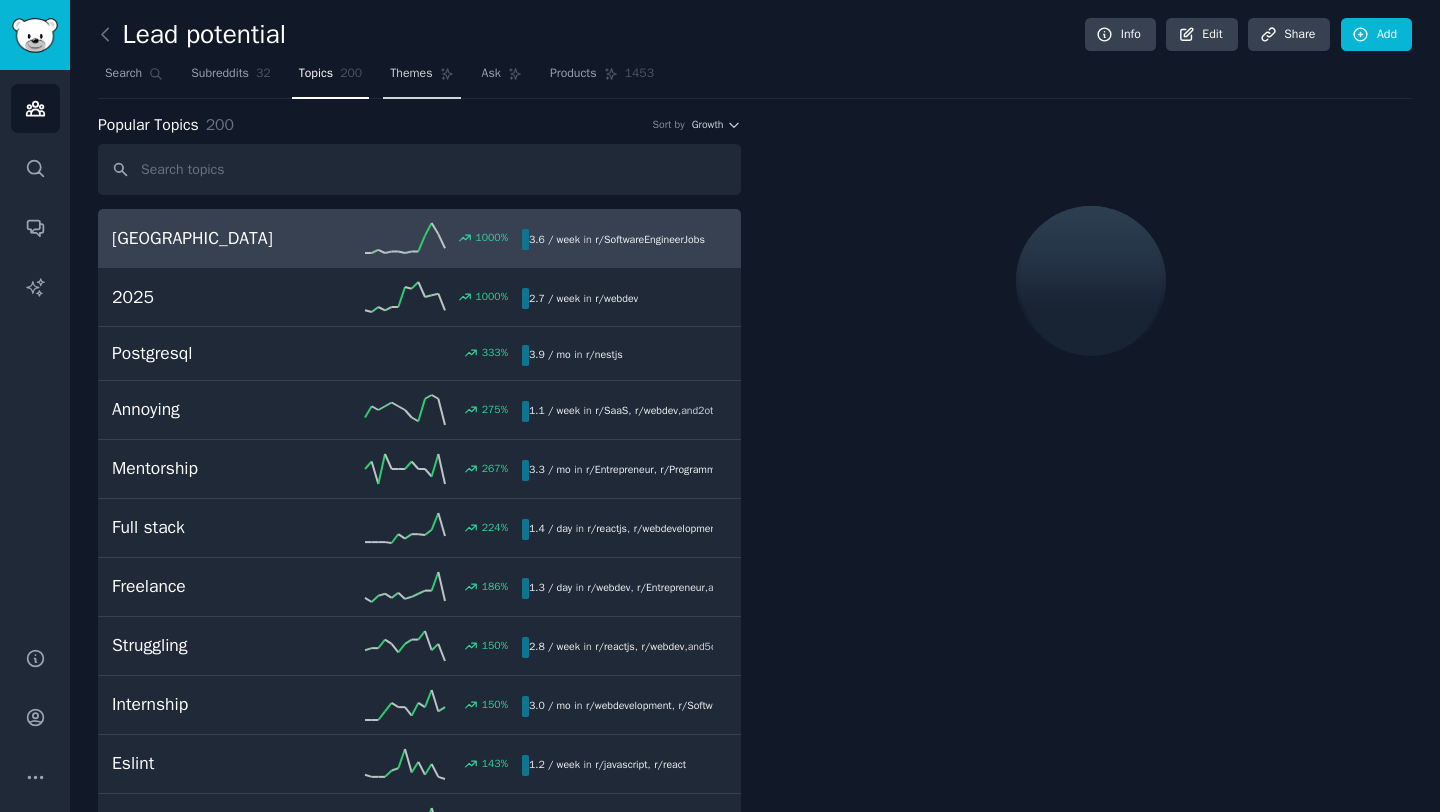 click on "Themes" at bounding box center [411, 74] 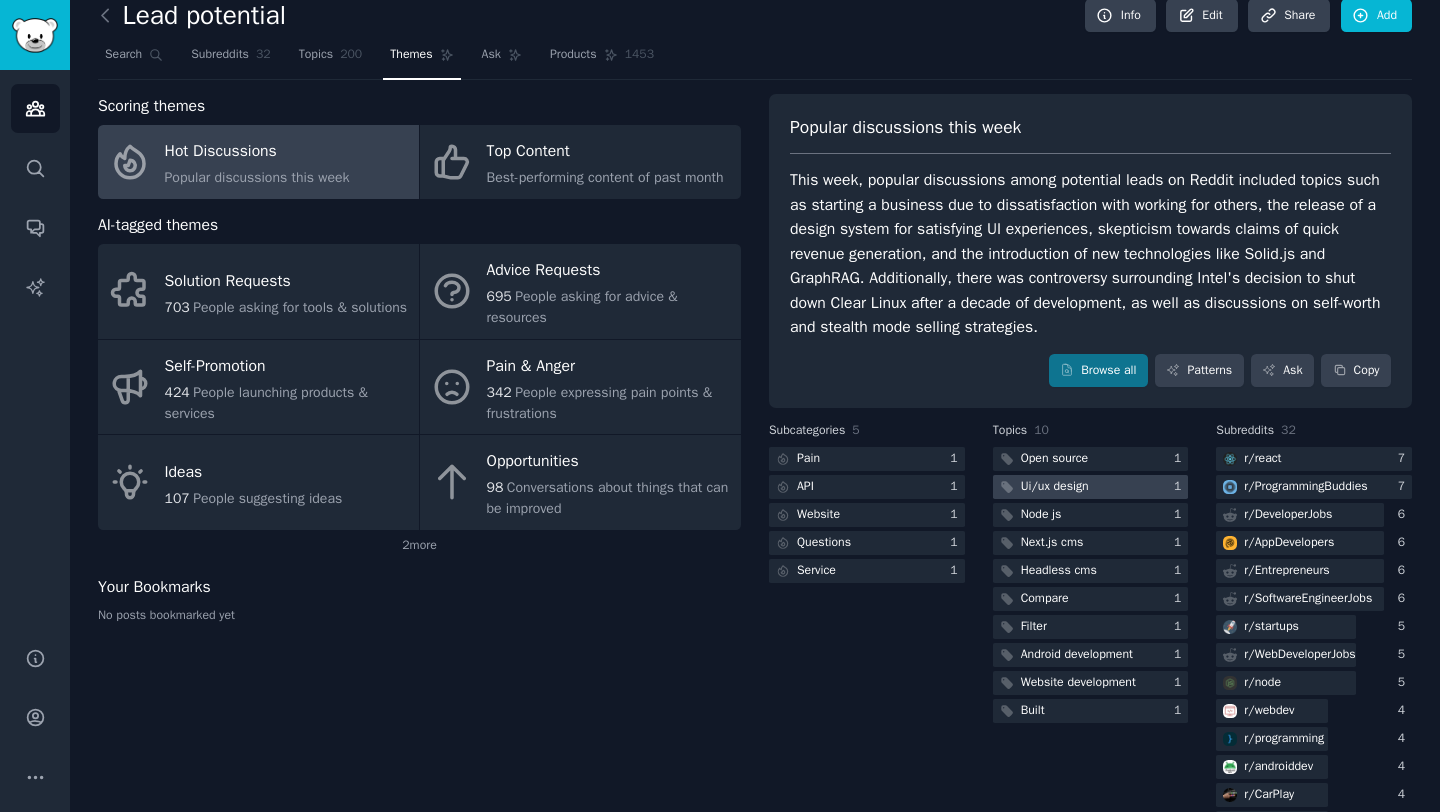 scroll, scrollTop: 21, scrollLeft: 0, axis: vertical 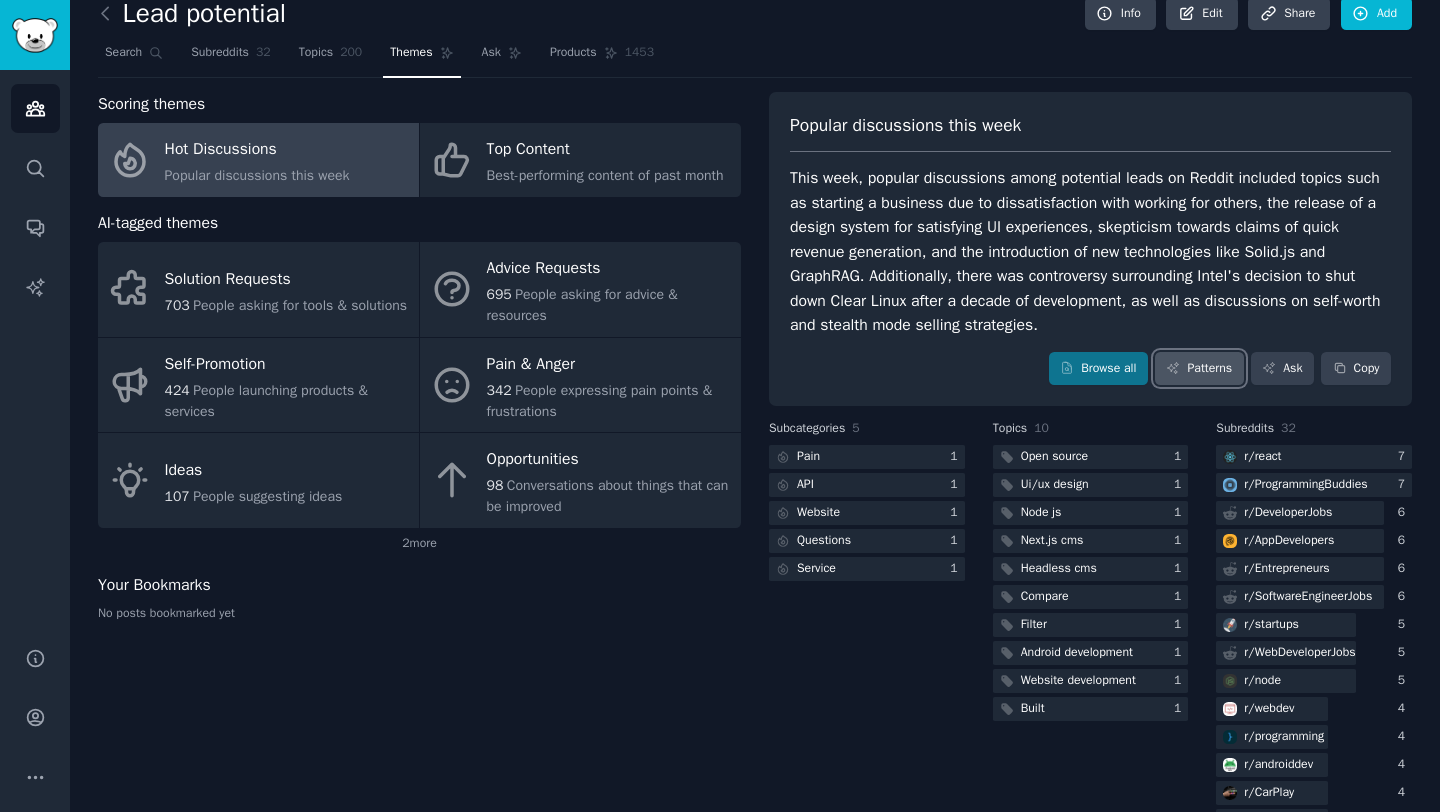 click on "Patterns" at bounding box center [1199, 369] 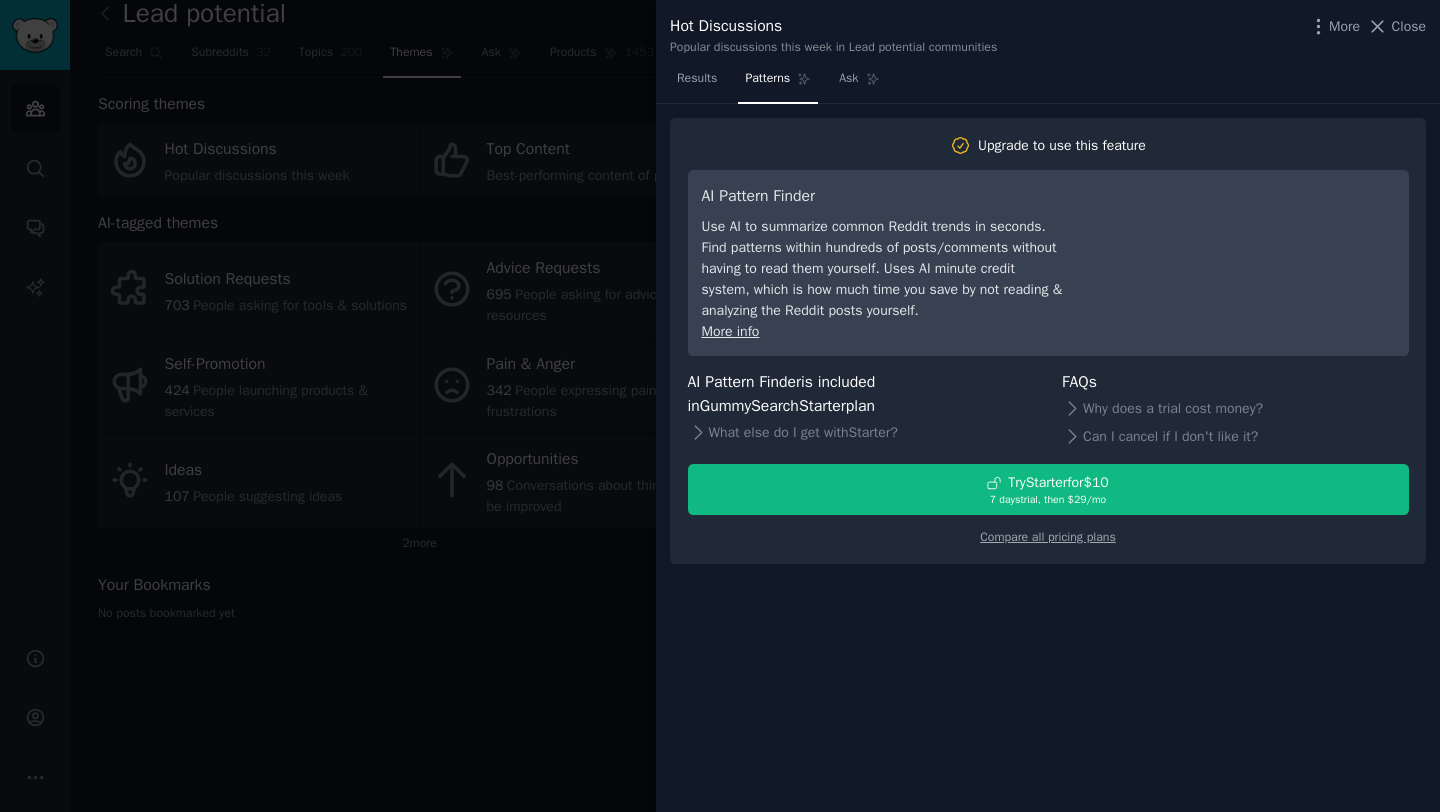 click at bounding box center [720, 406] 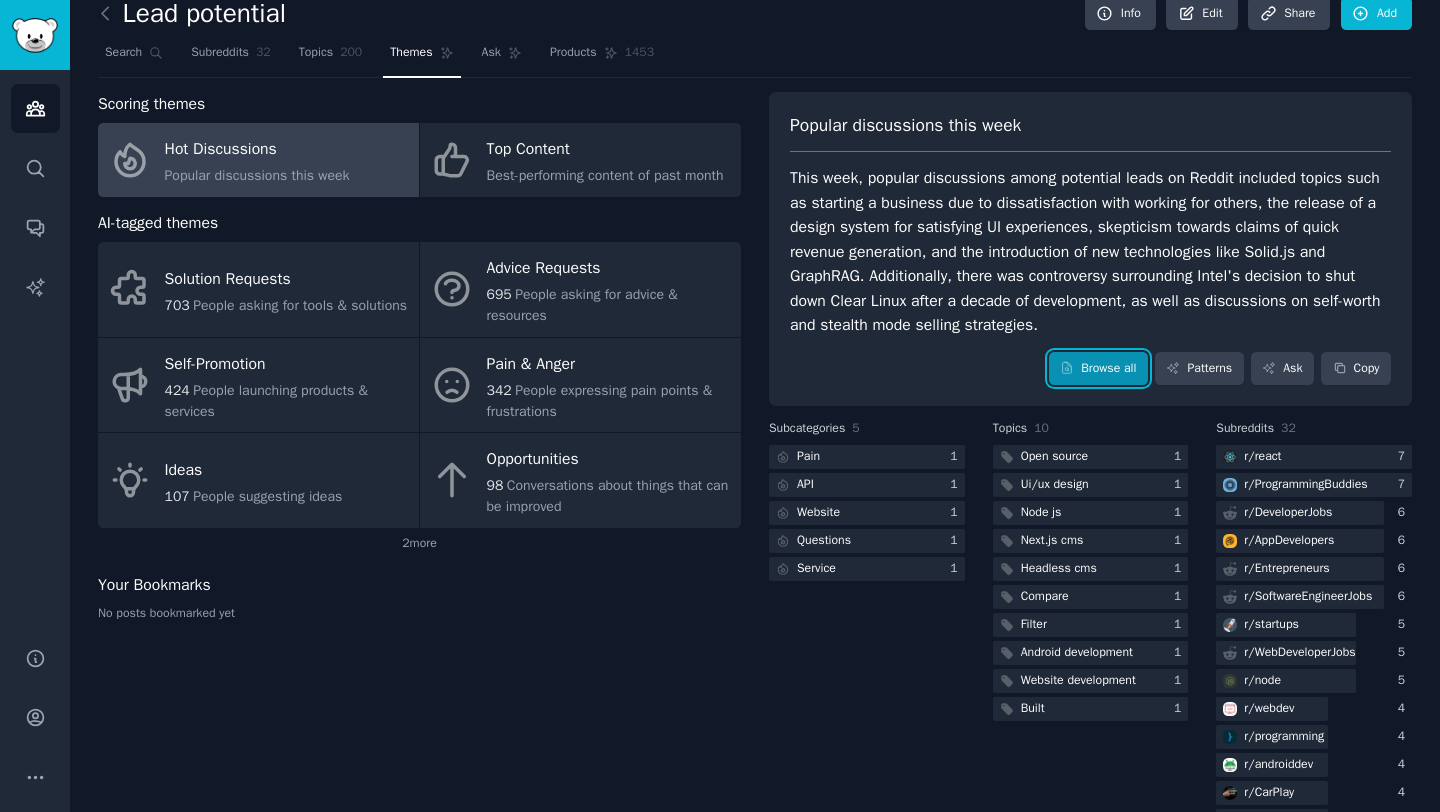 click on "Browse all" at bounding box center [1098, 369] 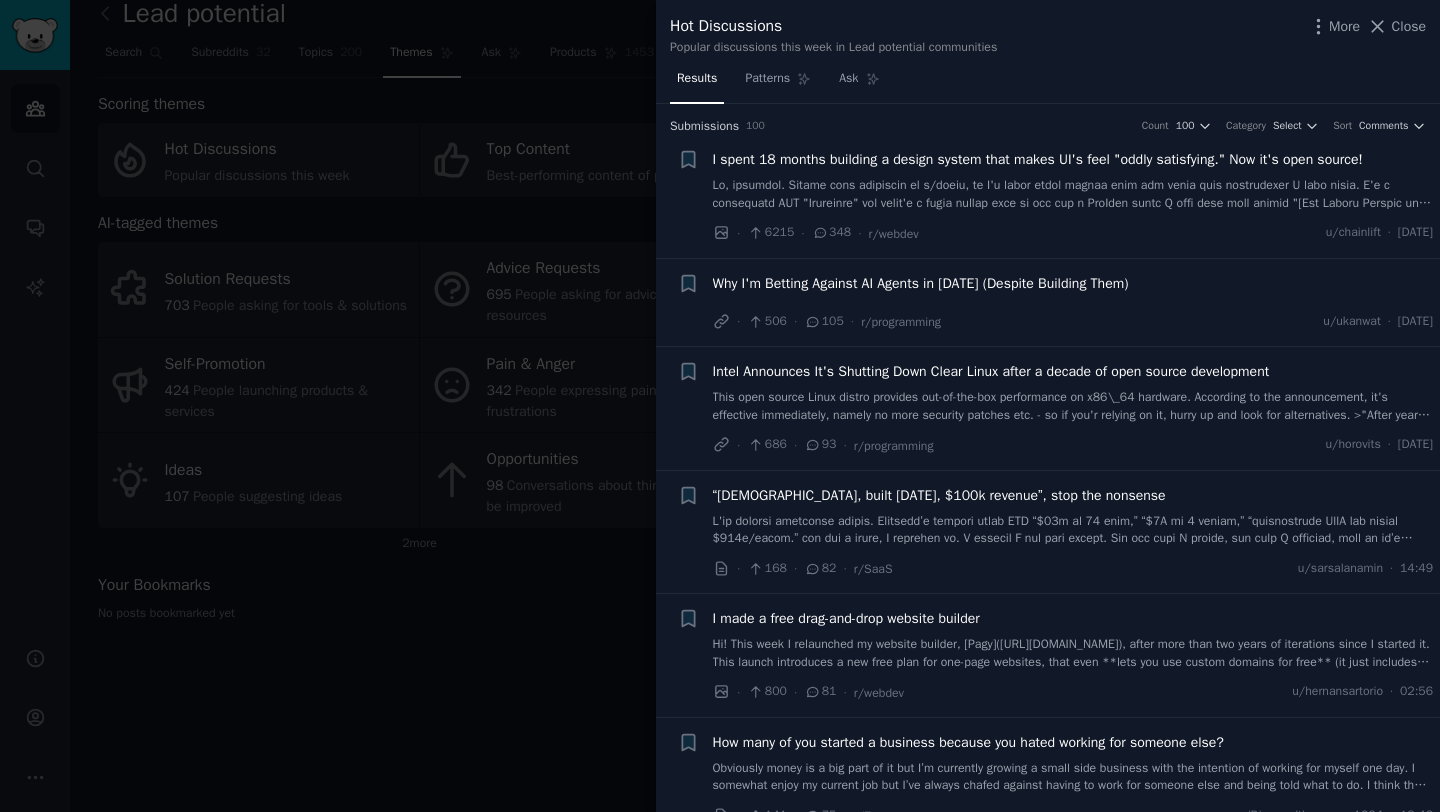 click at bounding box center (720, 406) 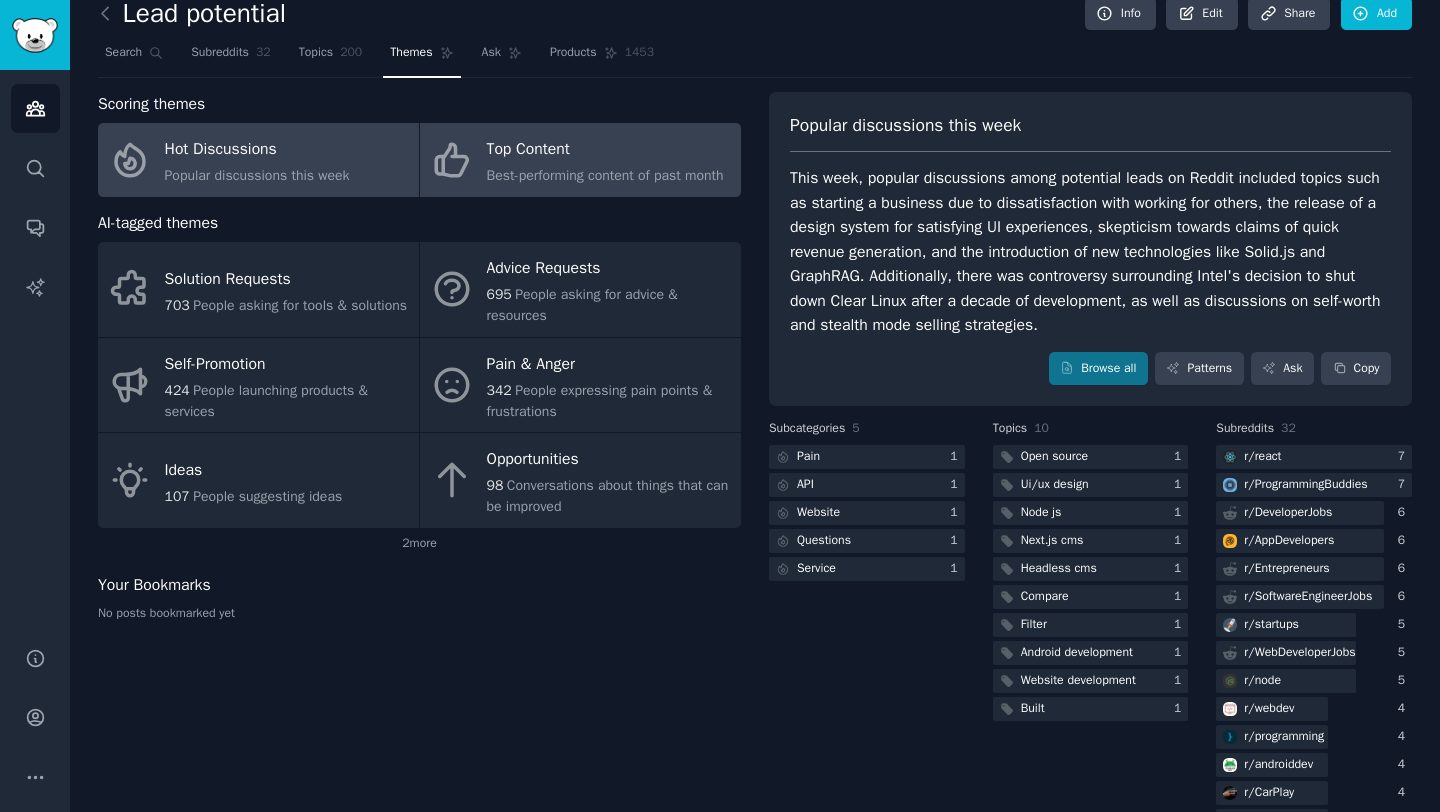 click on "Top Content Best-performing content of past month" at bounding box center [580, 160] 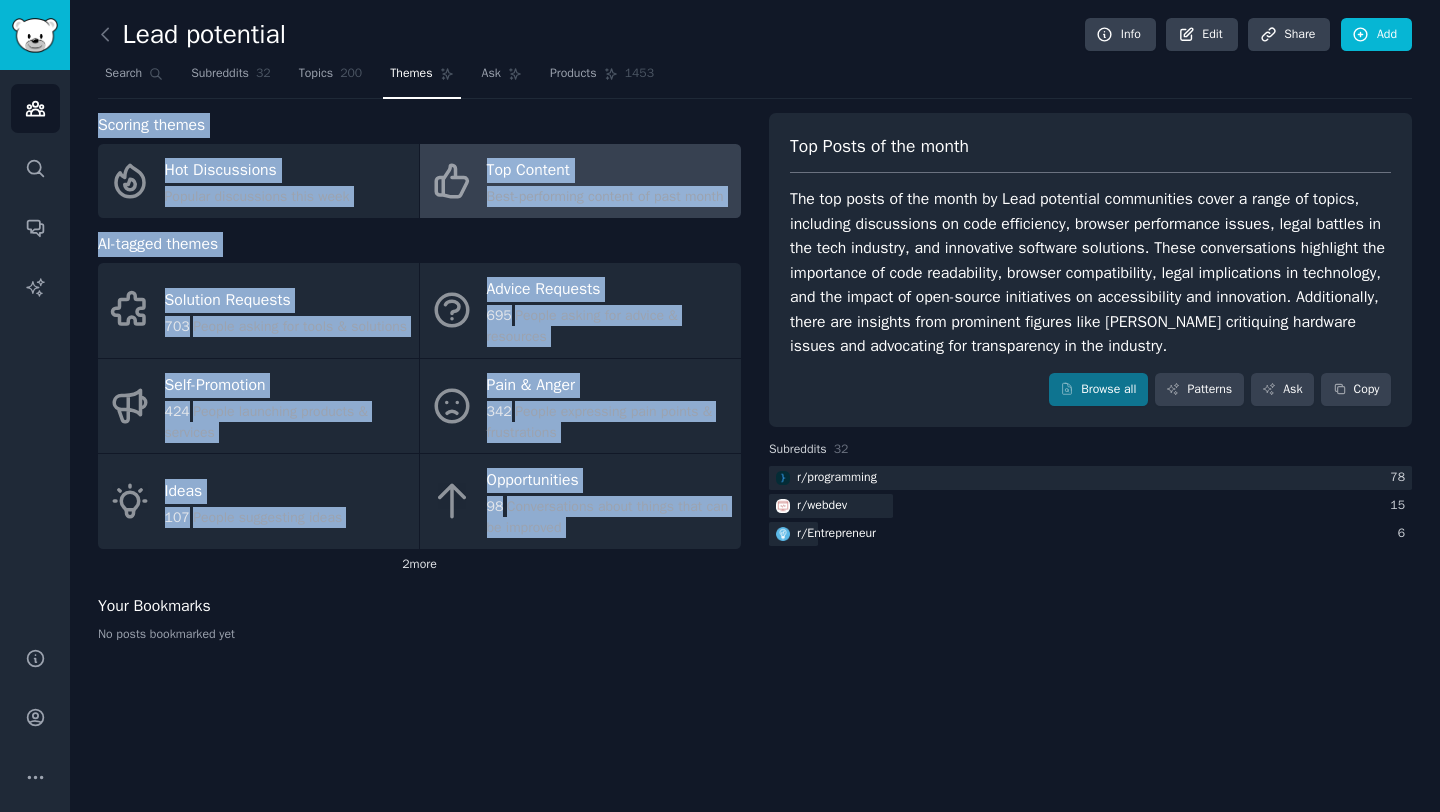 drag, startPoint x: 88, startPoint y: 116, endPoint x: 600, endPoint y: 571, distance: 684.9591 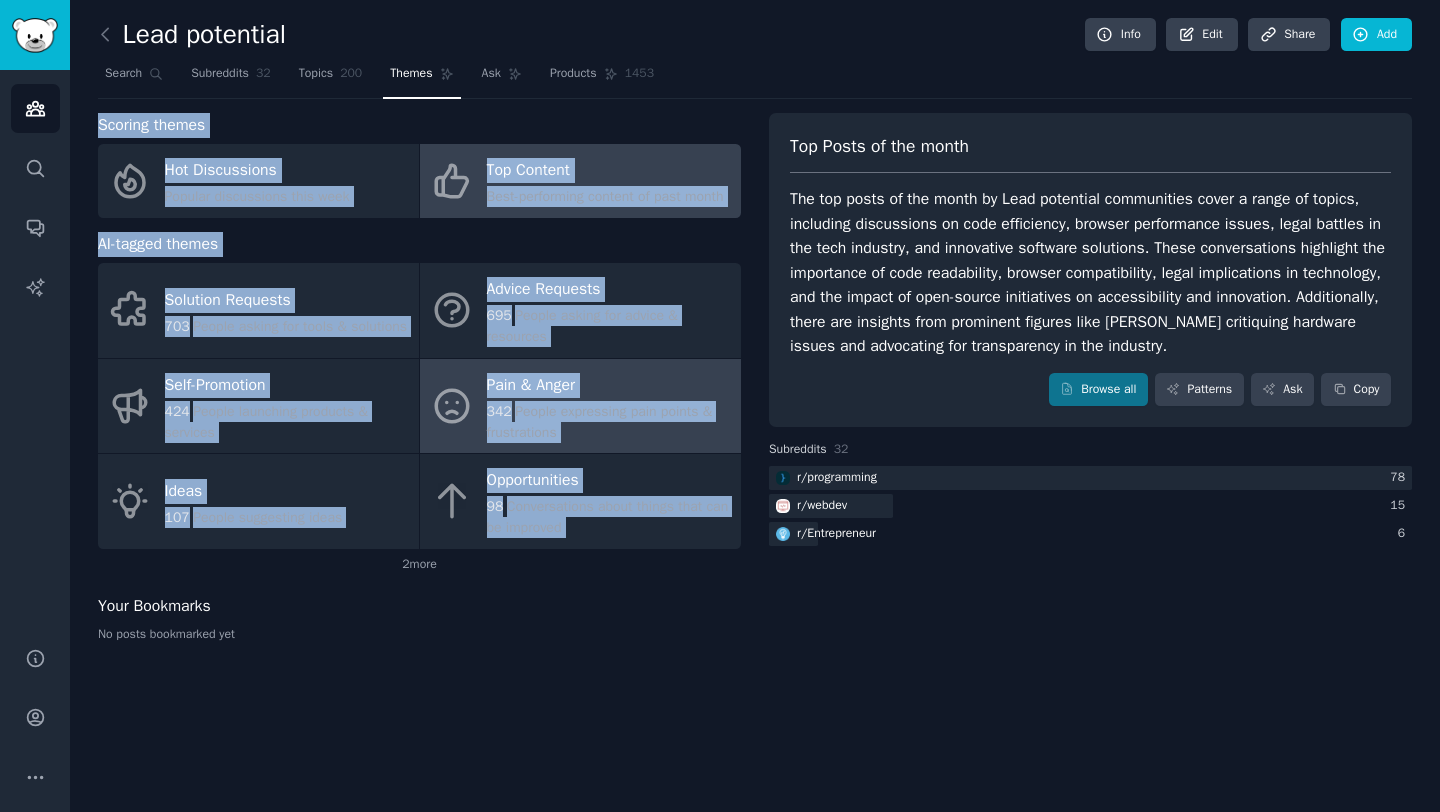 click on "342 People expressing pain points & frustrations" at bounding box center (609, 422) 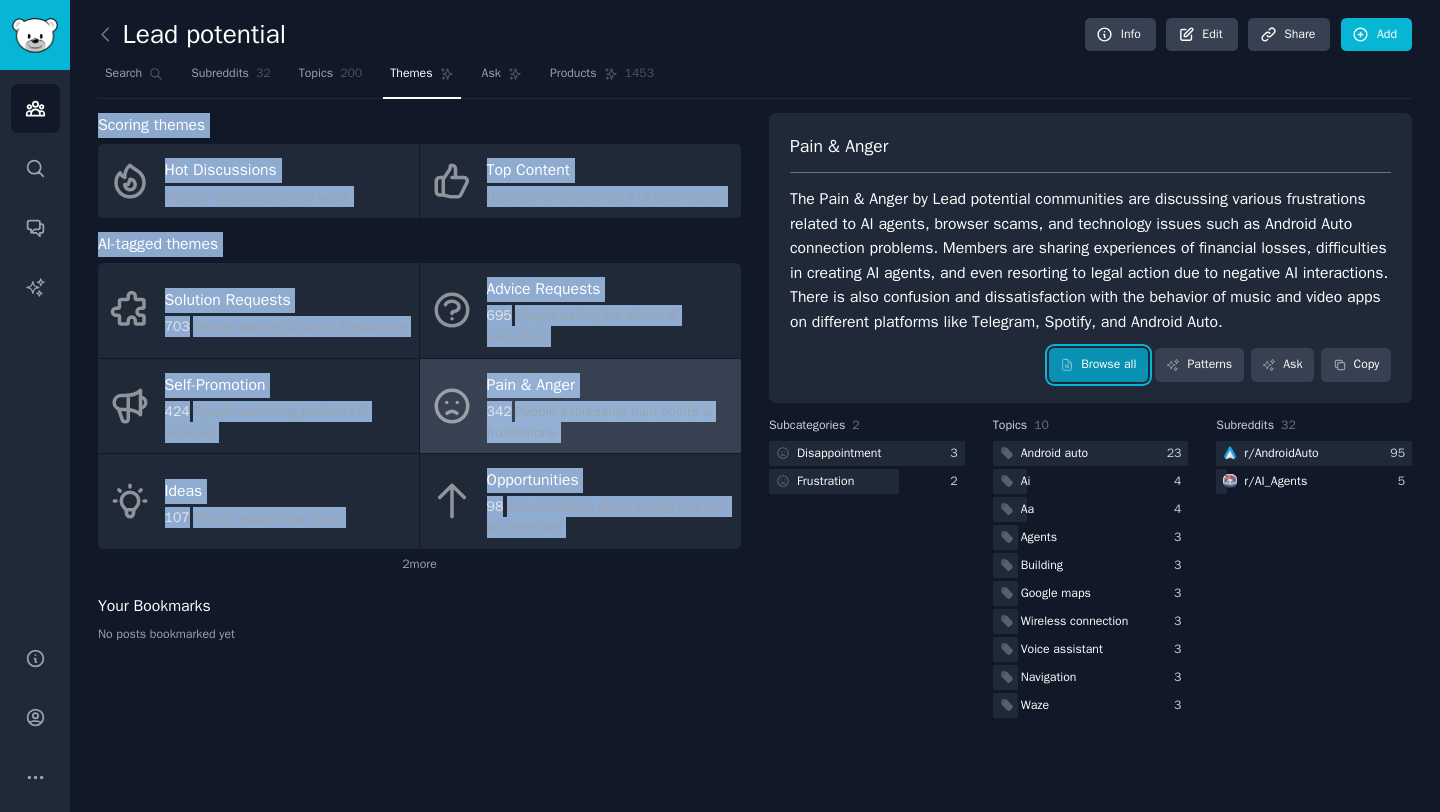 click on "Browse all" at bounding box center [1098, 365] 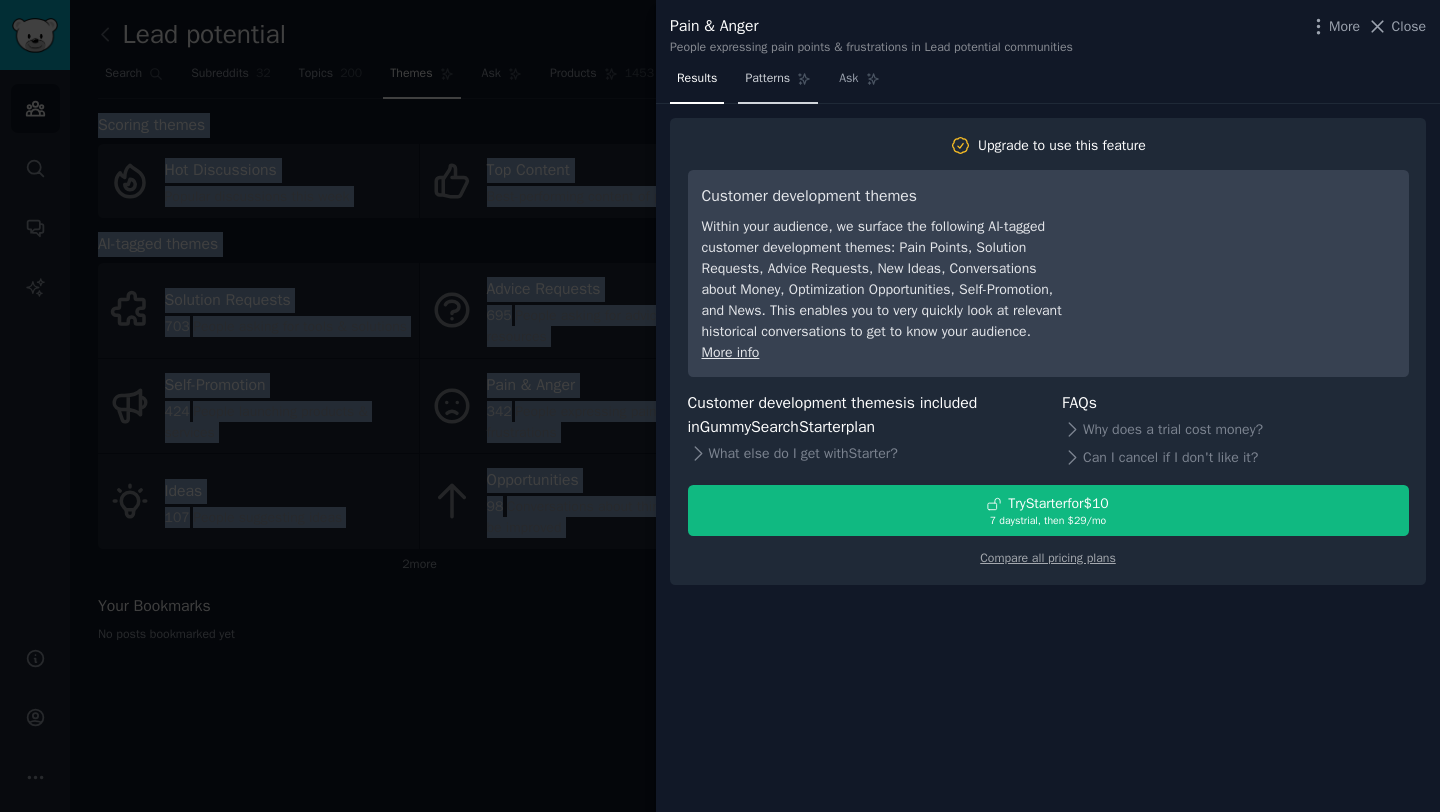 click on "Patterns" at bounding box center [767, 79] 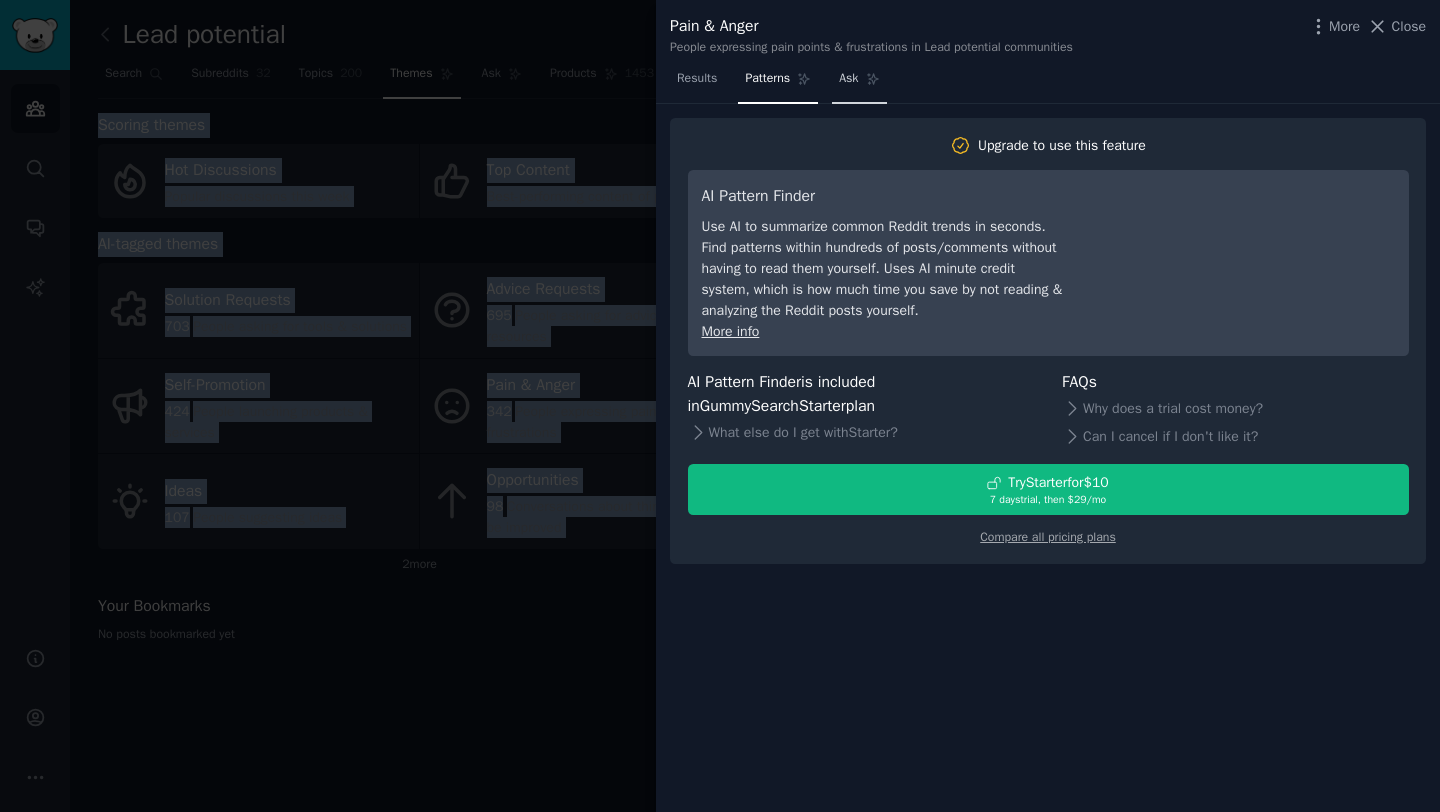 click on "Ask" at bounding box center [848, 79] 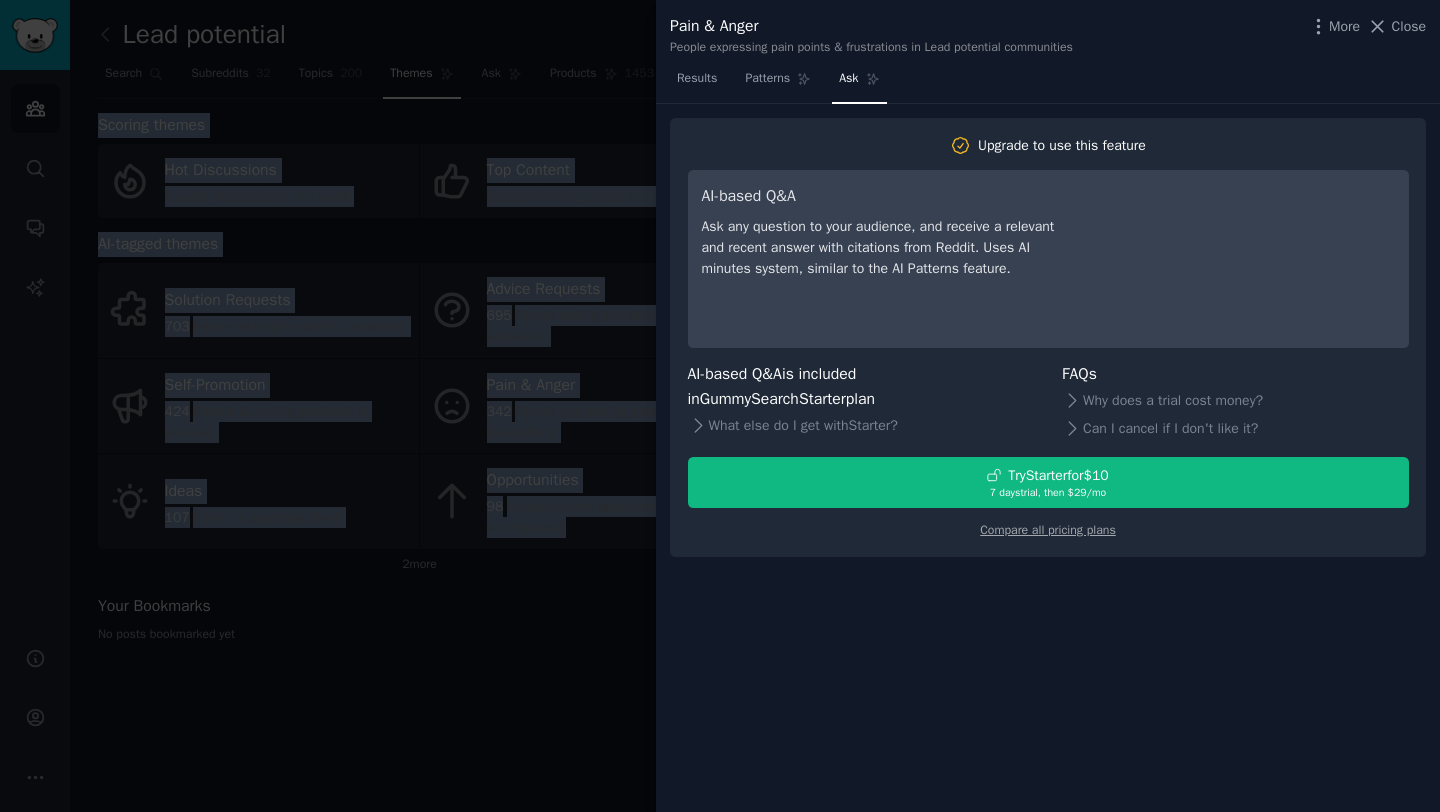 click at bounding box center (720, 406) 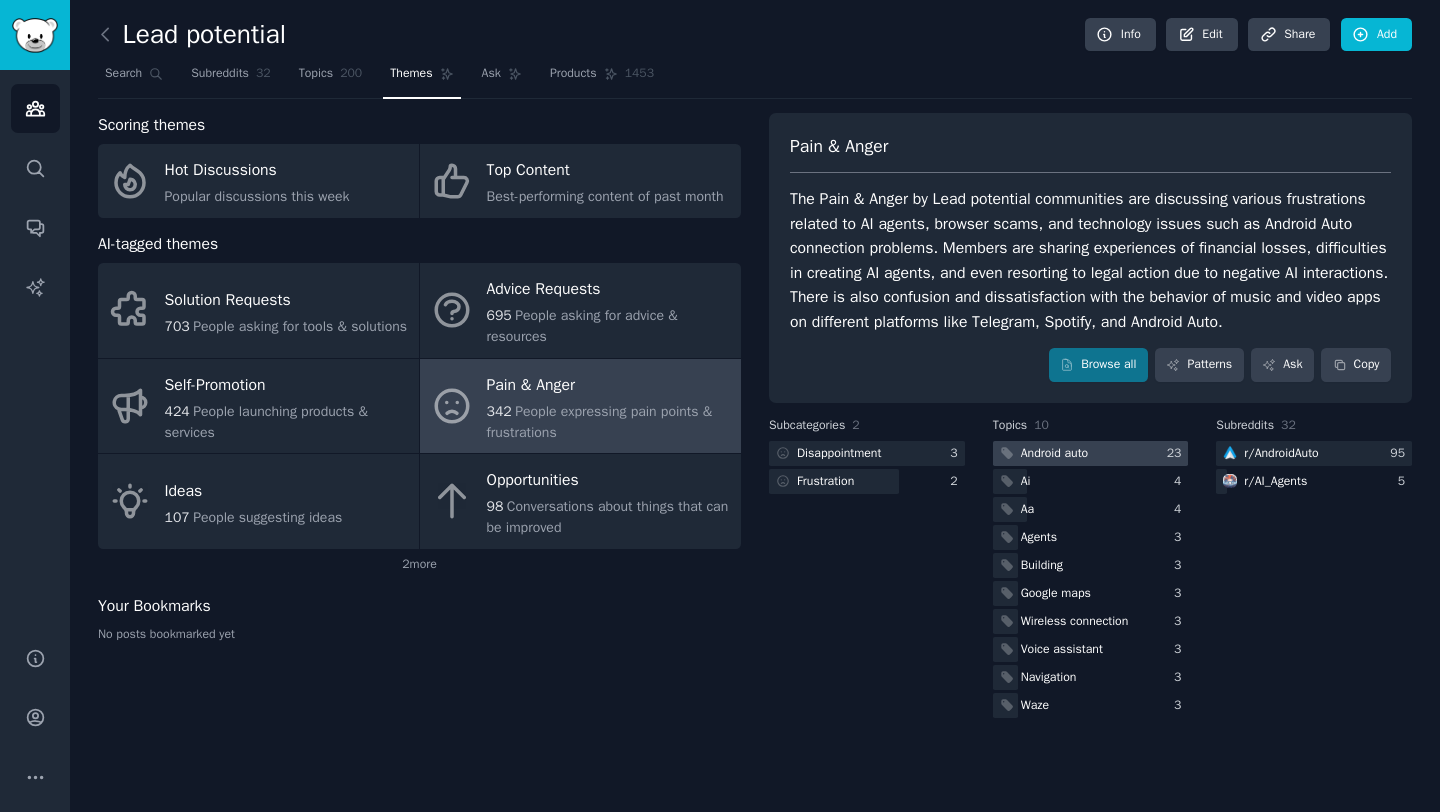 click at bounding box center (1091, 453) 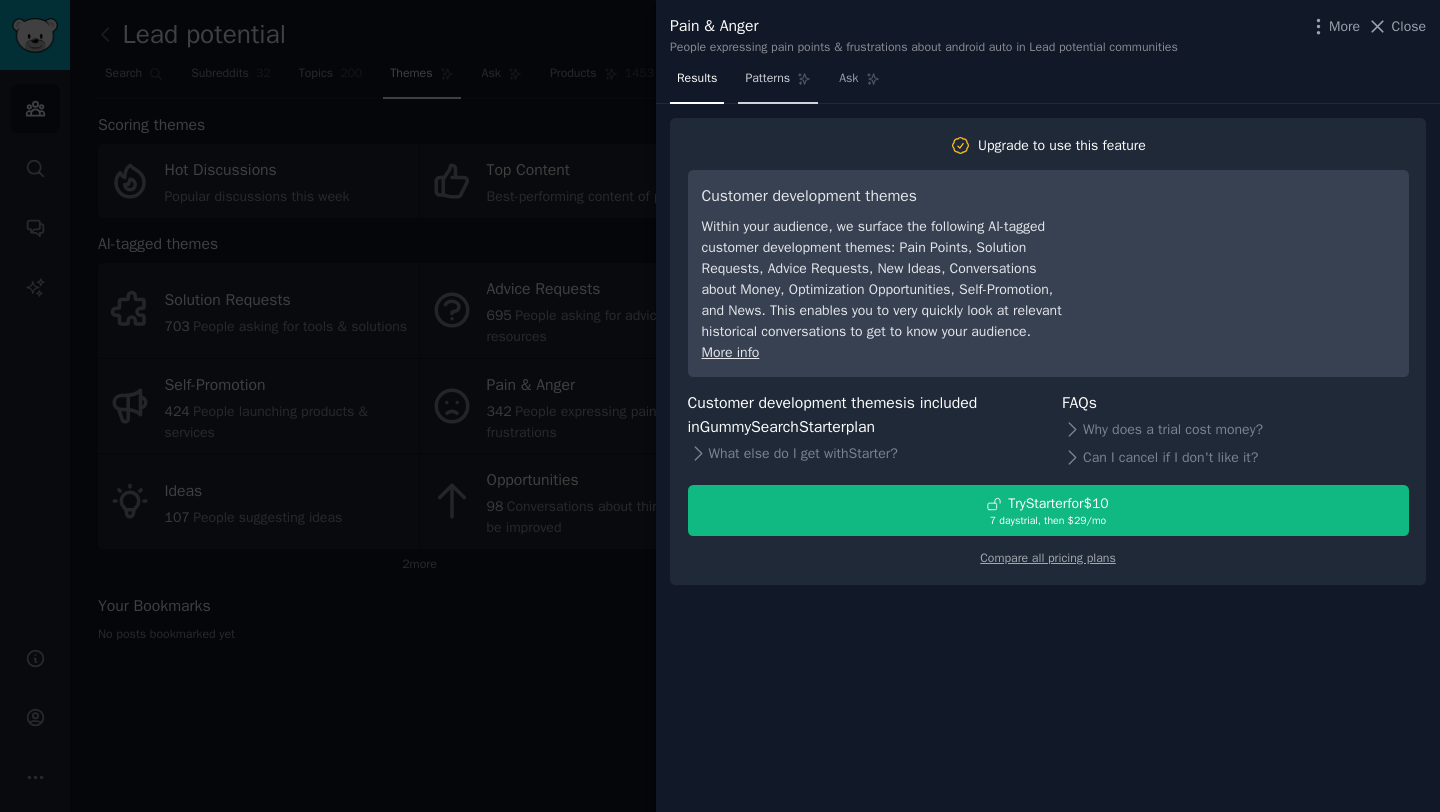click on "Patterns" at bounding box center [767, 79] 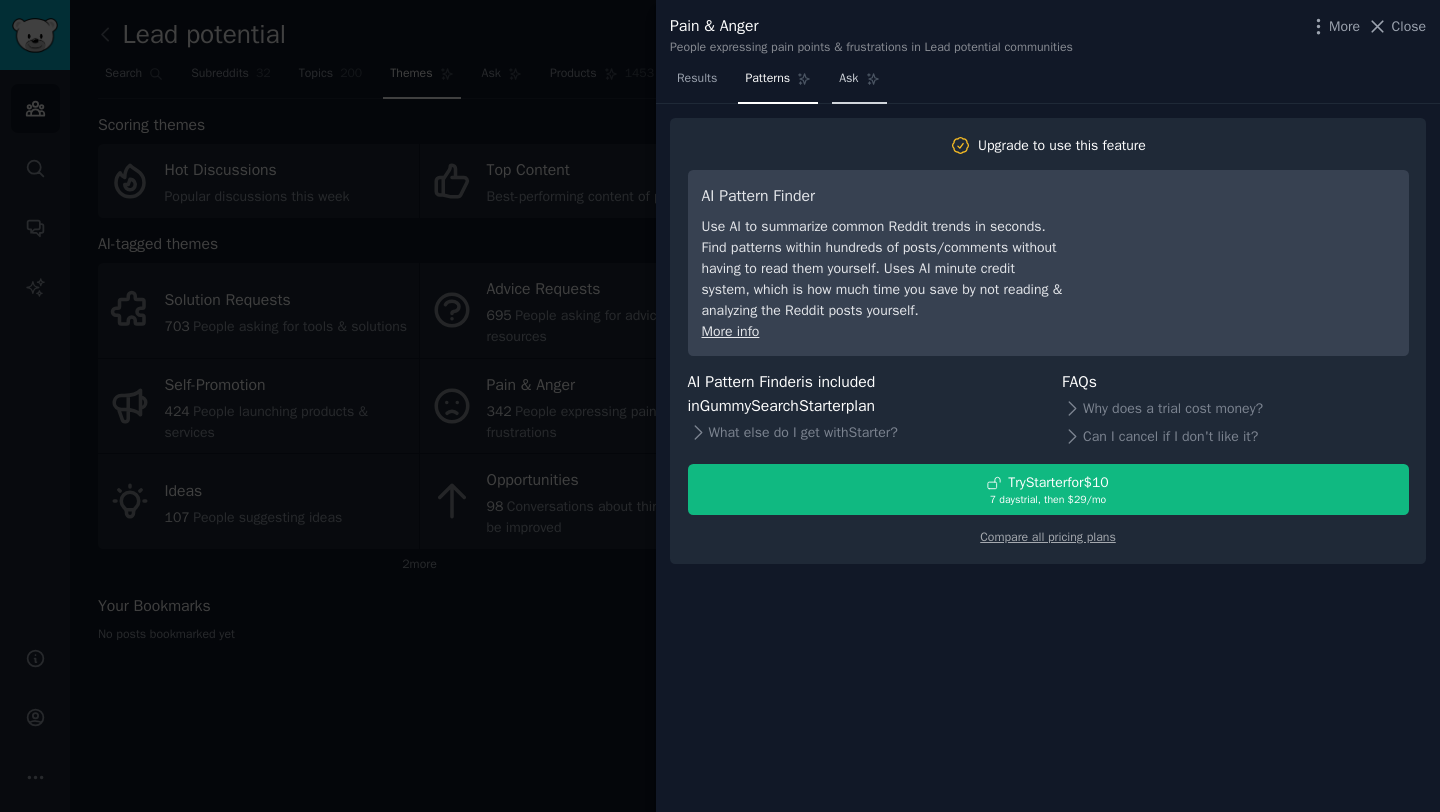 click on "Ask" at bounding box center (859, 83) 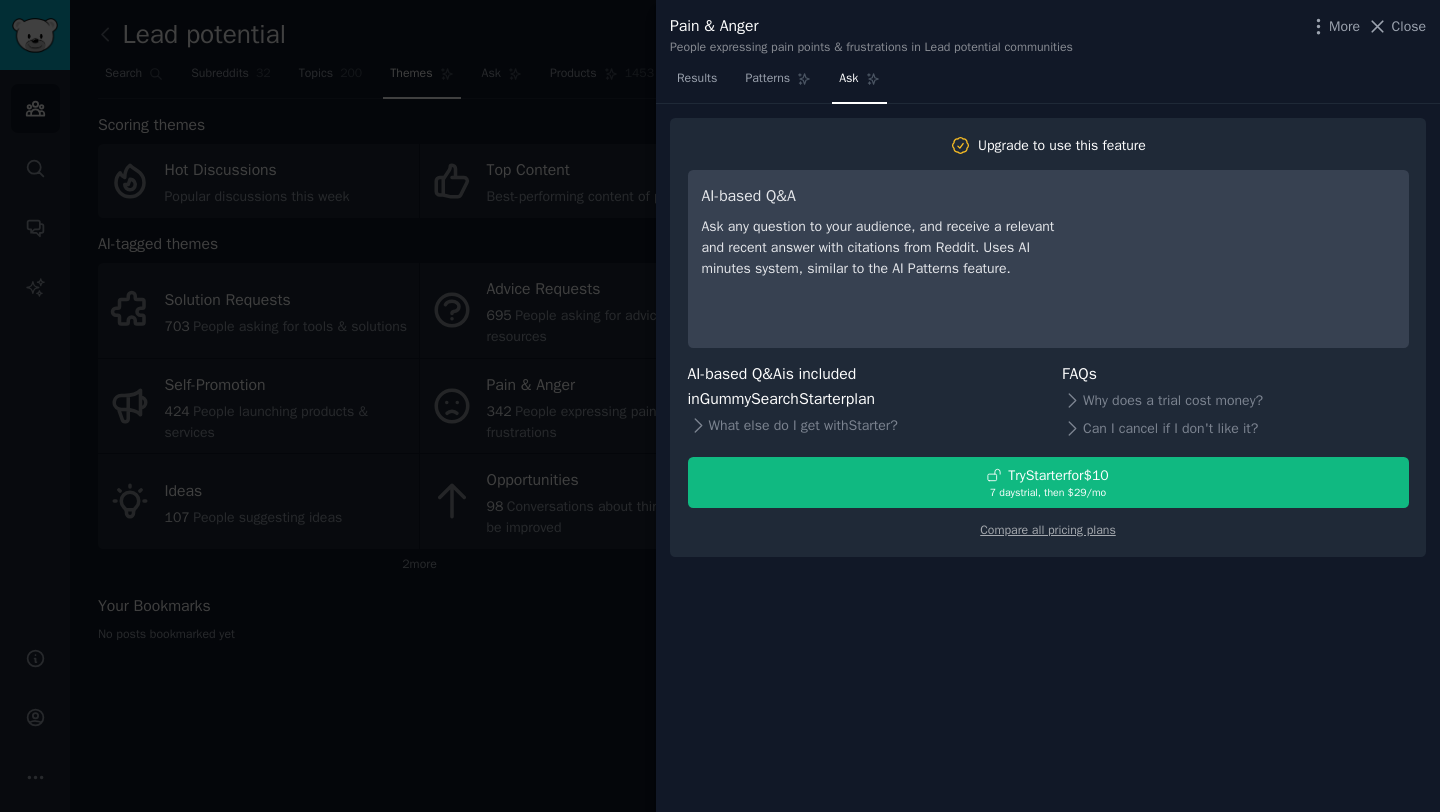 click at bounding box center (720, 406) 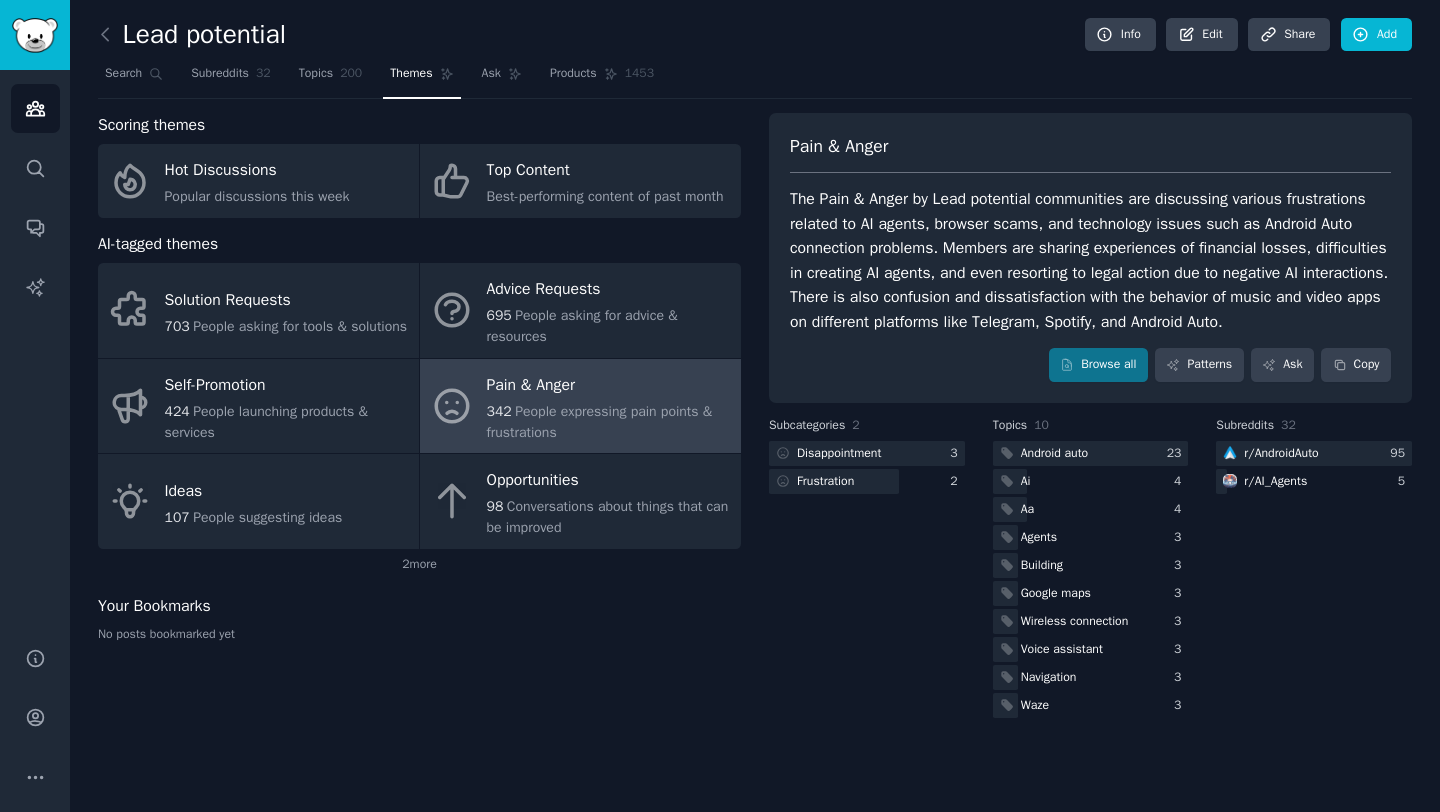 click on "People expressing pain points & frustrations" at bounding box center [600, 422] 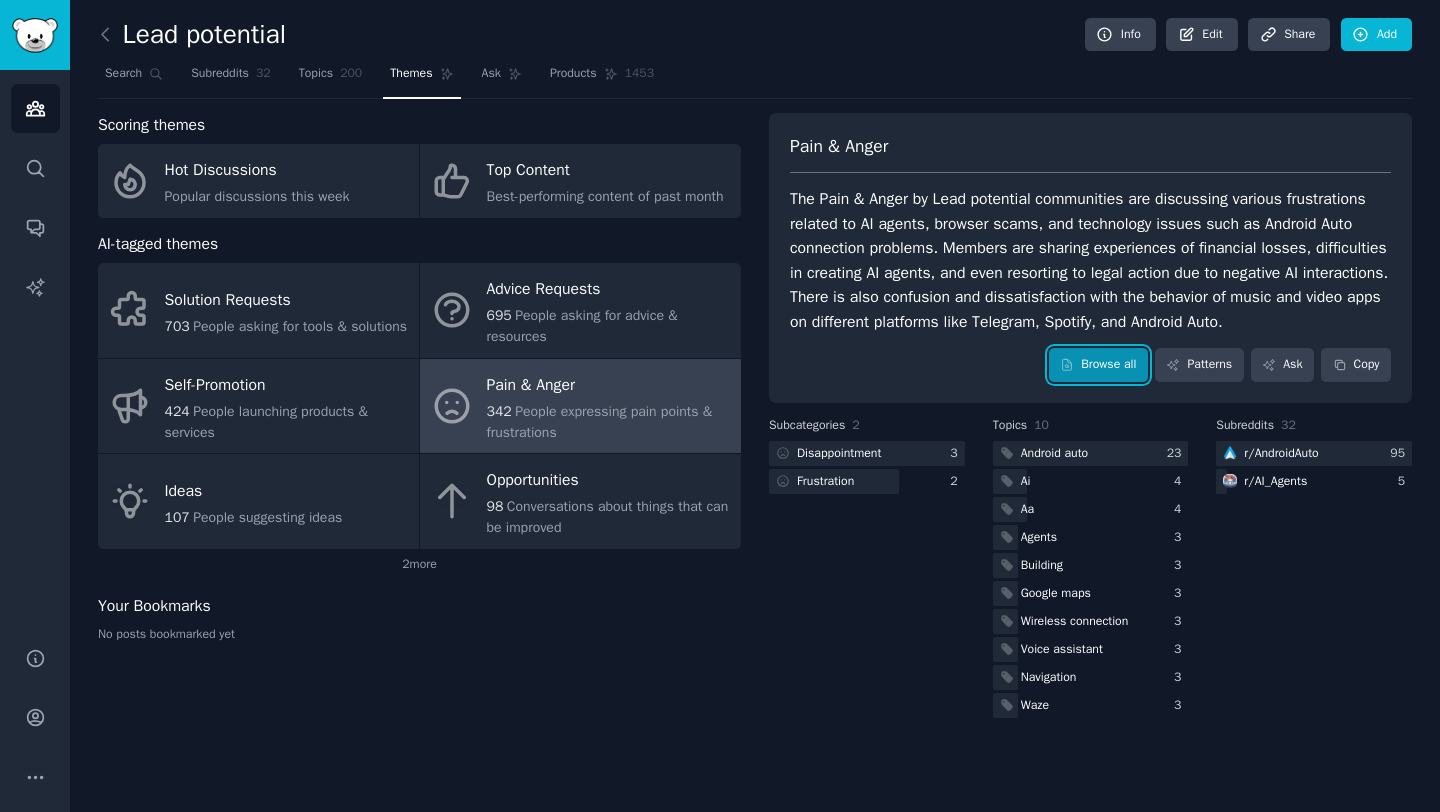 click on "Browse all" at bounding box center (1098, 365) 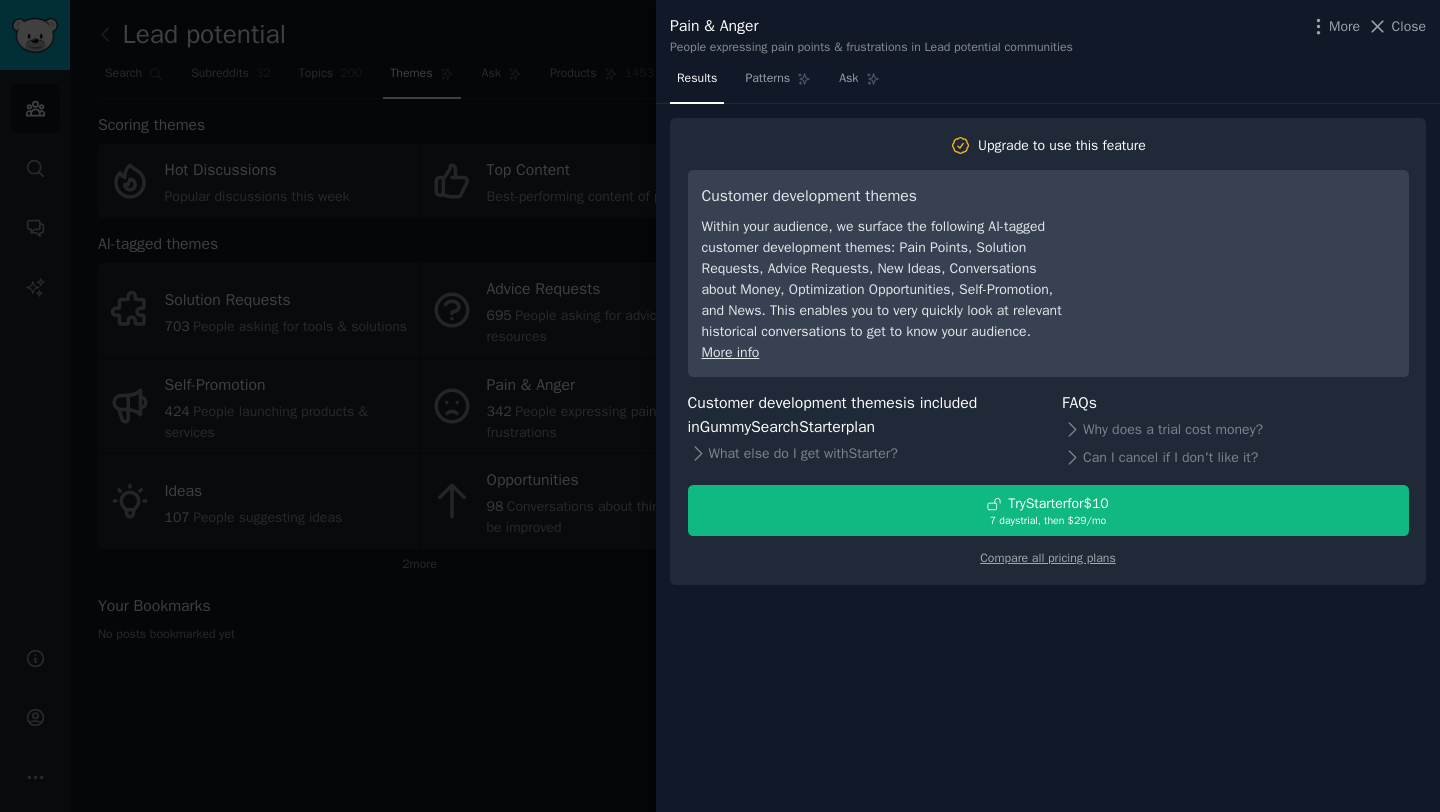 click at bounding box center [720, 406] 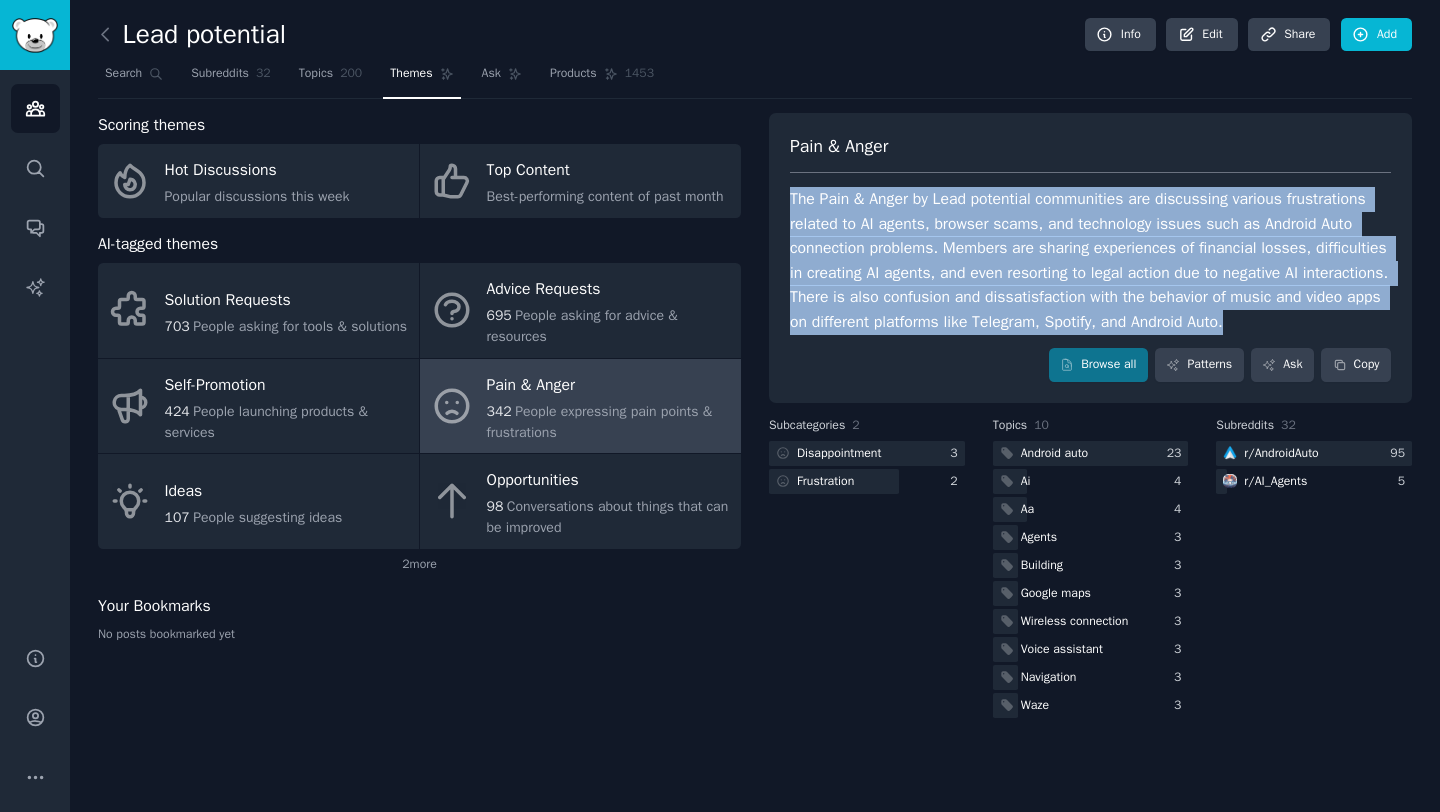 drag, startPoint x: 791, startPoint y: 197, endPoint x: 900, endPoint y: 365, distance: 200.26233 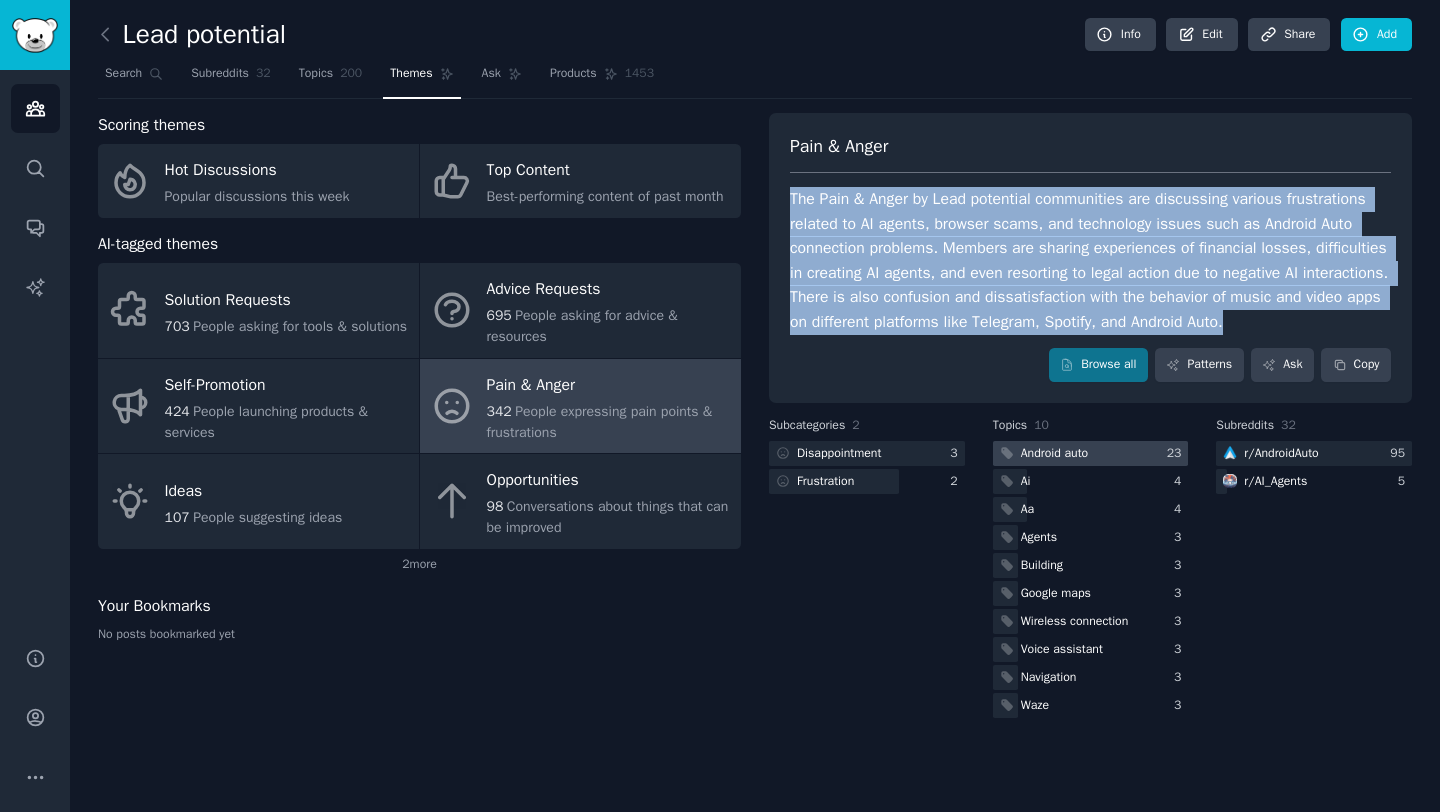 click at bounding box center [1091, 453] 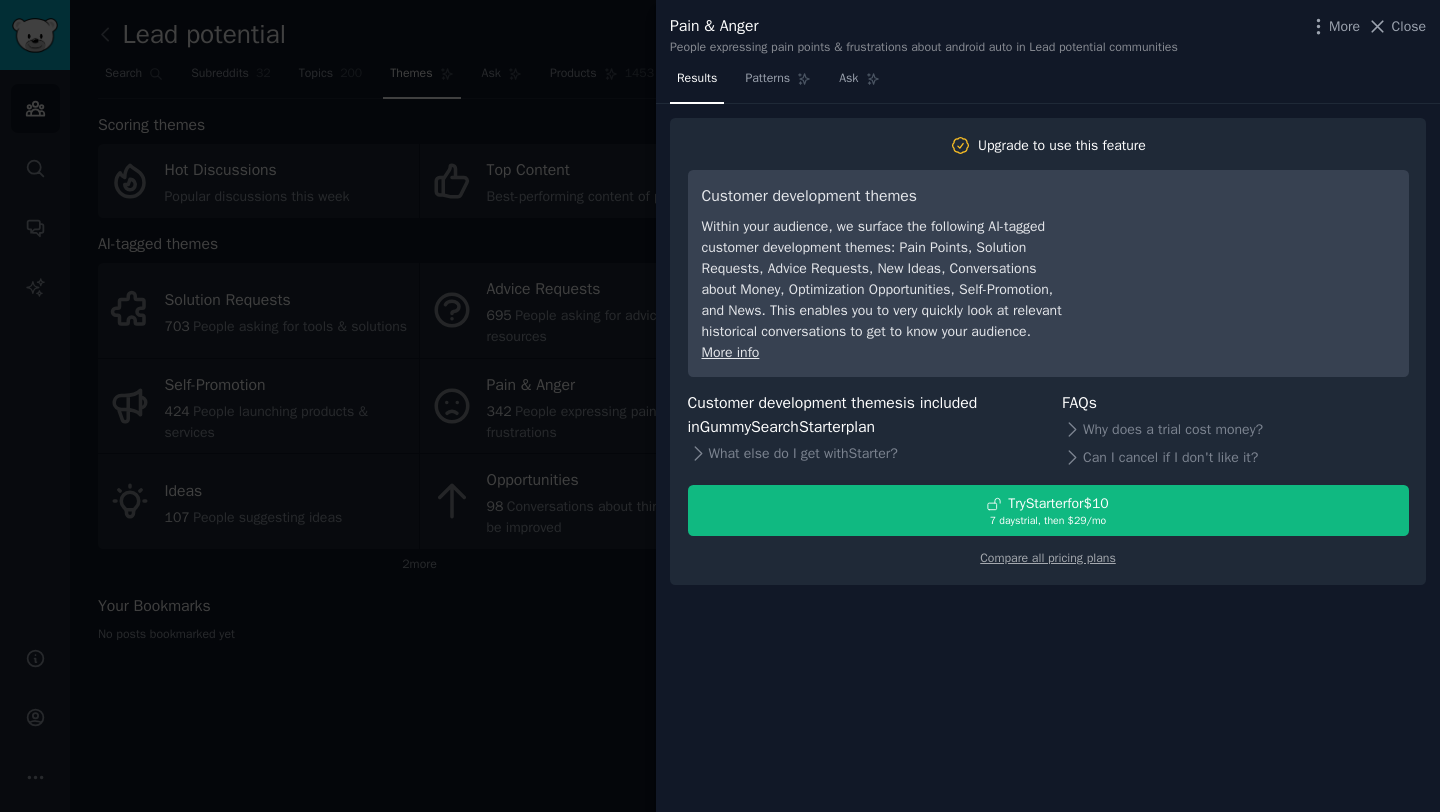 click at bounding box center (720, 406) 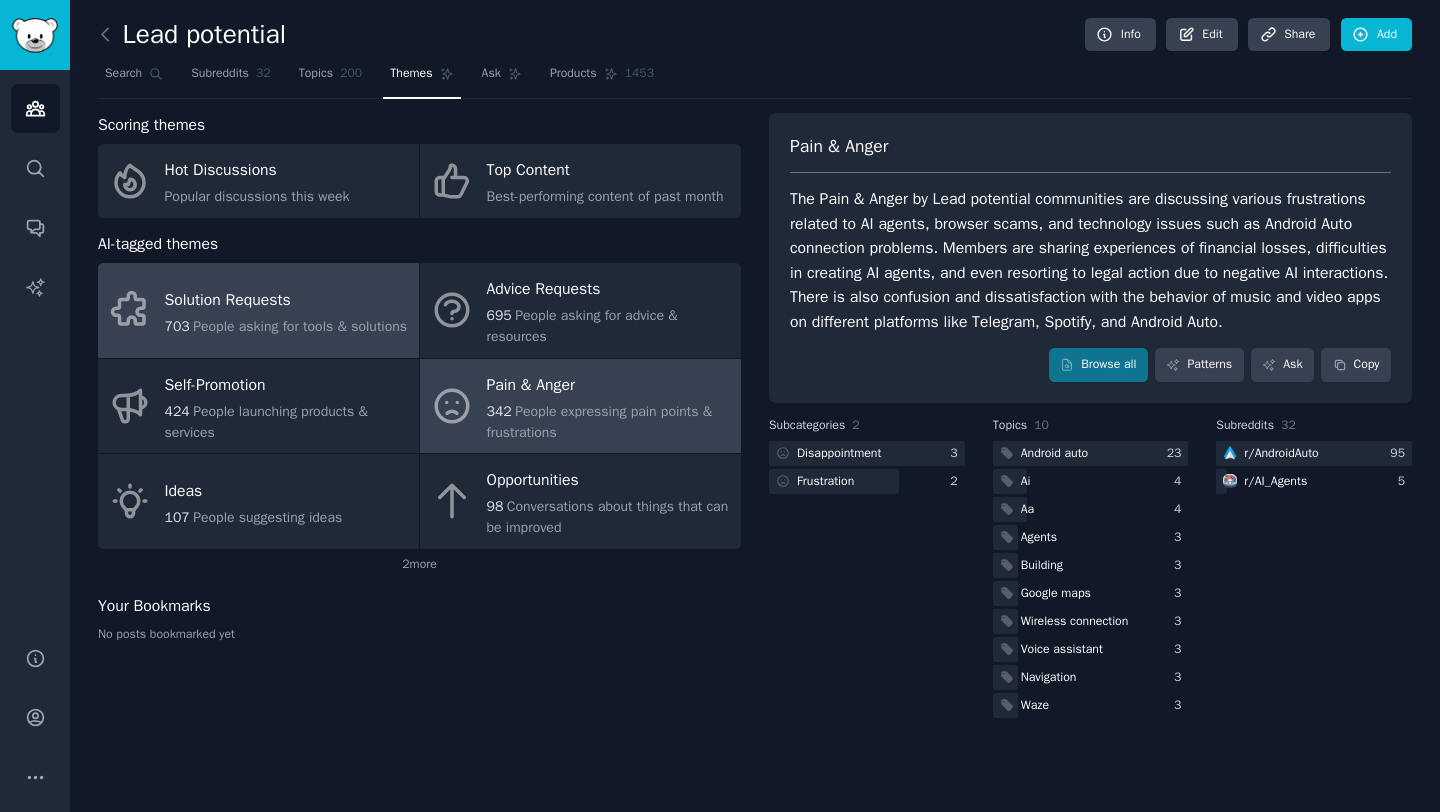 click on "Solution Requests" at bounding box center [286, 300] 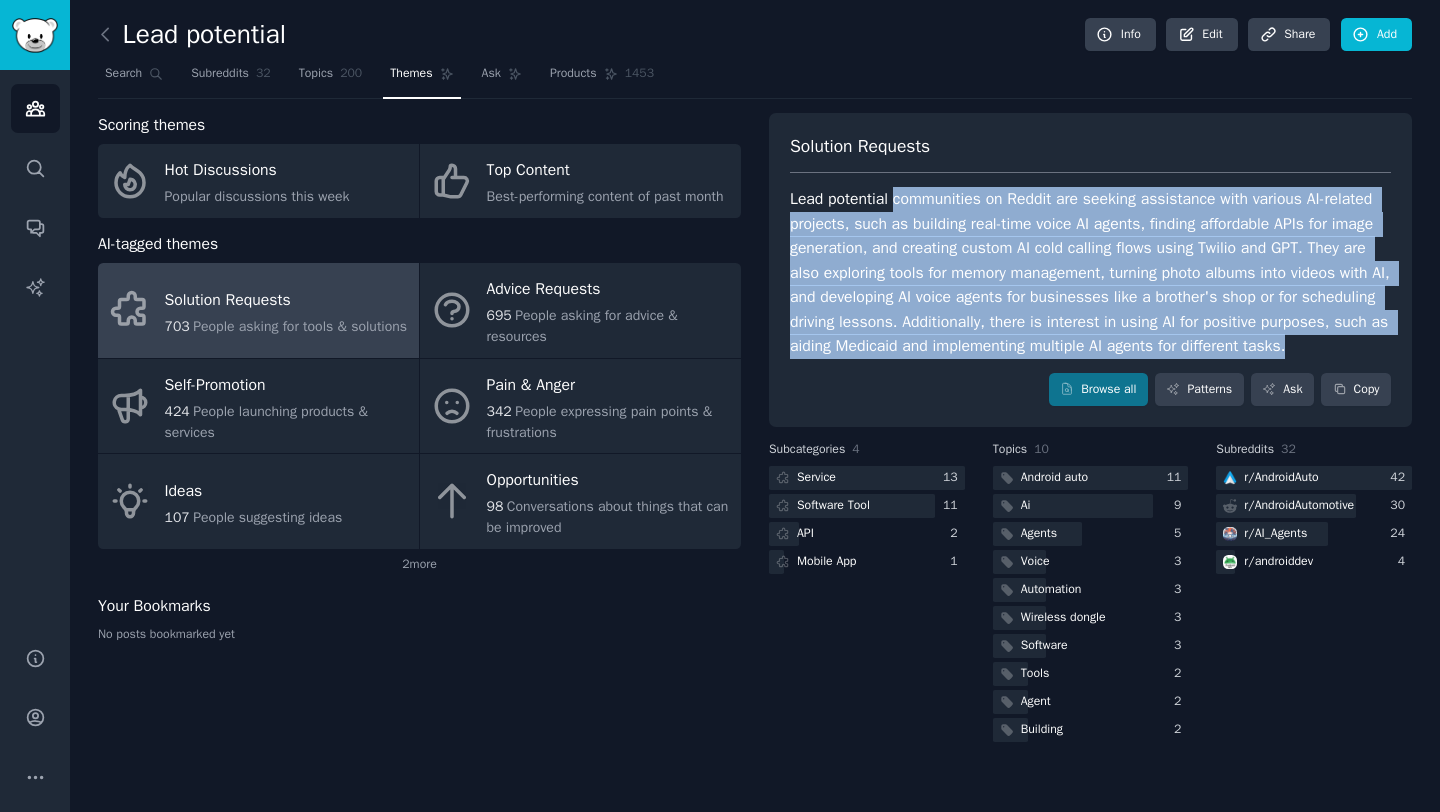 drag, startPoint x: 894, startPoint y: 202, endPoint x: 978, endPoint y: 387, distance: 203.17726 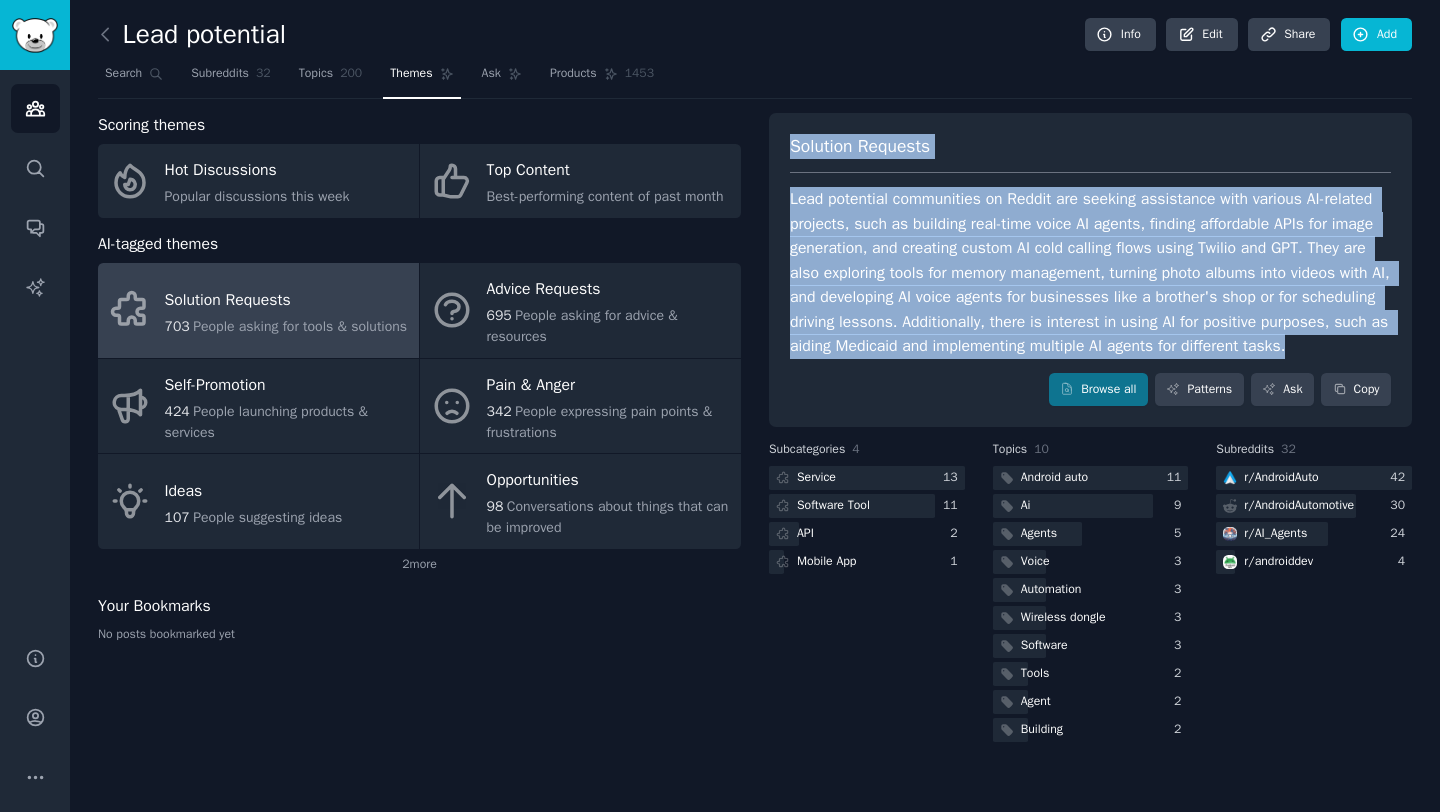 drag, startPoint x: 790, startPoint y: 146, endPoint x: 958, endPoint y: 377, distance: 285.6309 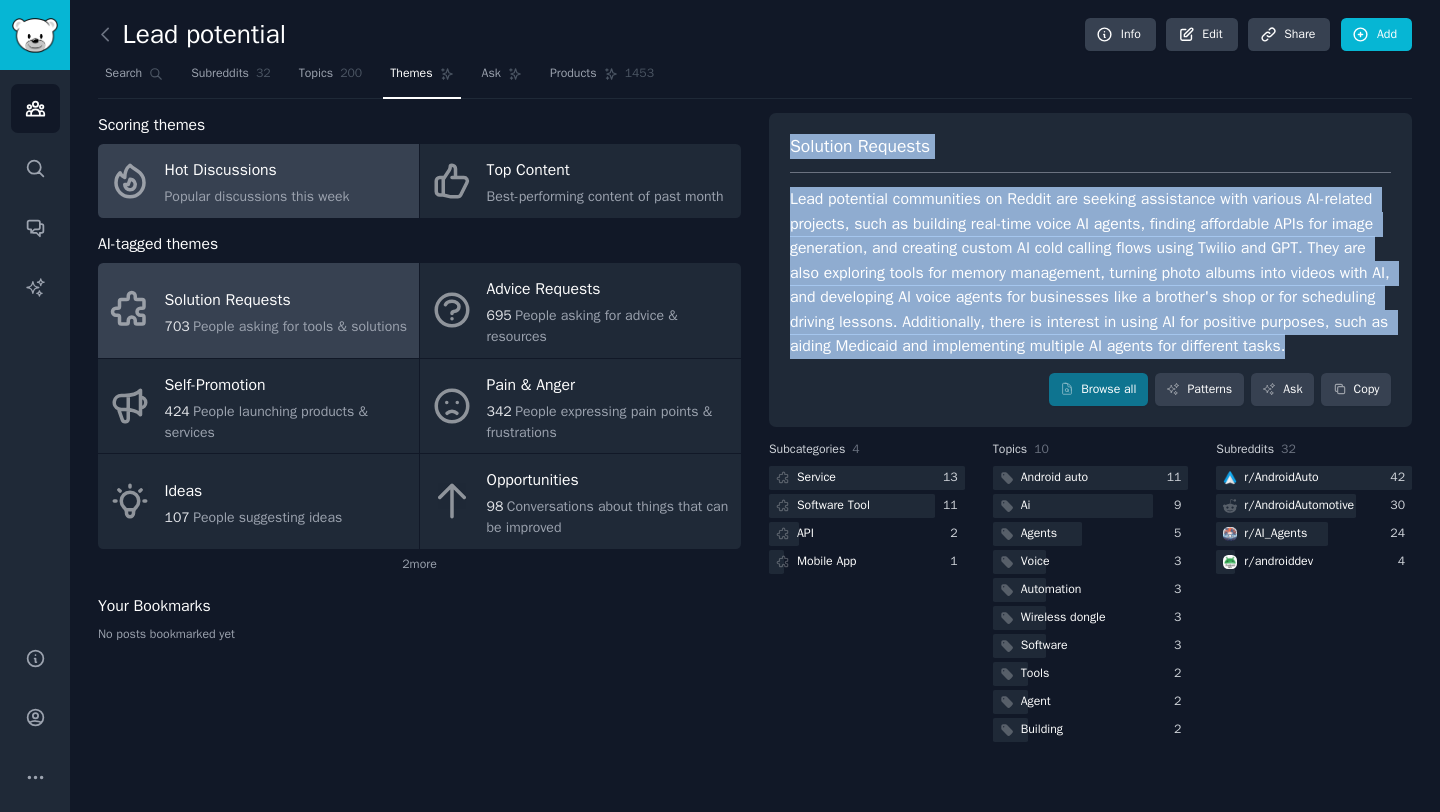 click on "Hot Discussions" at bounding box center (257, 171) 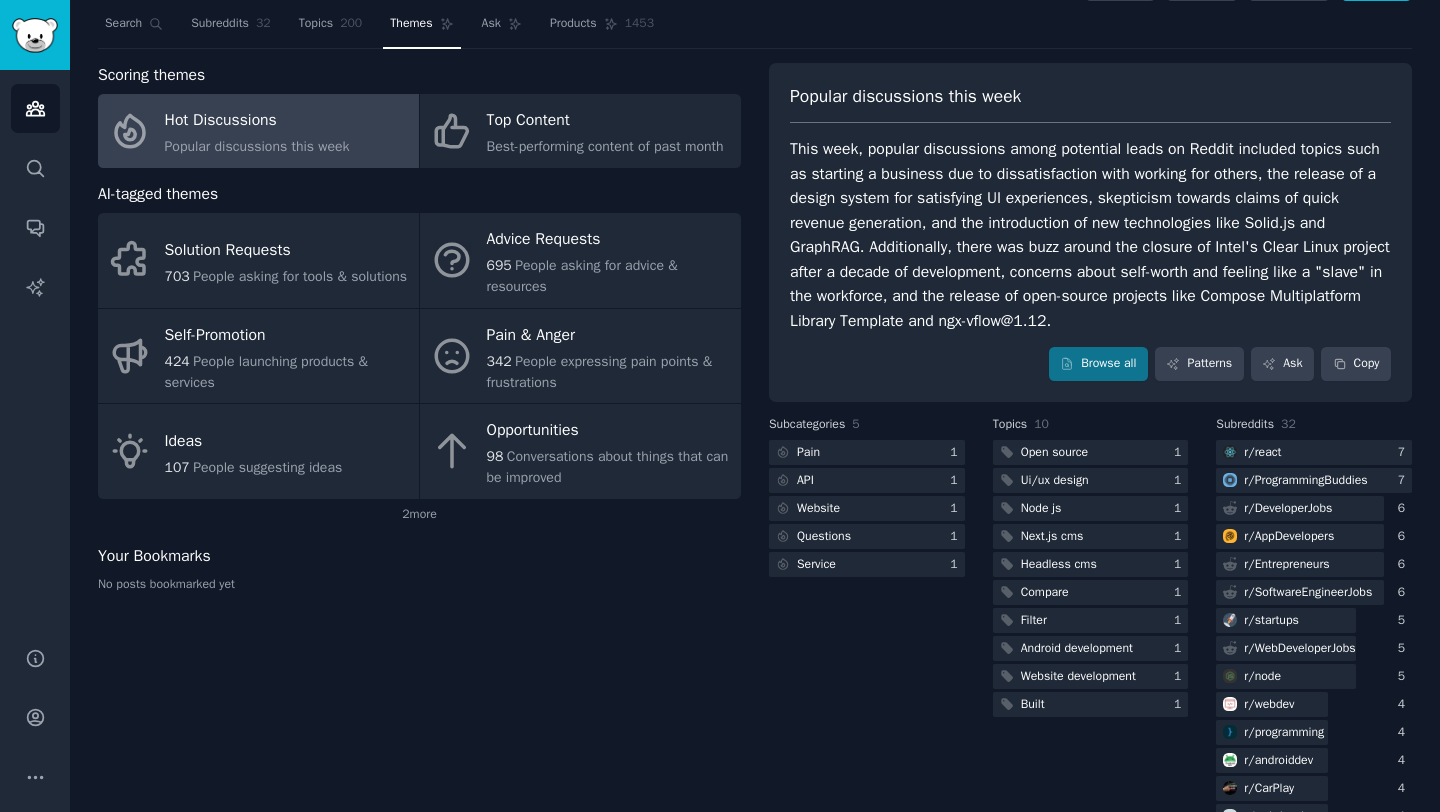 scroll, scrollTop: 0, scrollLeft: 0, axis: both 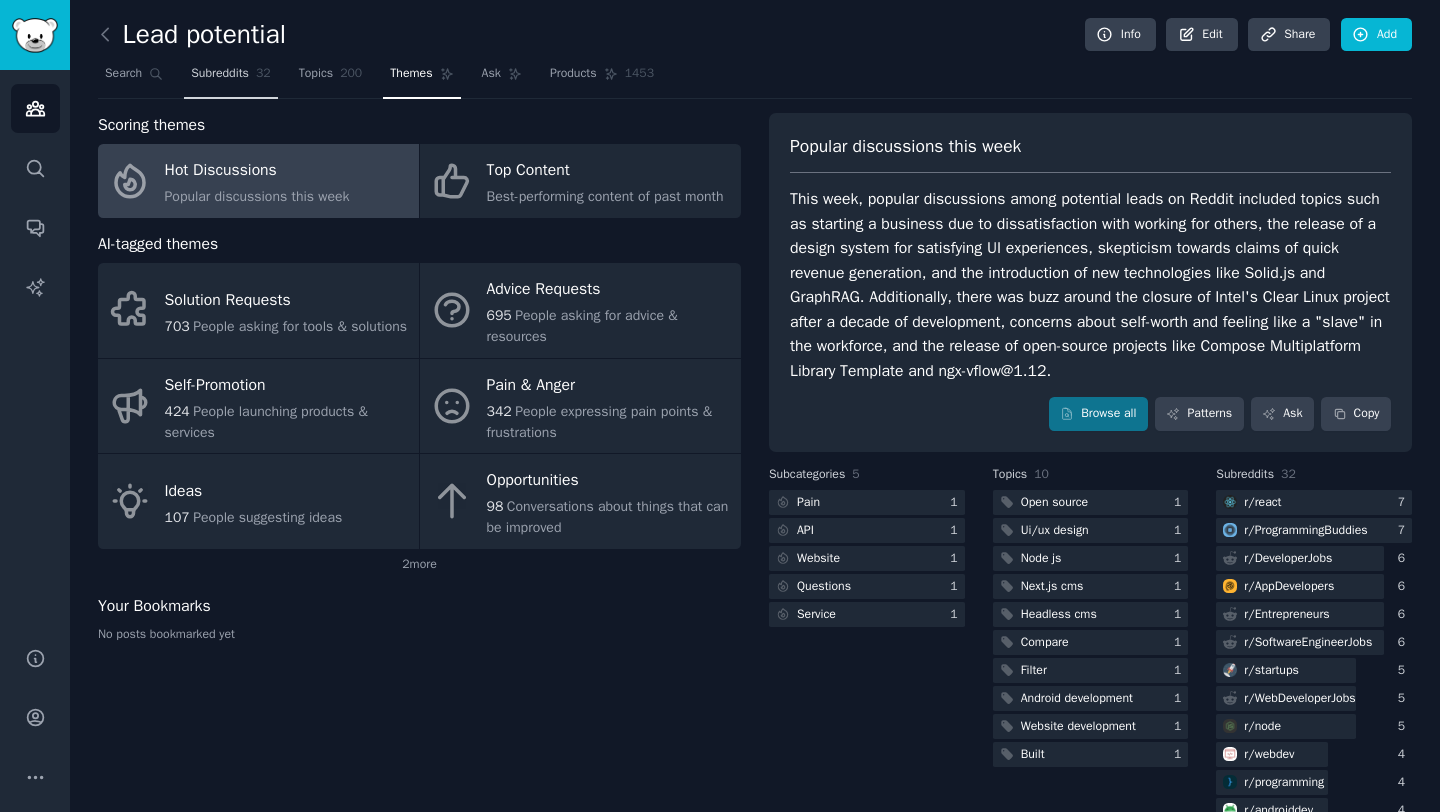 click on "Subreddits" at bounding box center [220, 74] 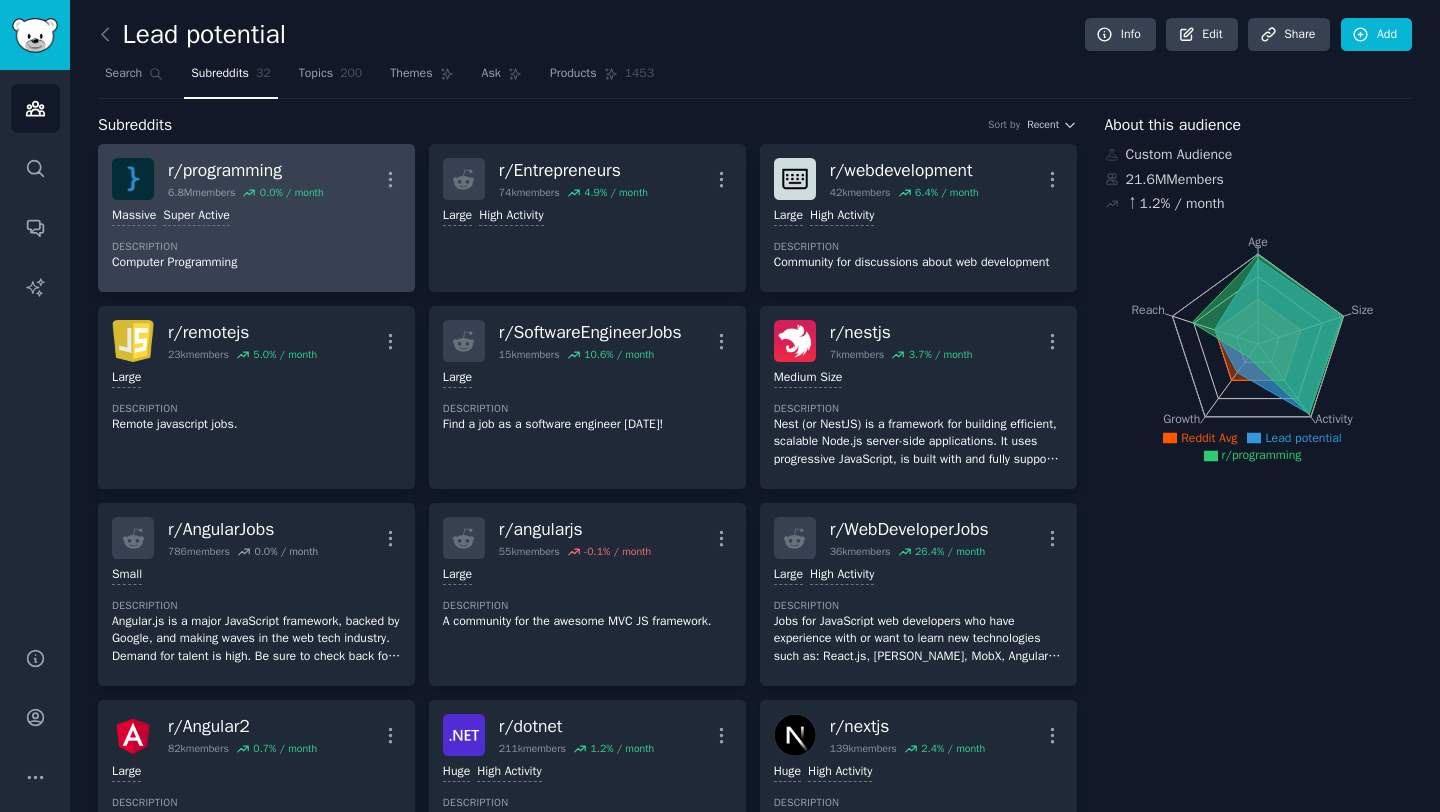 click on "Massive Super Active Description Computer Programming" at bounding box center [256, 239] 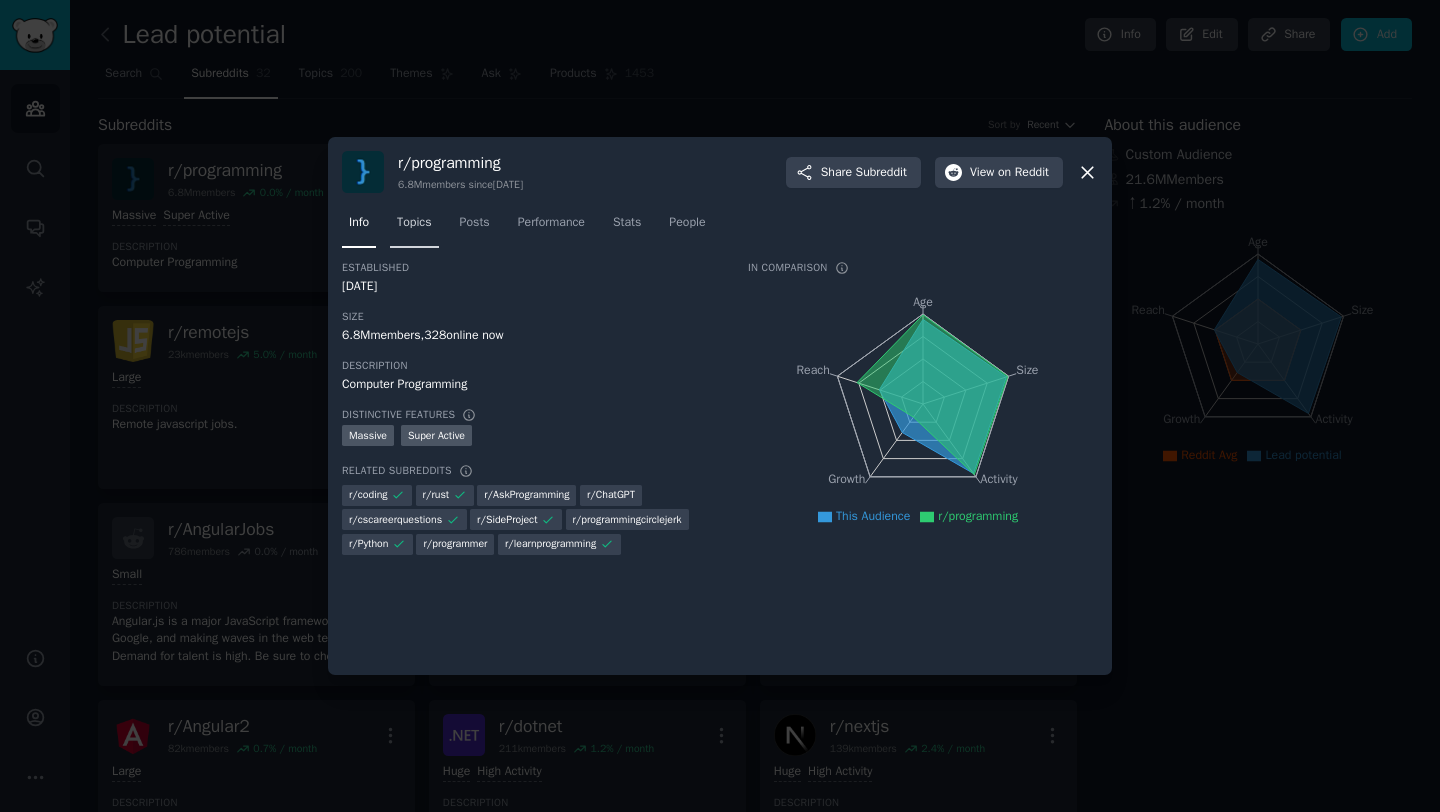 click on "Topics" at bounding box center [414, 223] 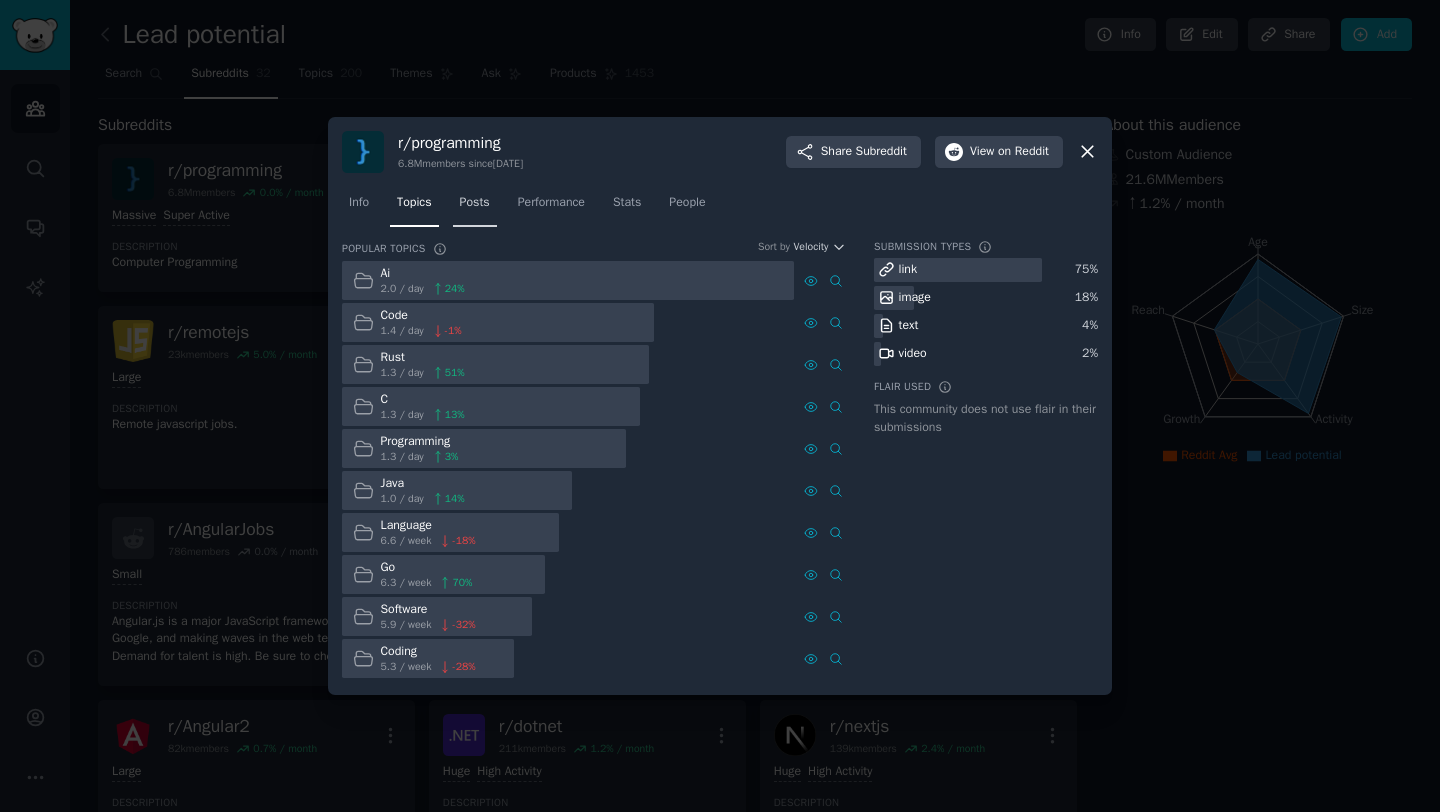 click on "Posts" at bounding box center (475, 207) 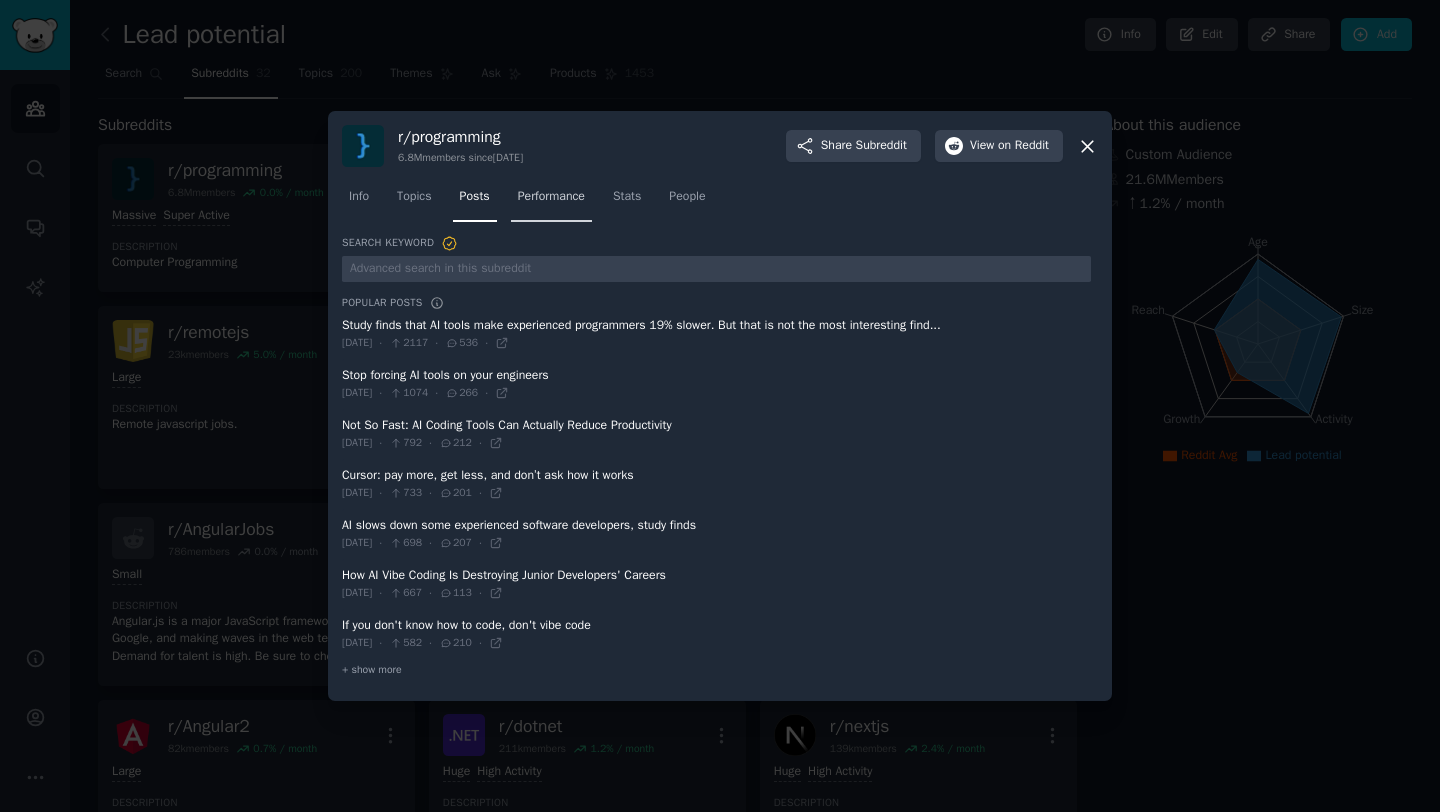 click on "Performance" at bounding box center [551, 197] 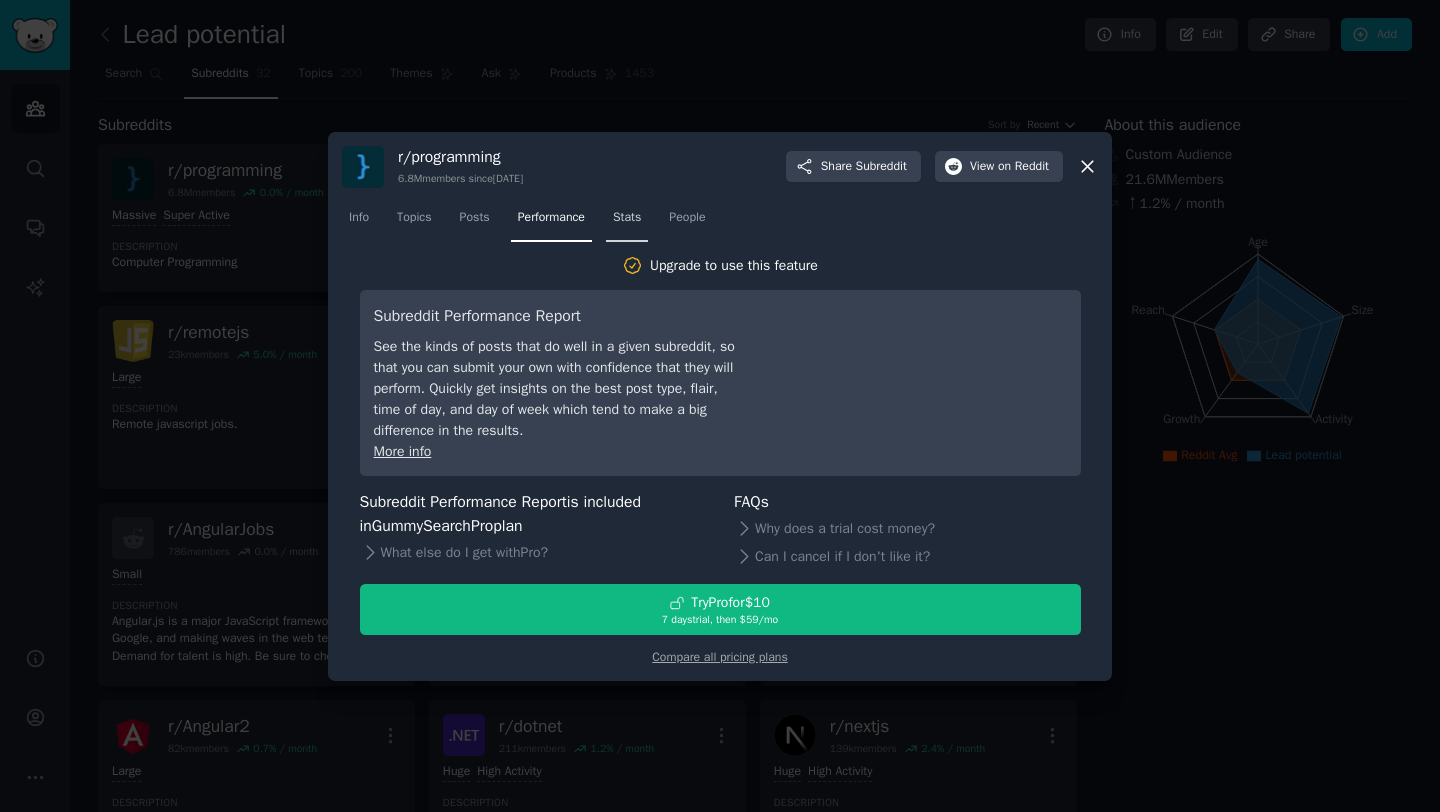 click on "Stats" at bounding box center (627, 218) 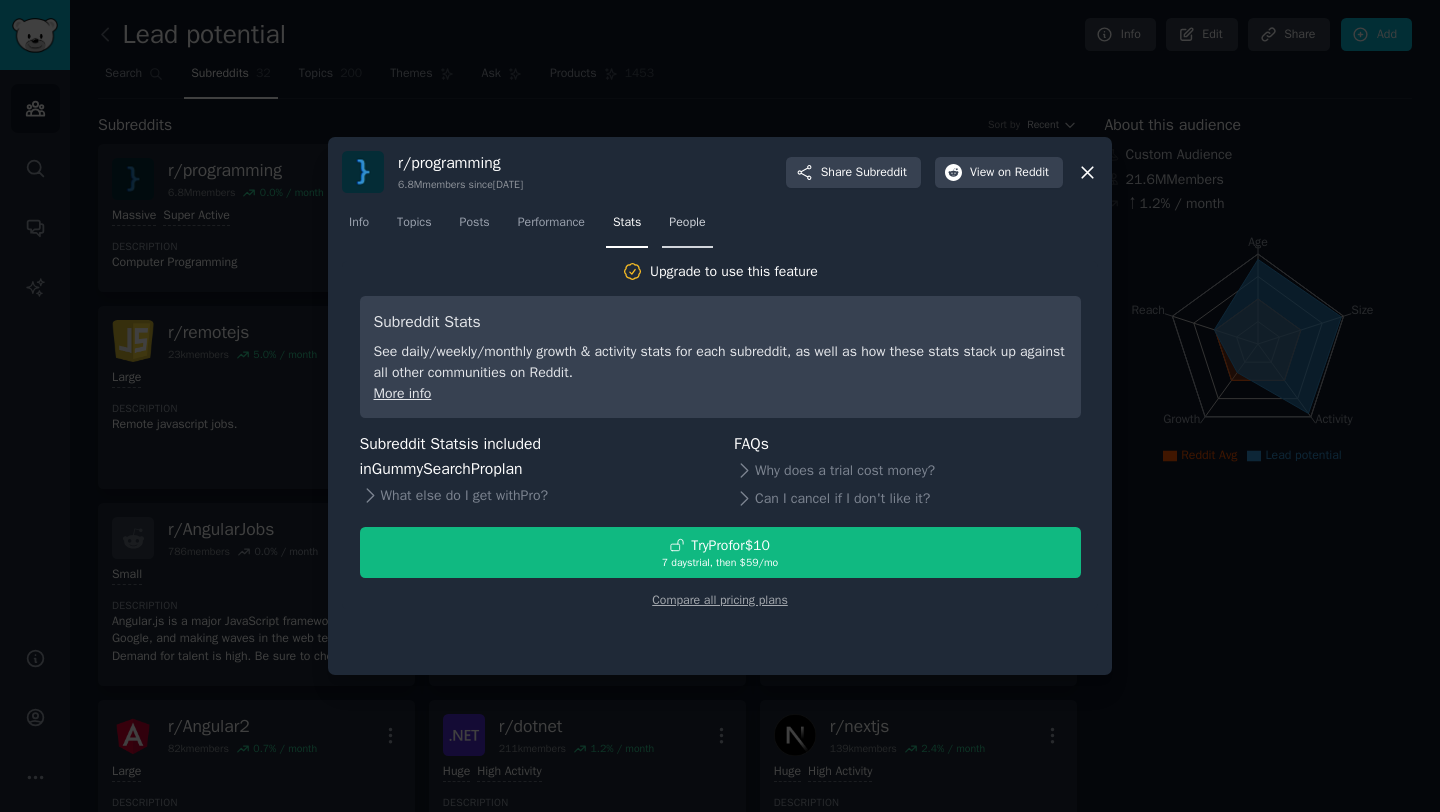 click on "People" at bounding box center [687, 223] 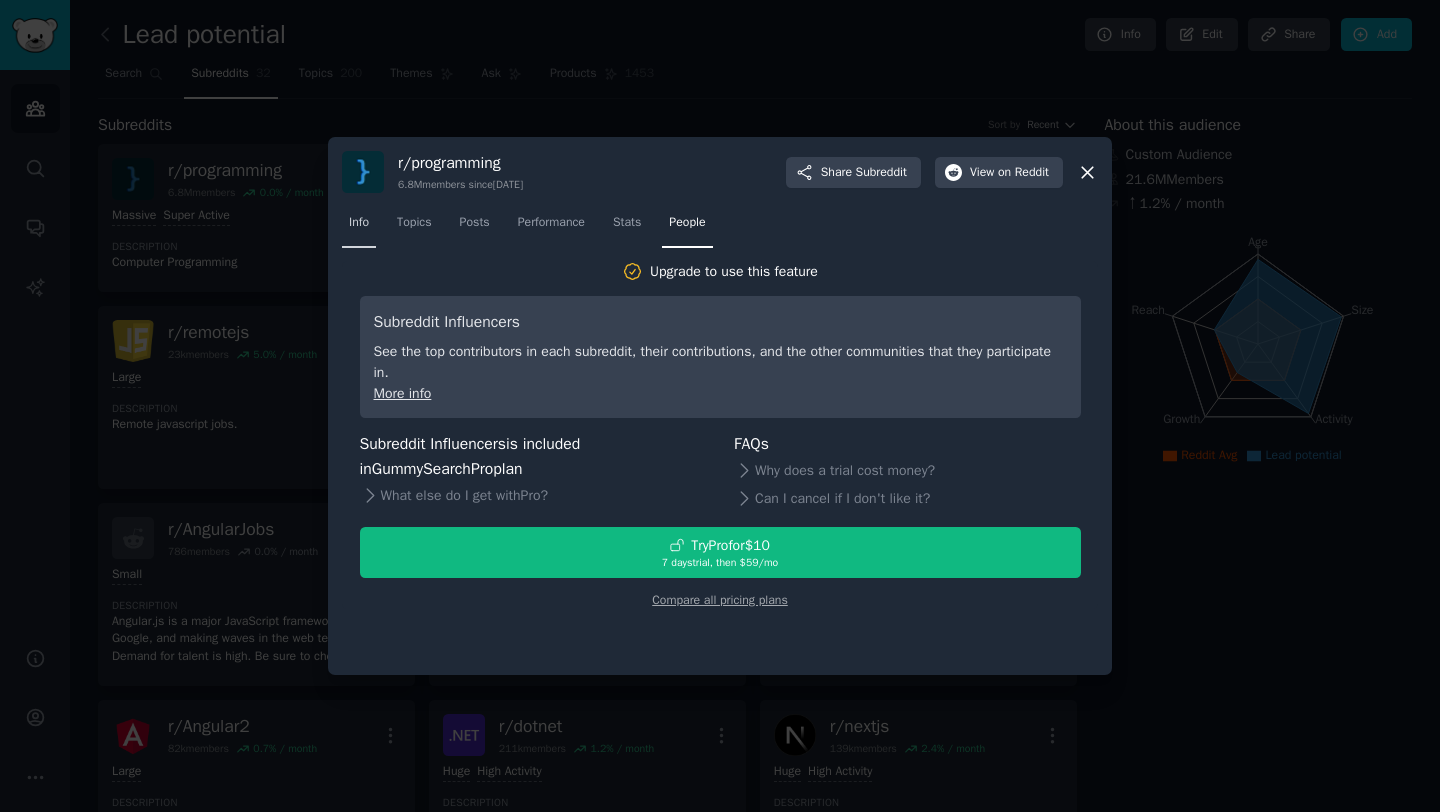 click on "Info" at bounding box center [359, 223] 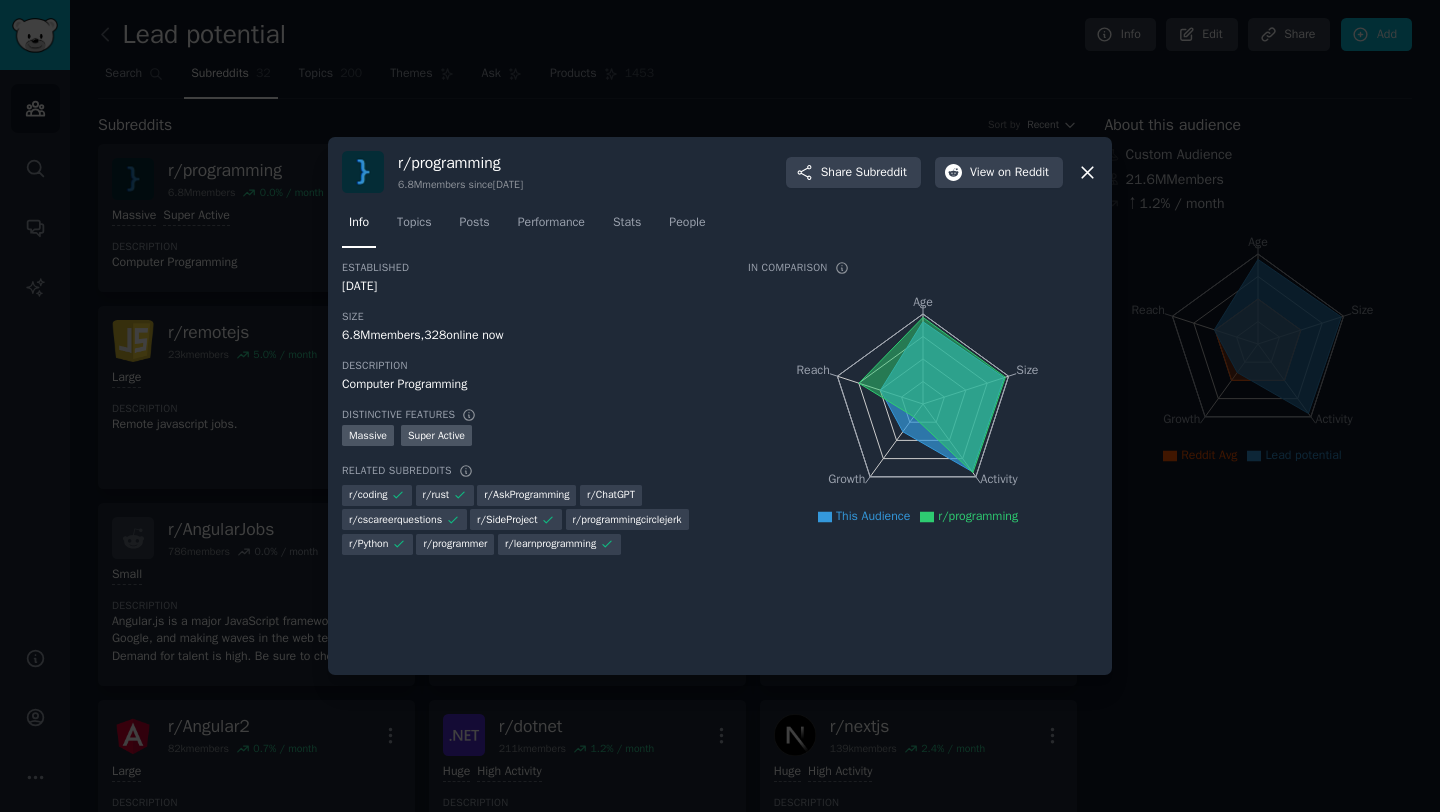 click at bounding box center [720, 406] 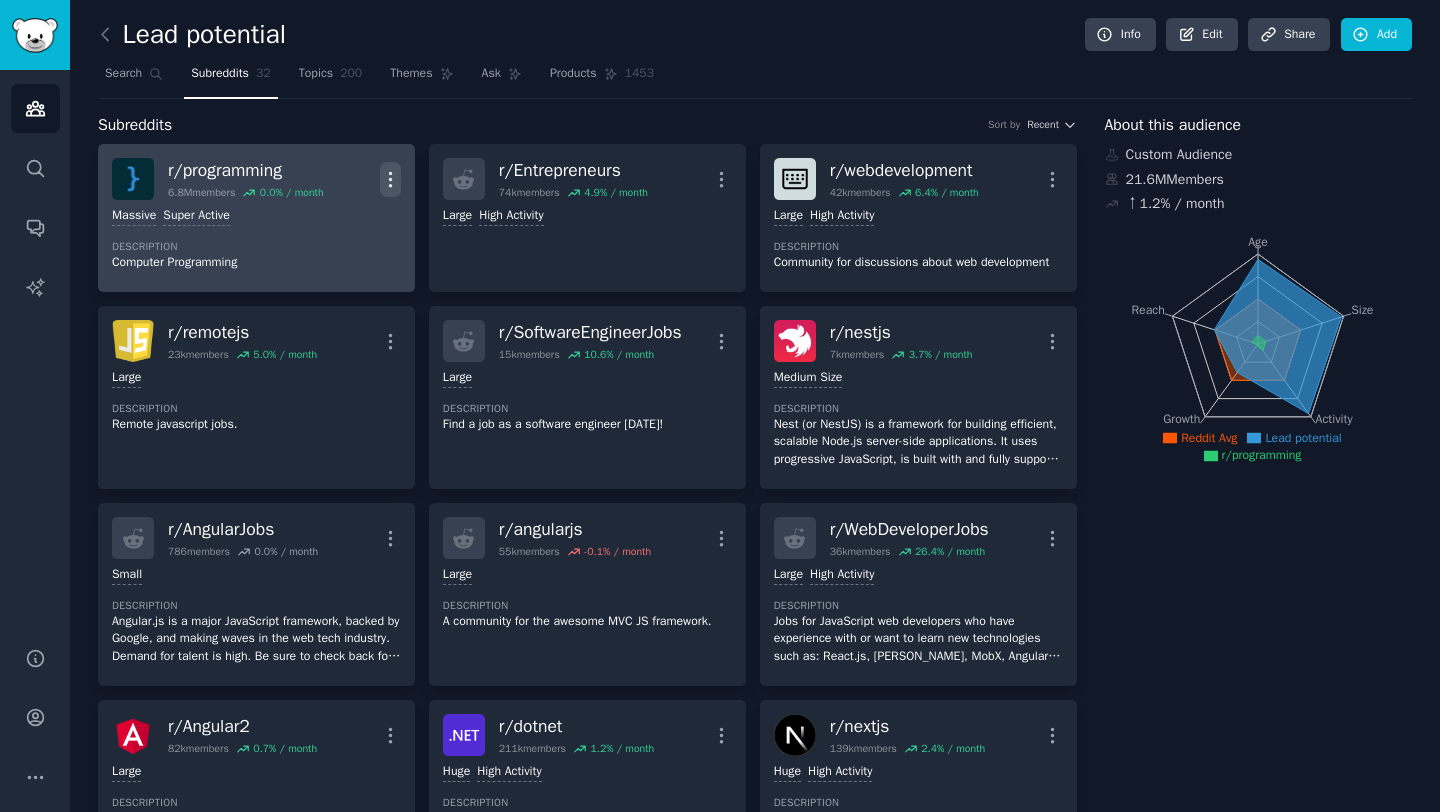 click 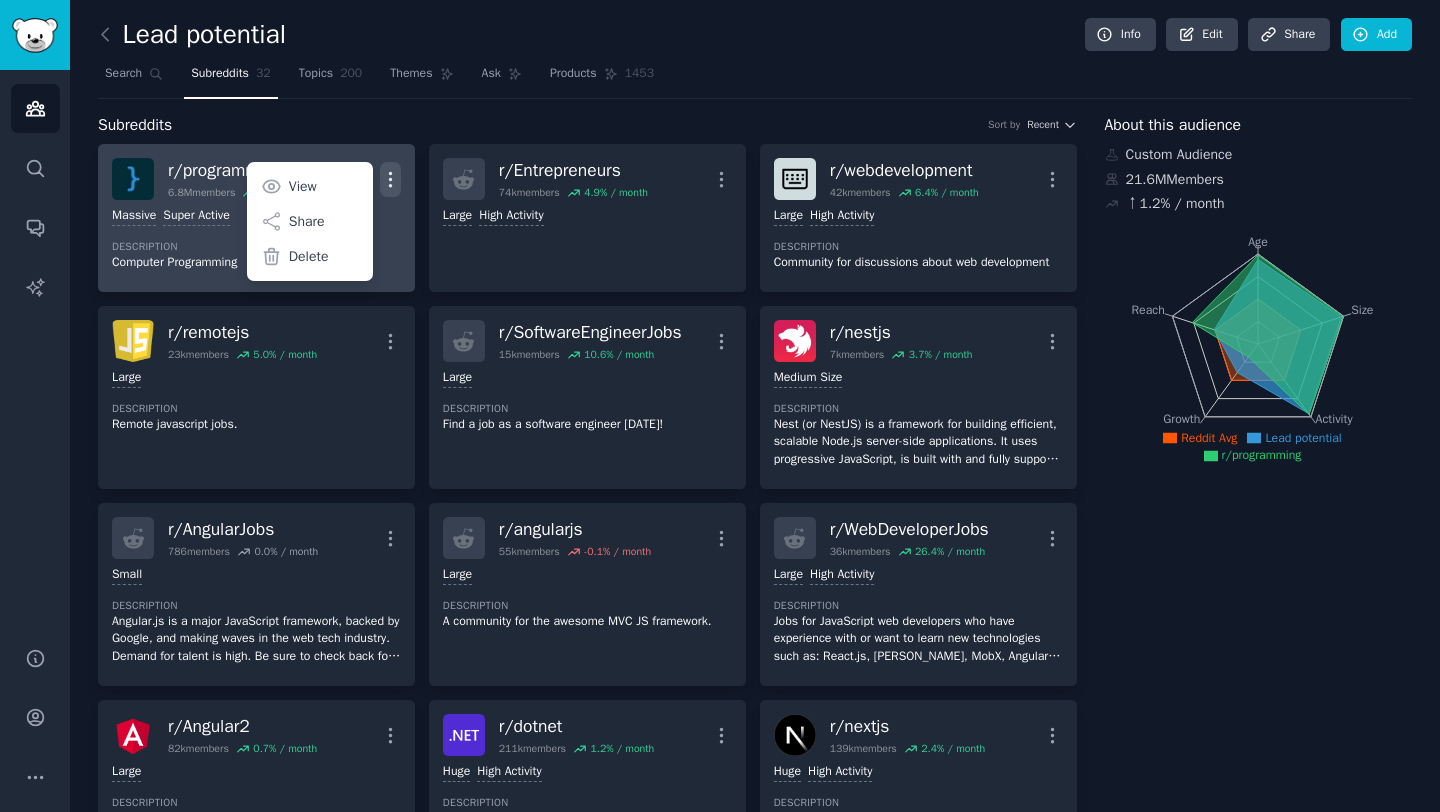 click 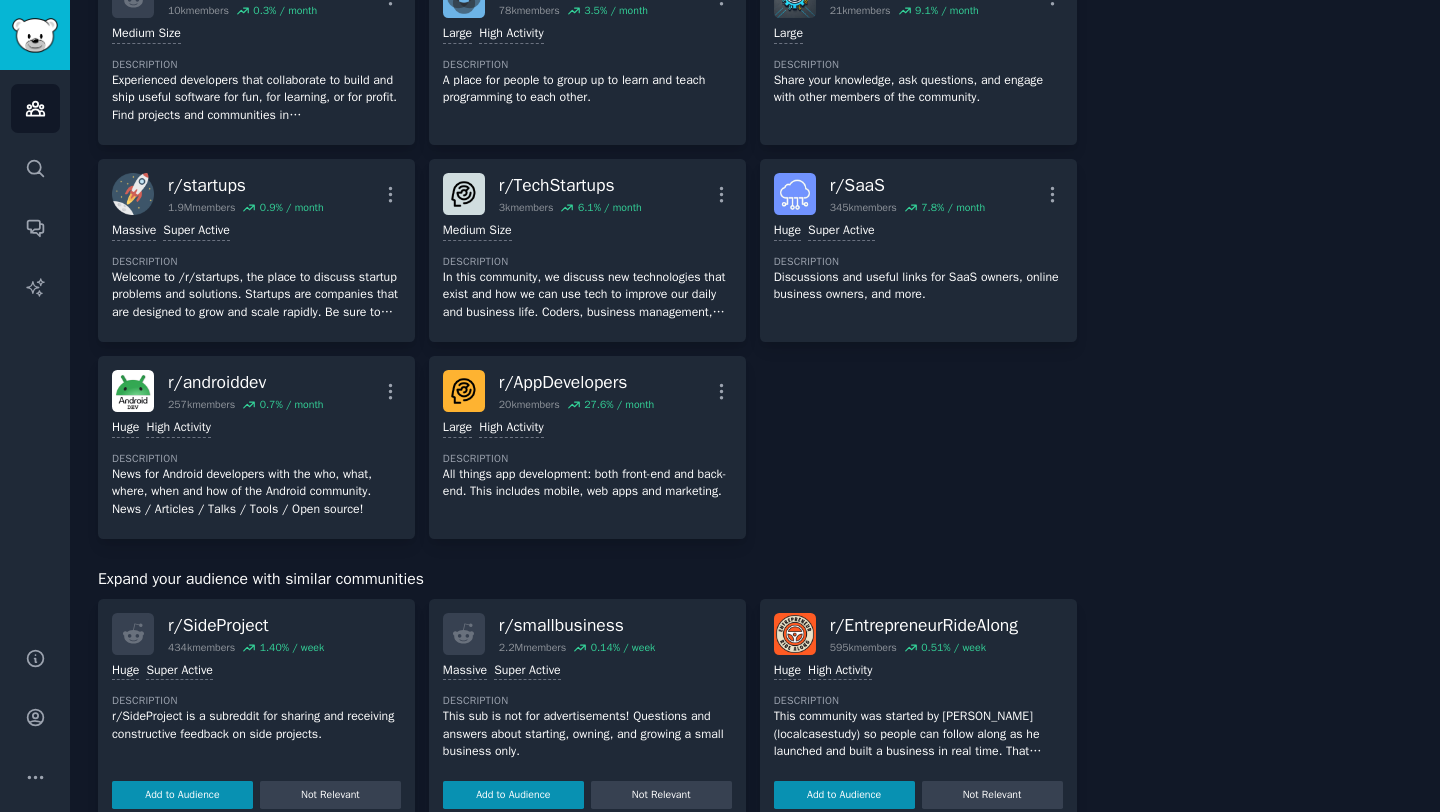 scroll, scrollTop: 1691, scrollLeft: 0, axis: vertical 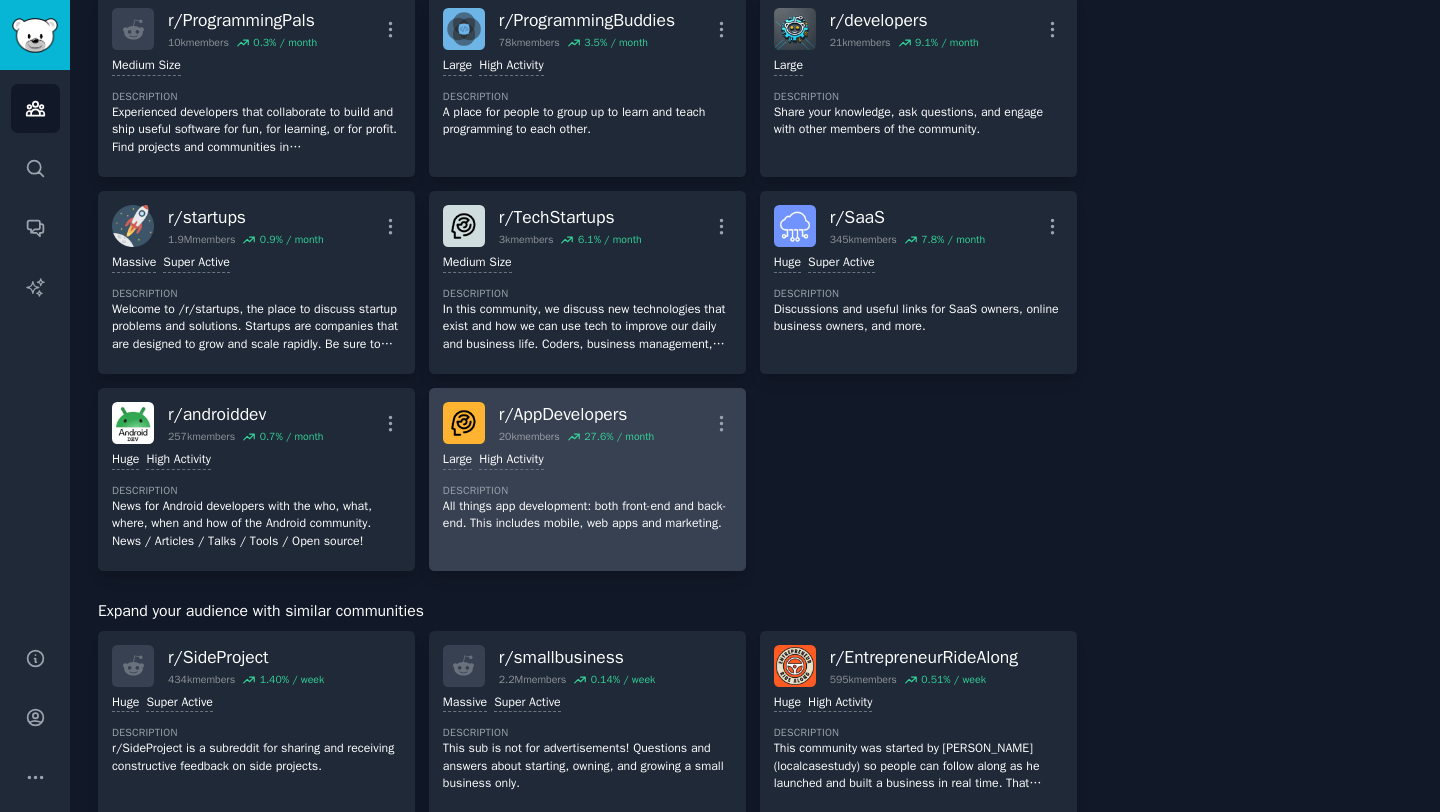 click on "All things app development: both front-end and back-end. This includes mobile, web apps and marketing." at bounding box center (587, 515) 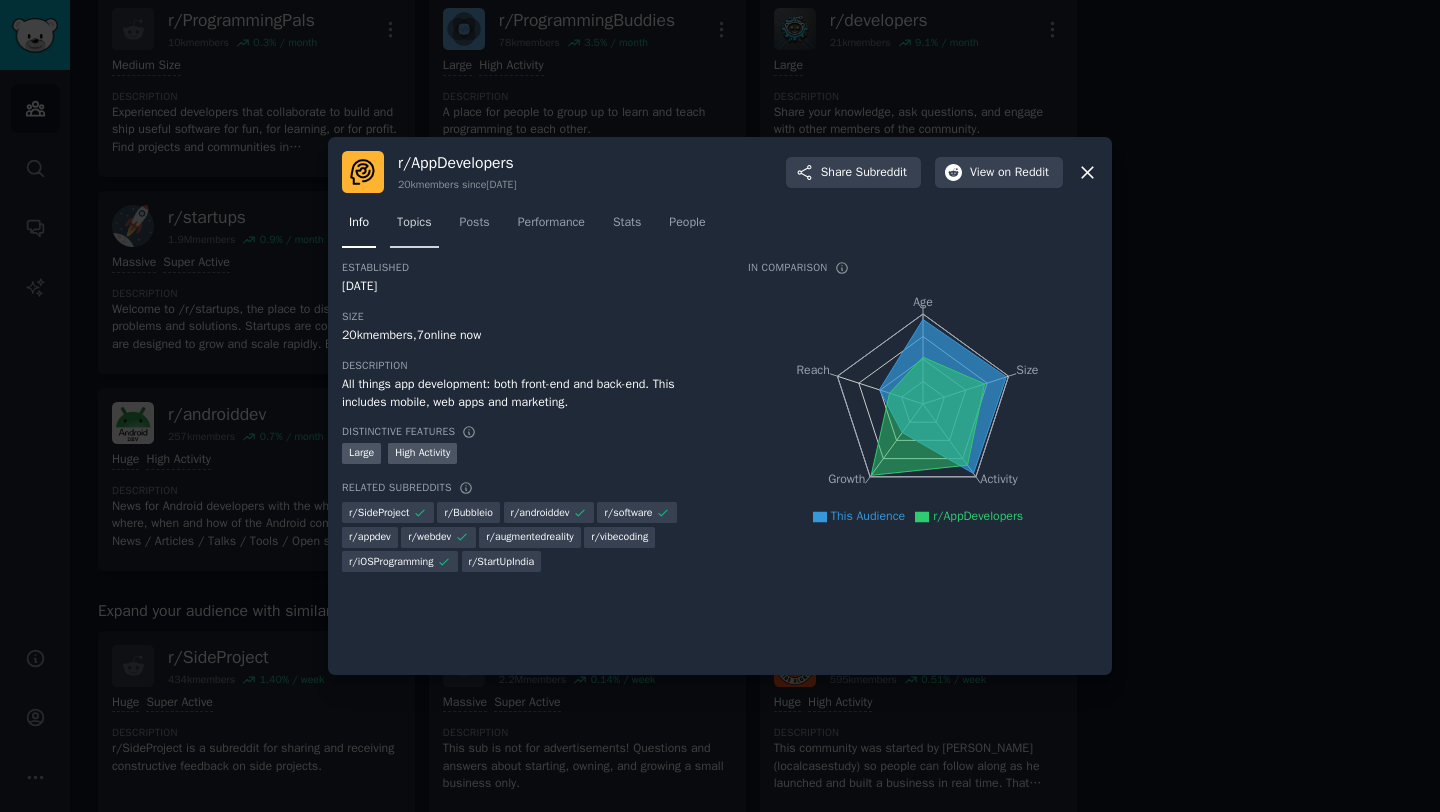 click on "Topics" at bounding box center [414, 223] 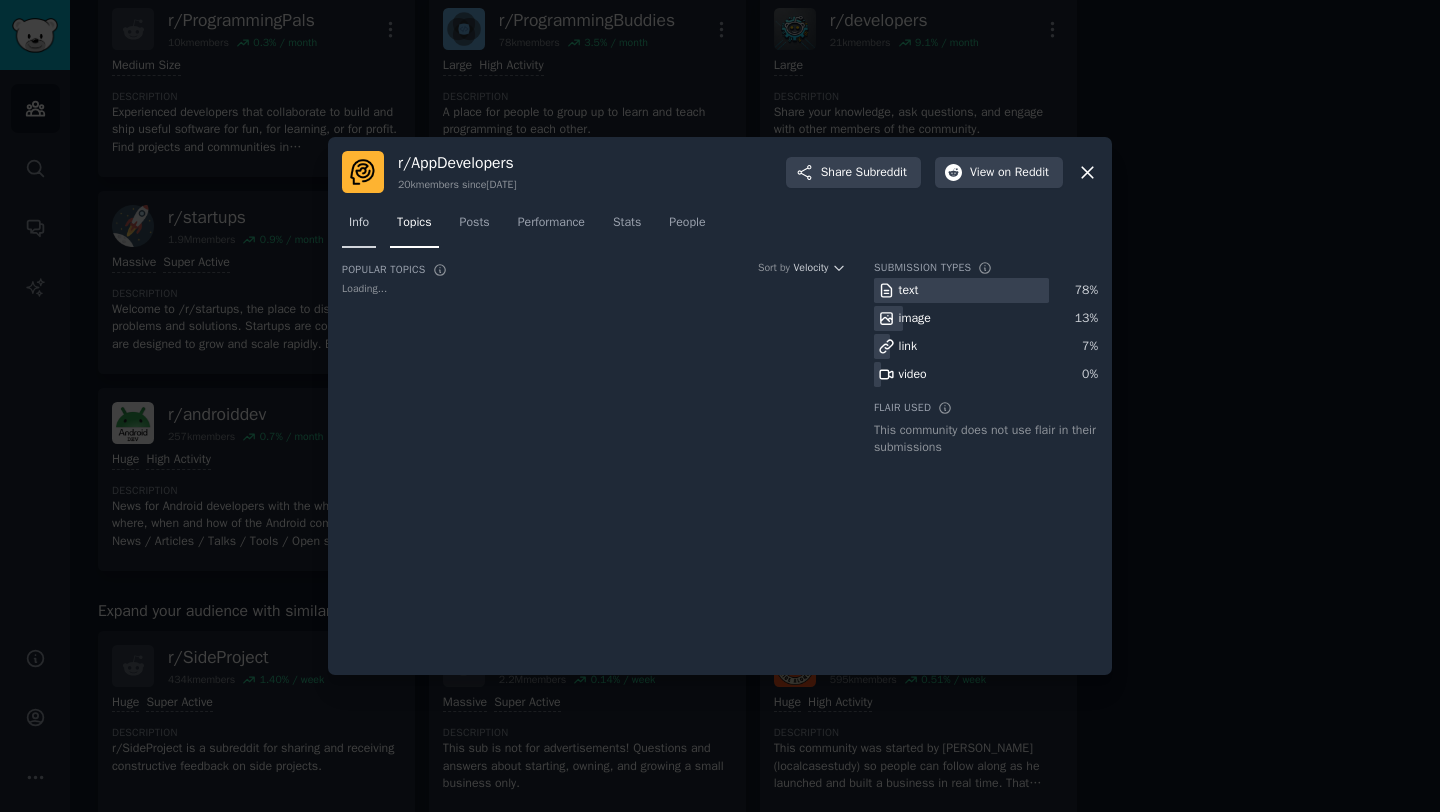 click on "Info" at bounding box center (359, 223) 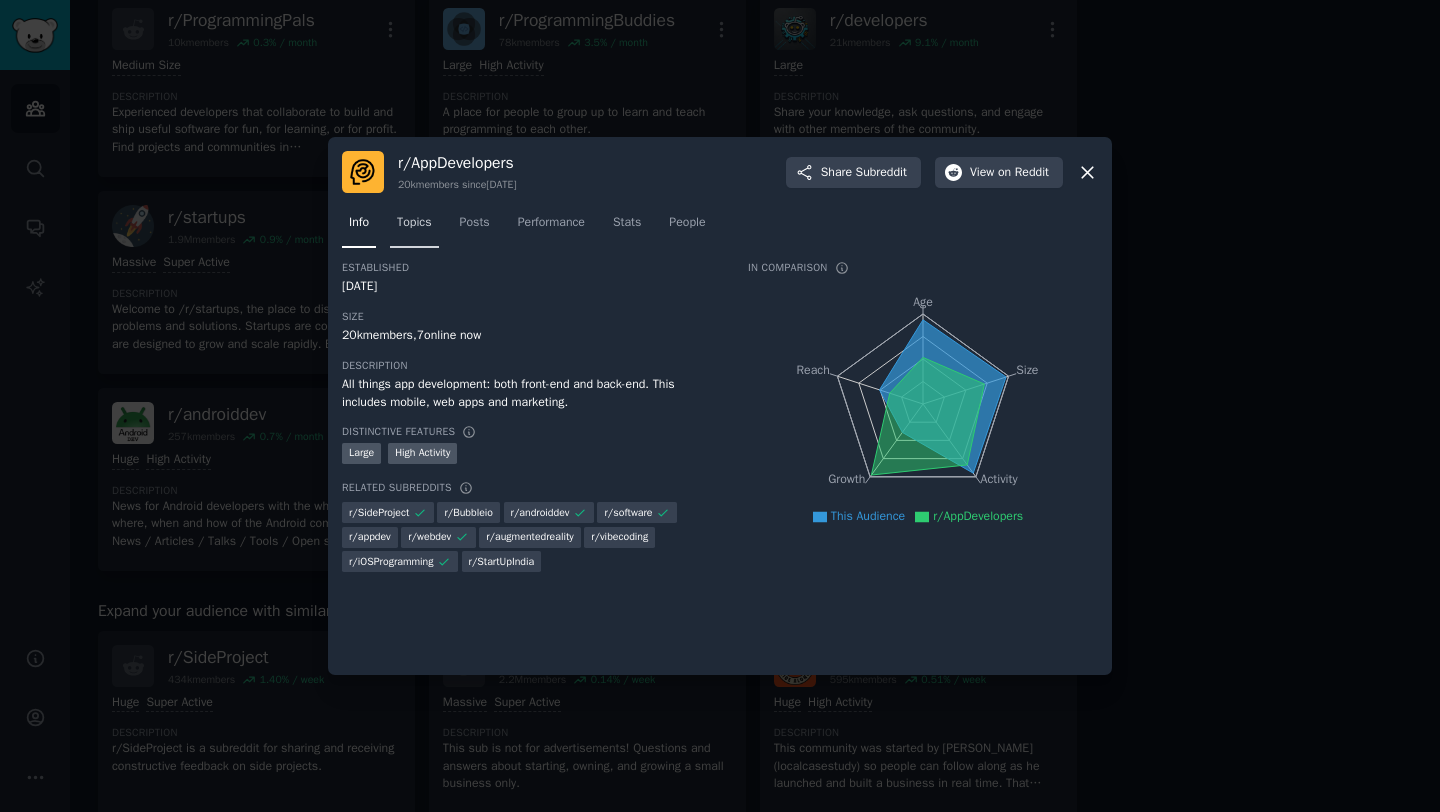 click on "Topics" at bounding box center [414, 223] 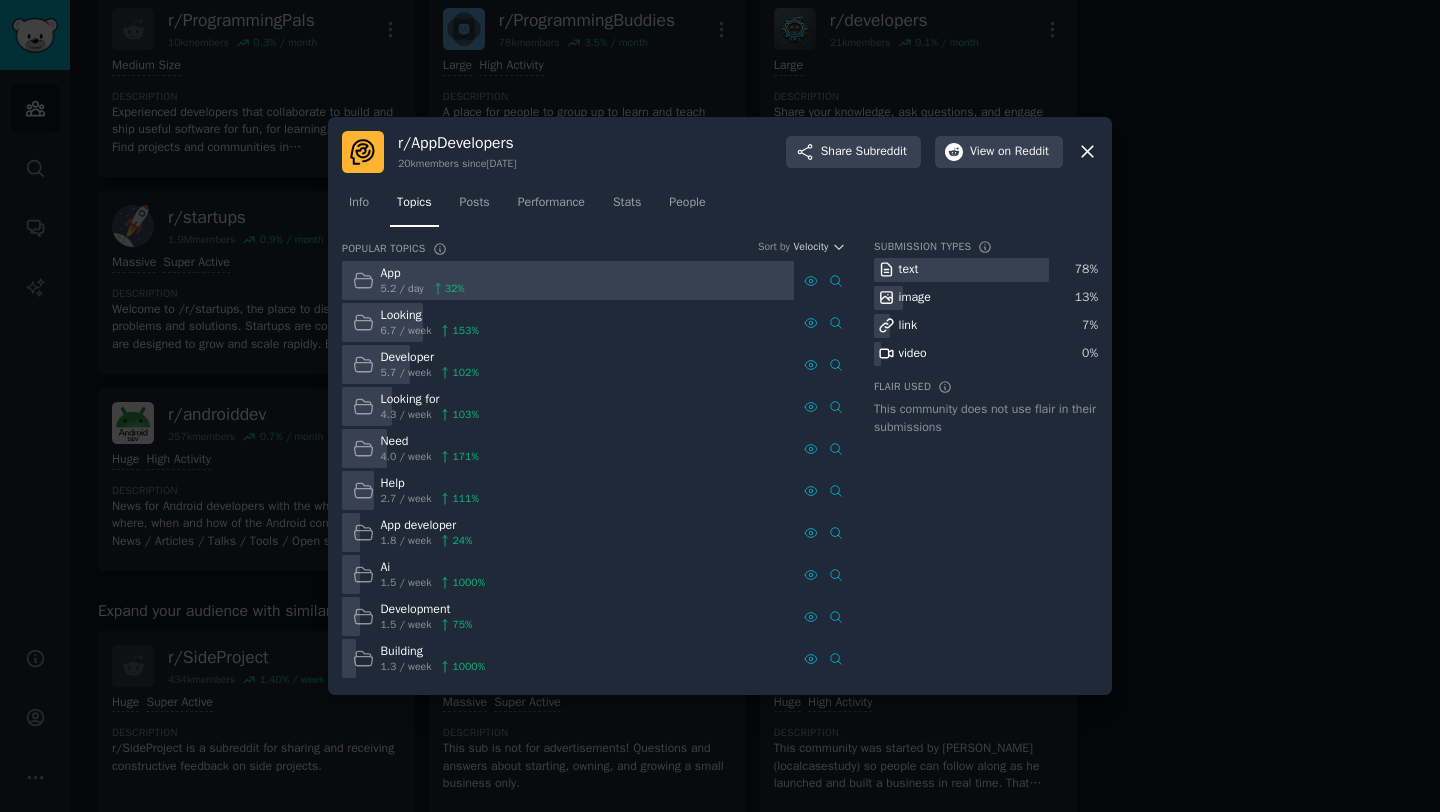 click on "Looking" at bounding box center (430, 316) 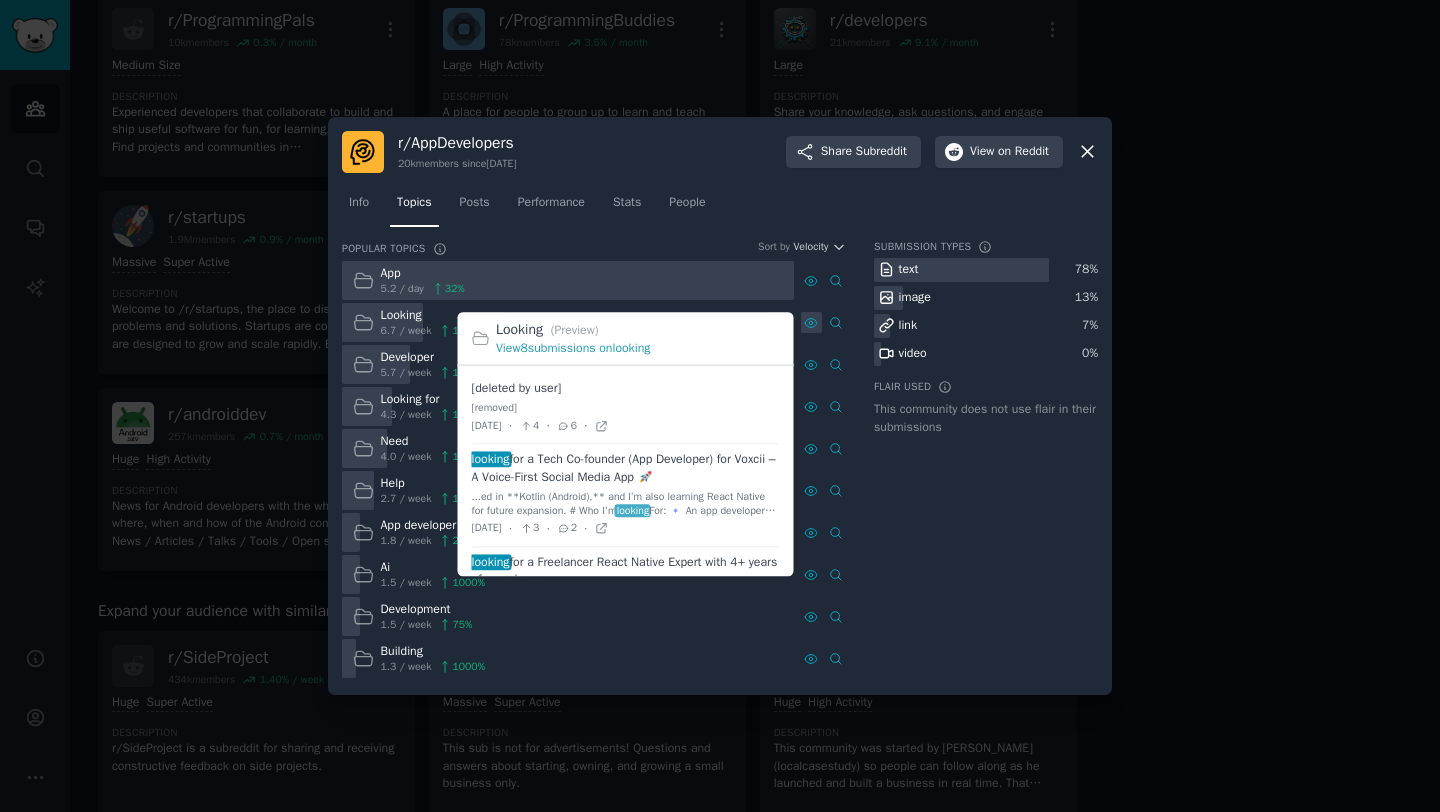 click 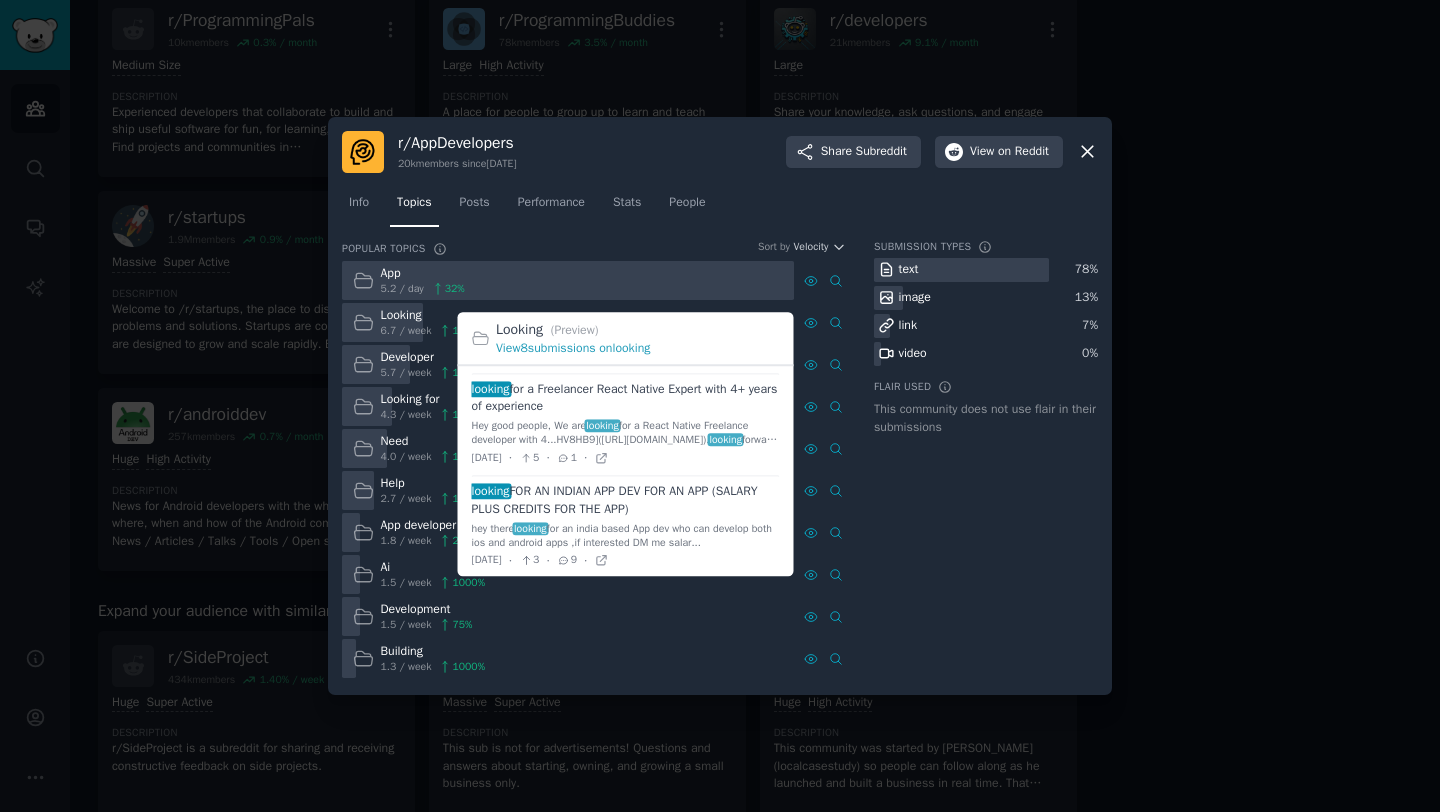 scroll, scrollTop: 182, scrollLeft: 0, axis: vertical 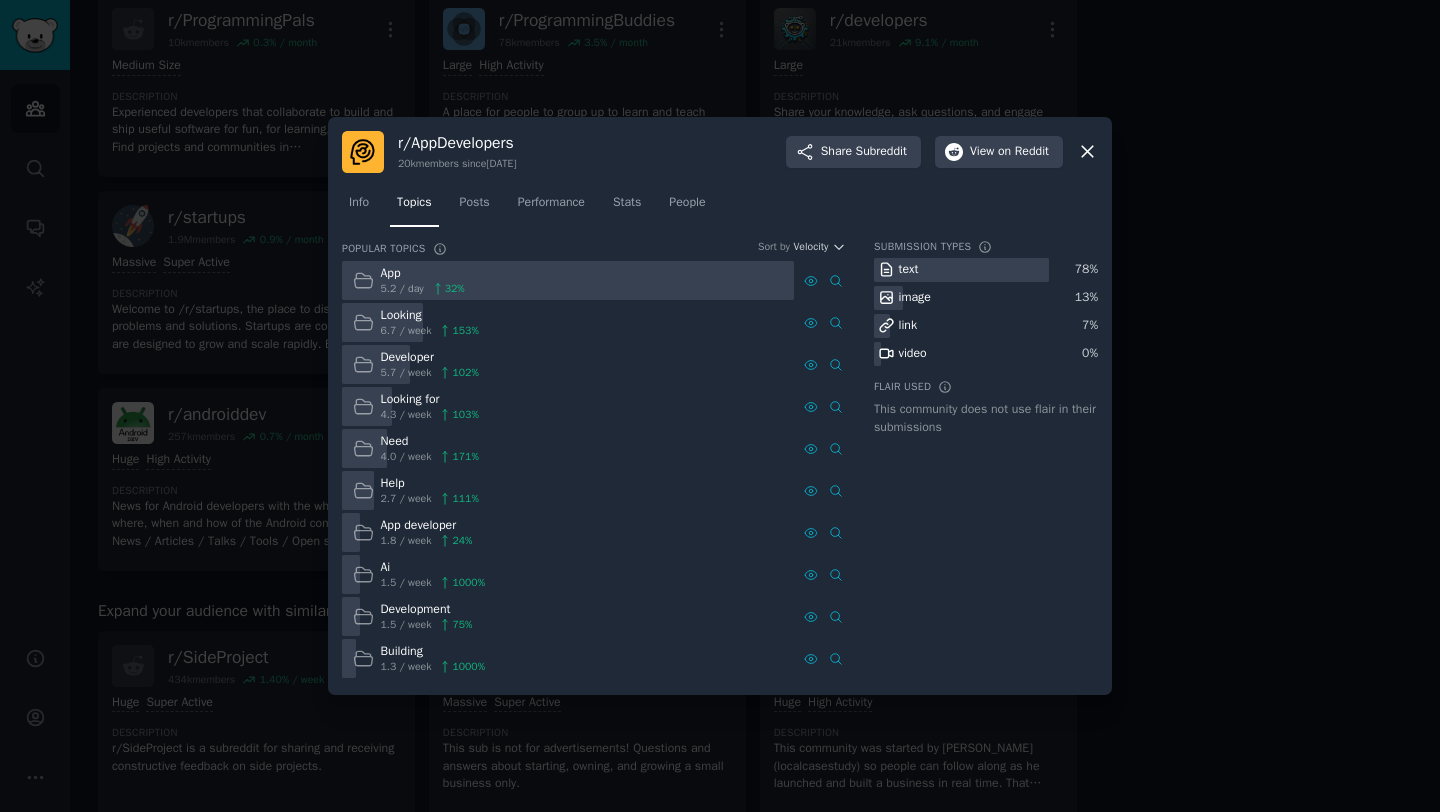 click on "Submission Types text 78 % image 13 % link 7 % video 0 % Flair Used This community does not use flair in their submissions" at bounding box center [986, 460] 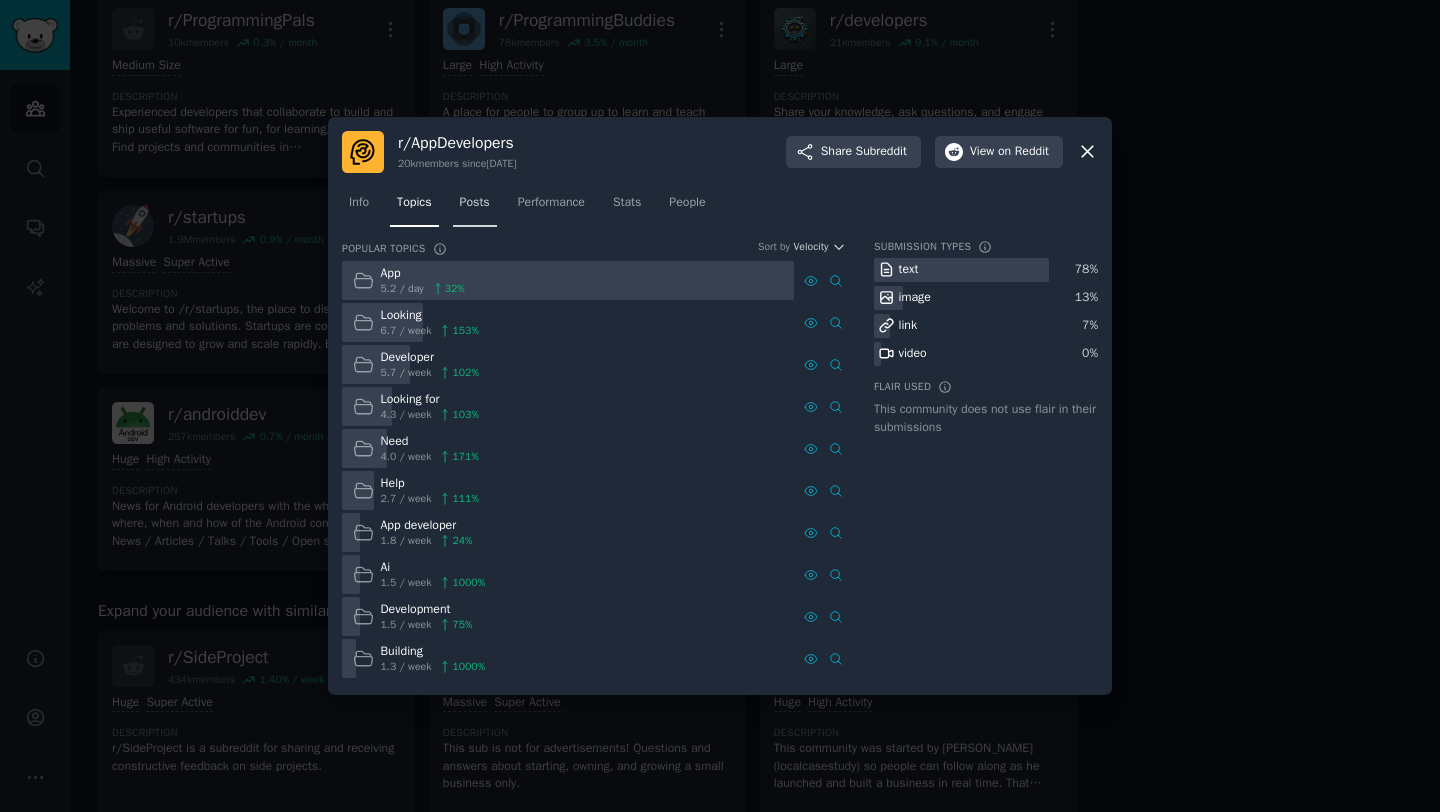 click on "Posts" at bounding box center (475, 203) 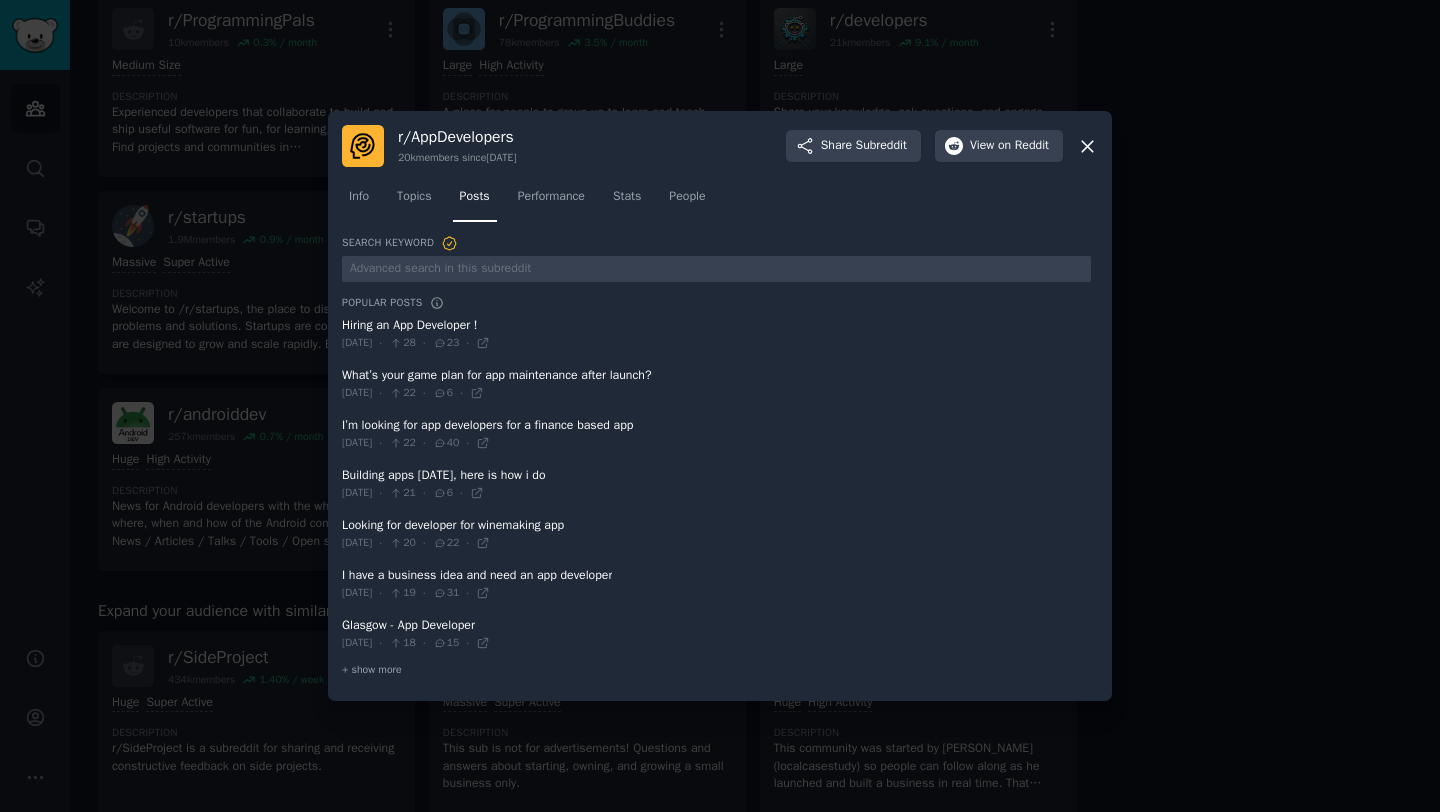 click at bounding box center (720, 406) 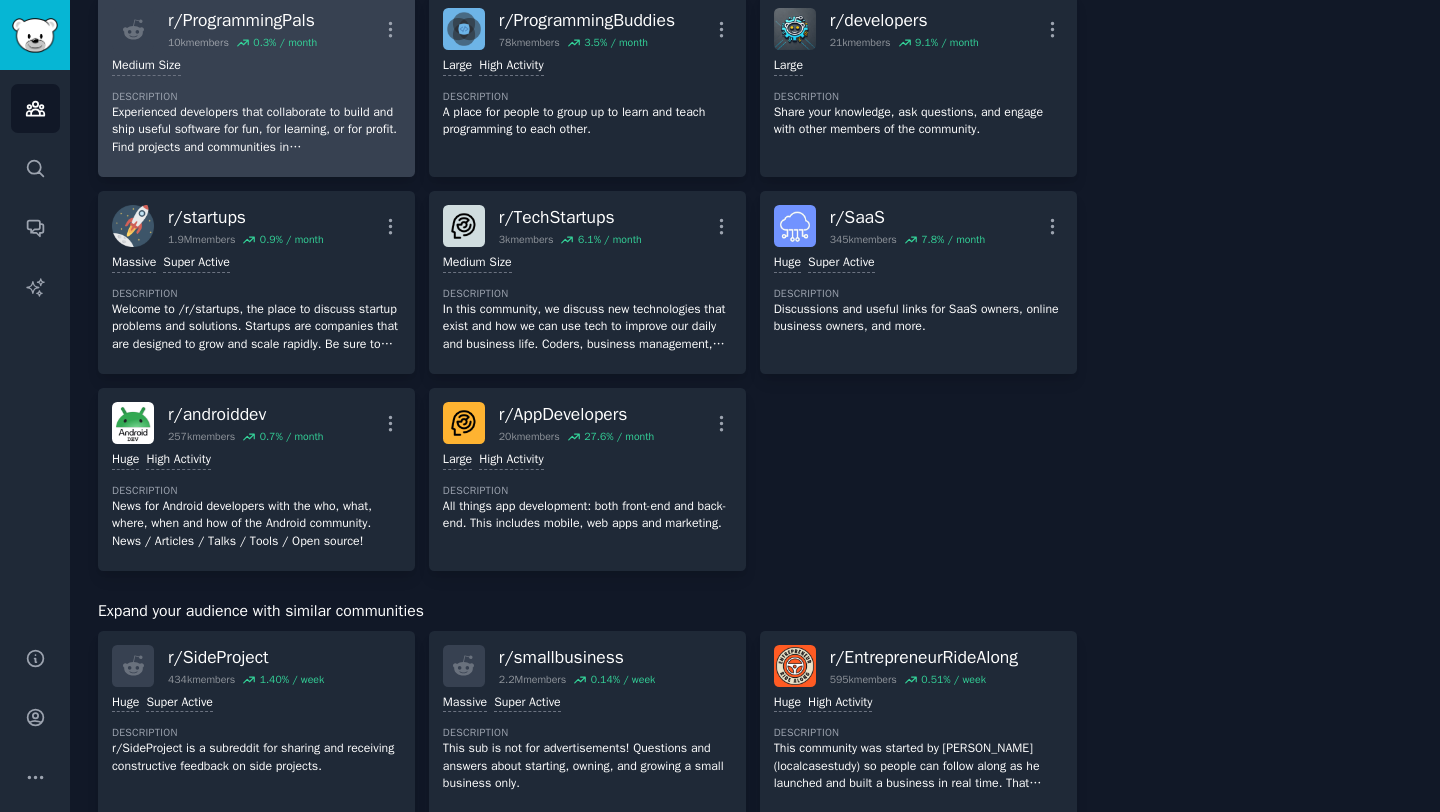 scroll, scrollTop: 0, scrollLeft: 0, axis: both 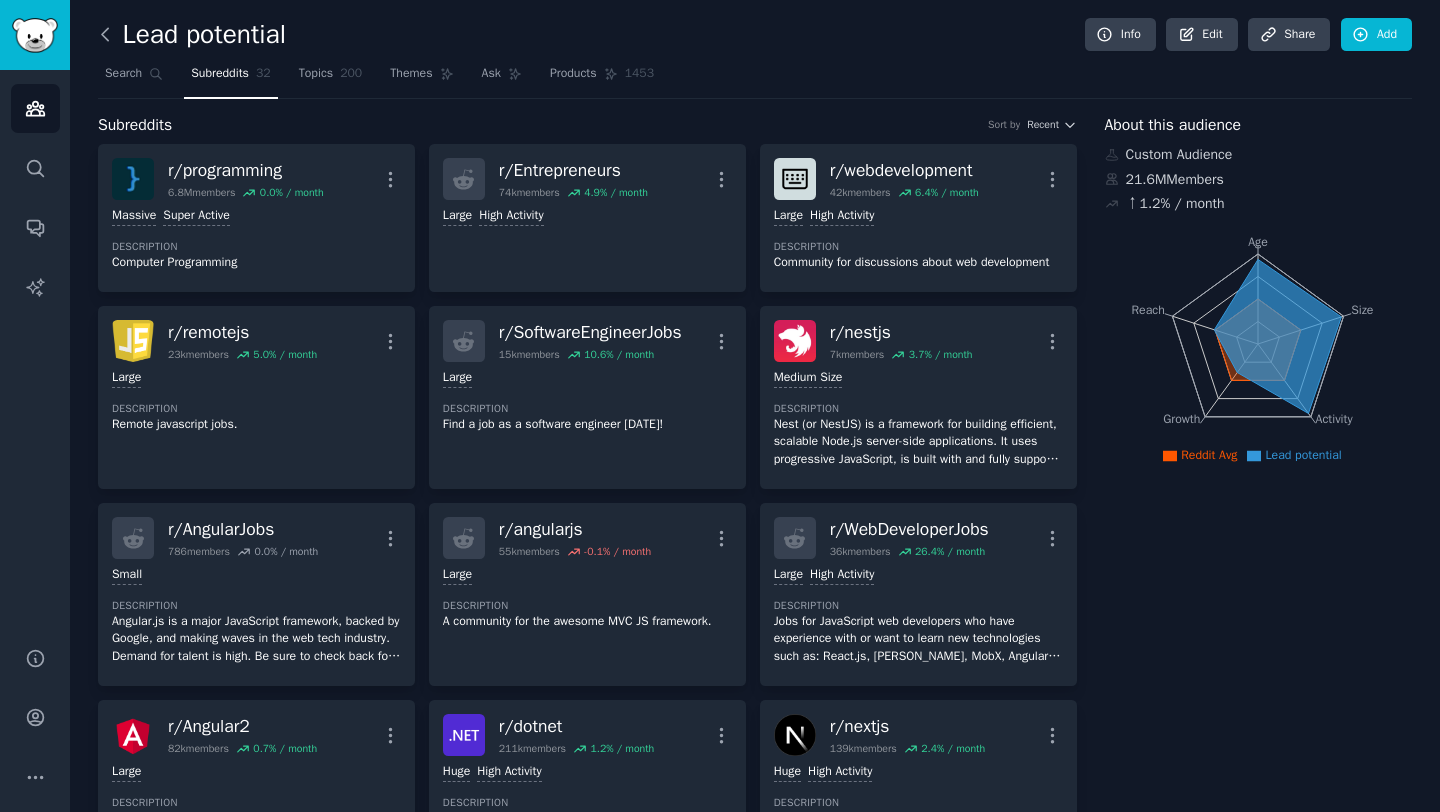 click 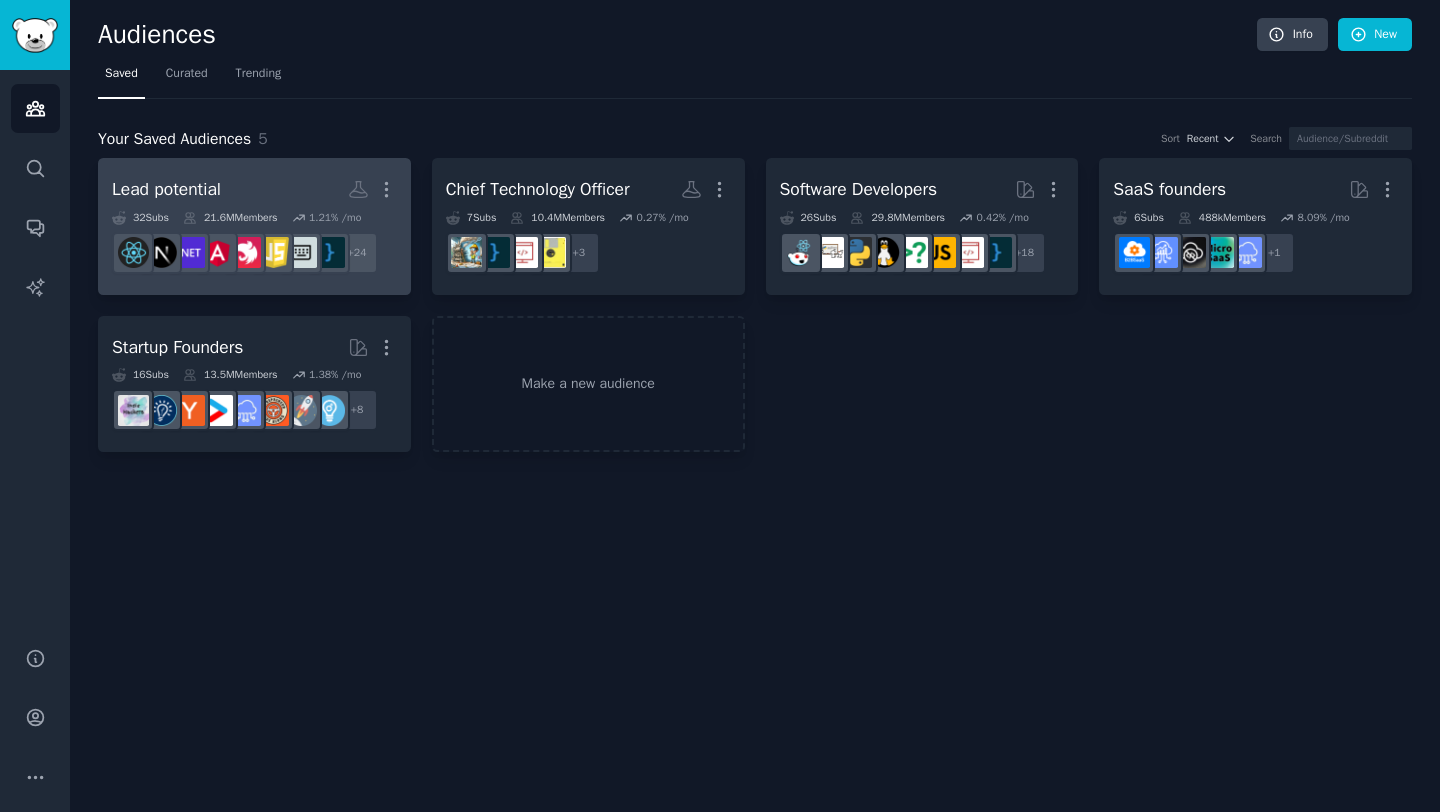 click on "Lead potential Custom Audience More" at bounding box center (254, 189) 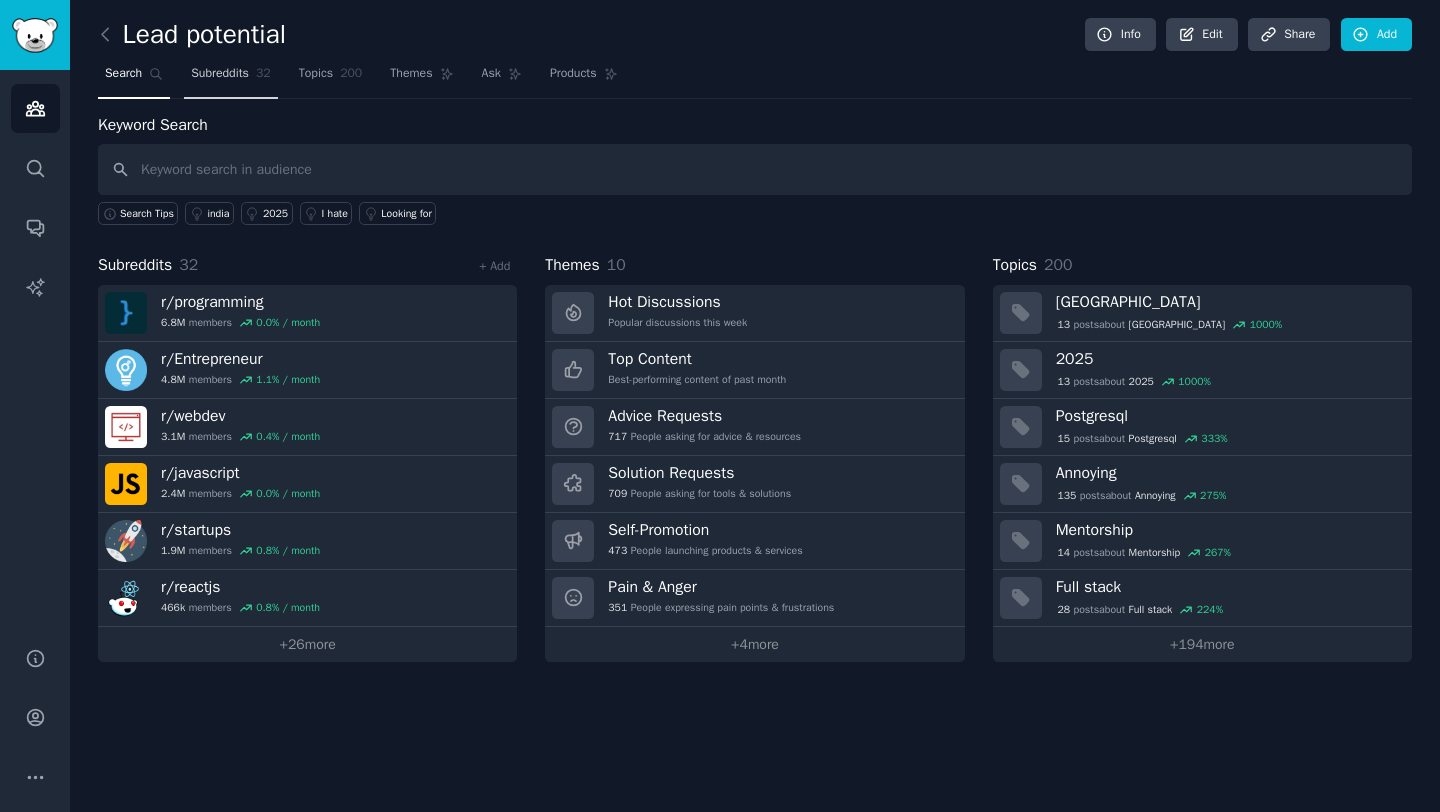 click on "Subreddits" at bounding box center (220, 74) 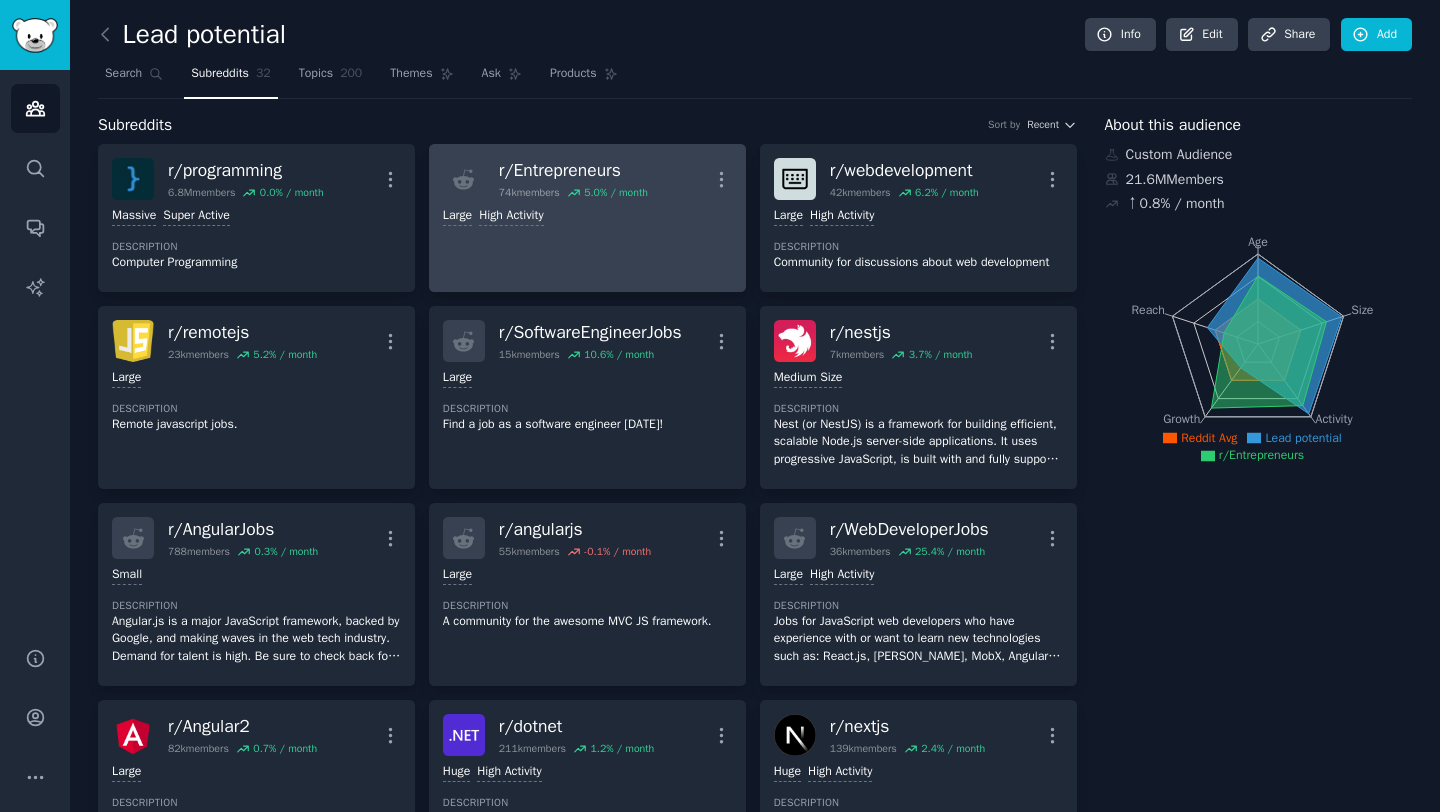 click on "r/ Entrepreneurs 74k  members 5.0 % / month More Large High Activity" at bounding box center (587, 218) 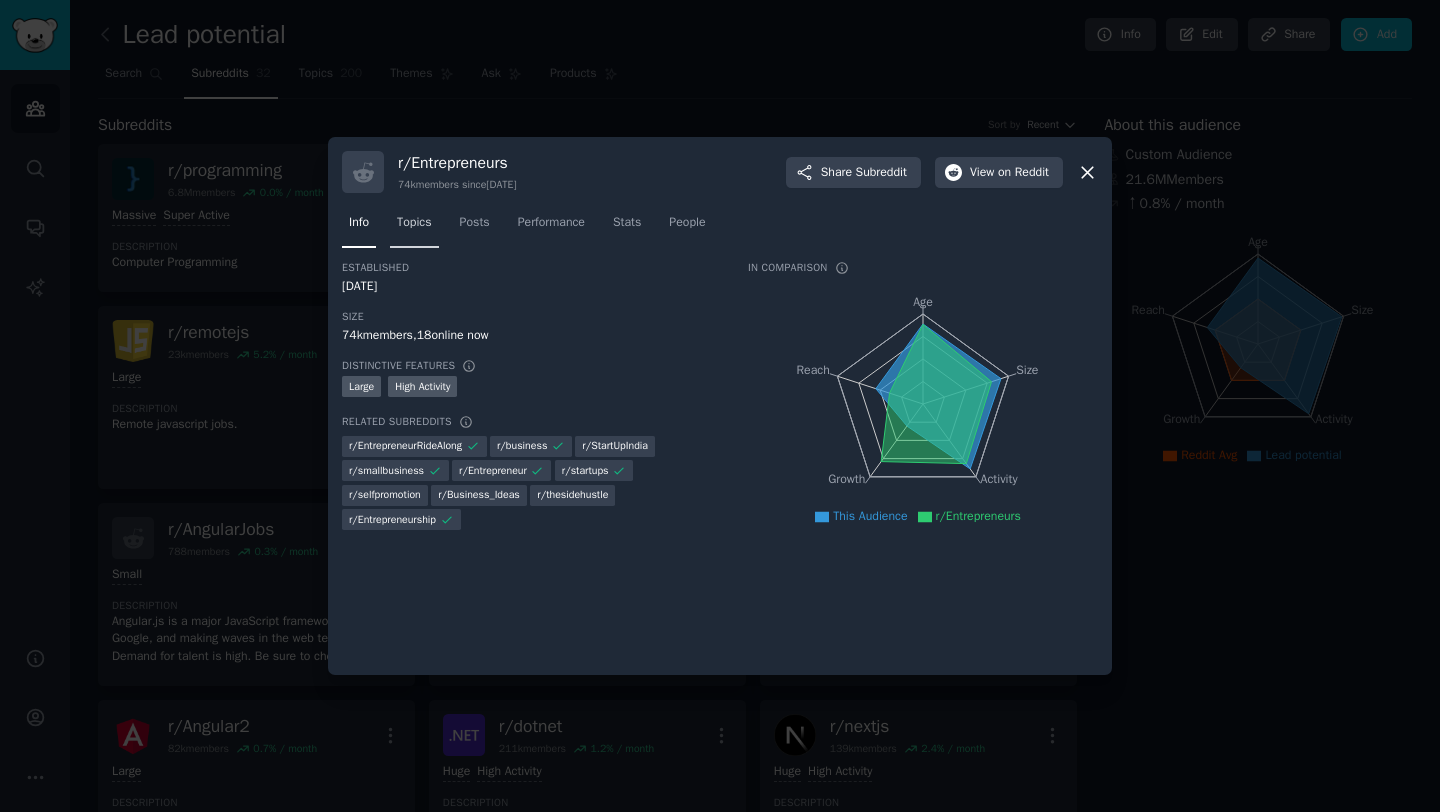 click on "Topics" at bounding box center (414, 223) 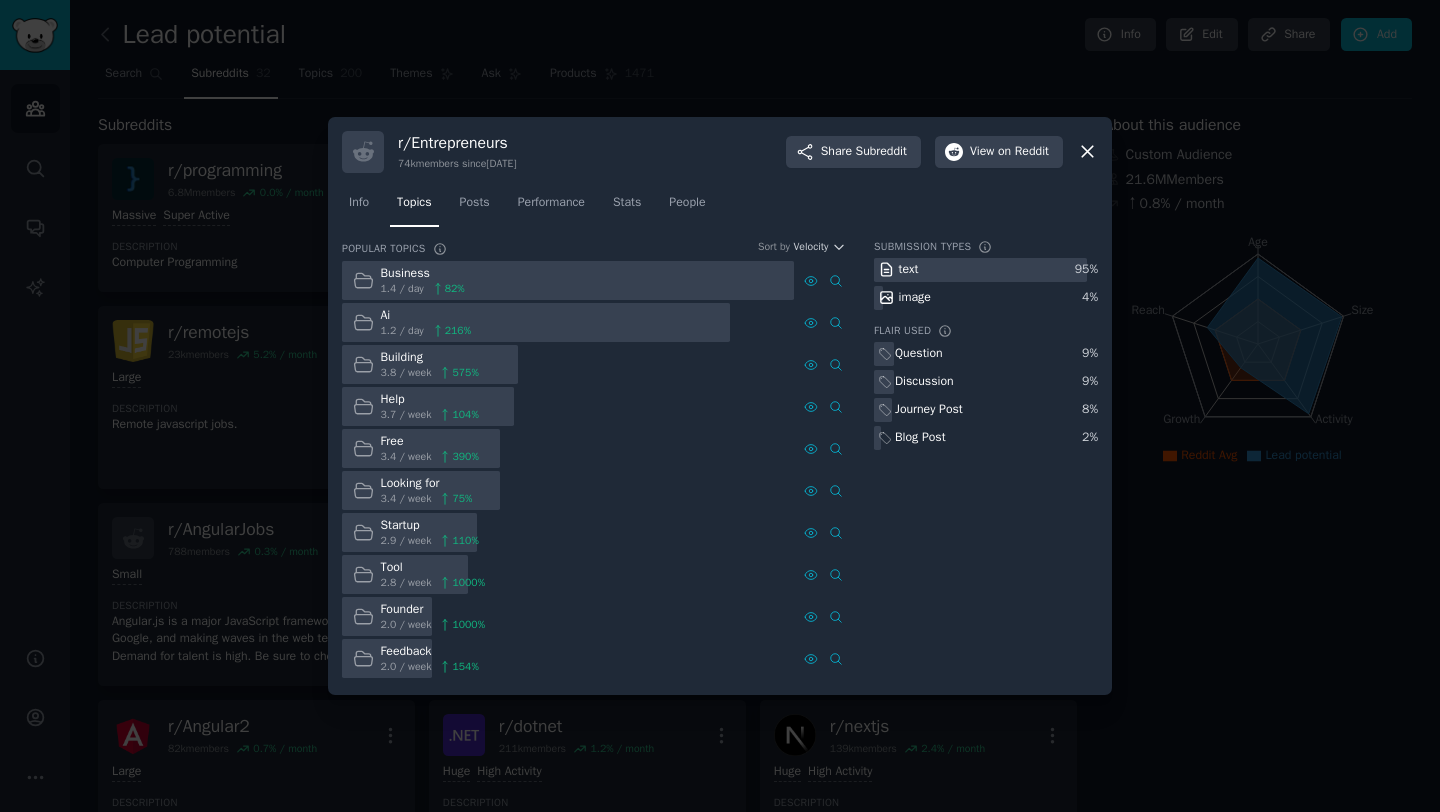 click 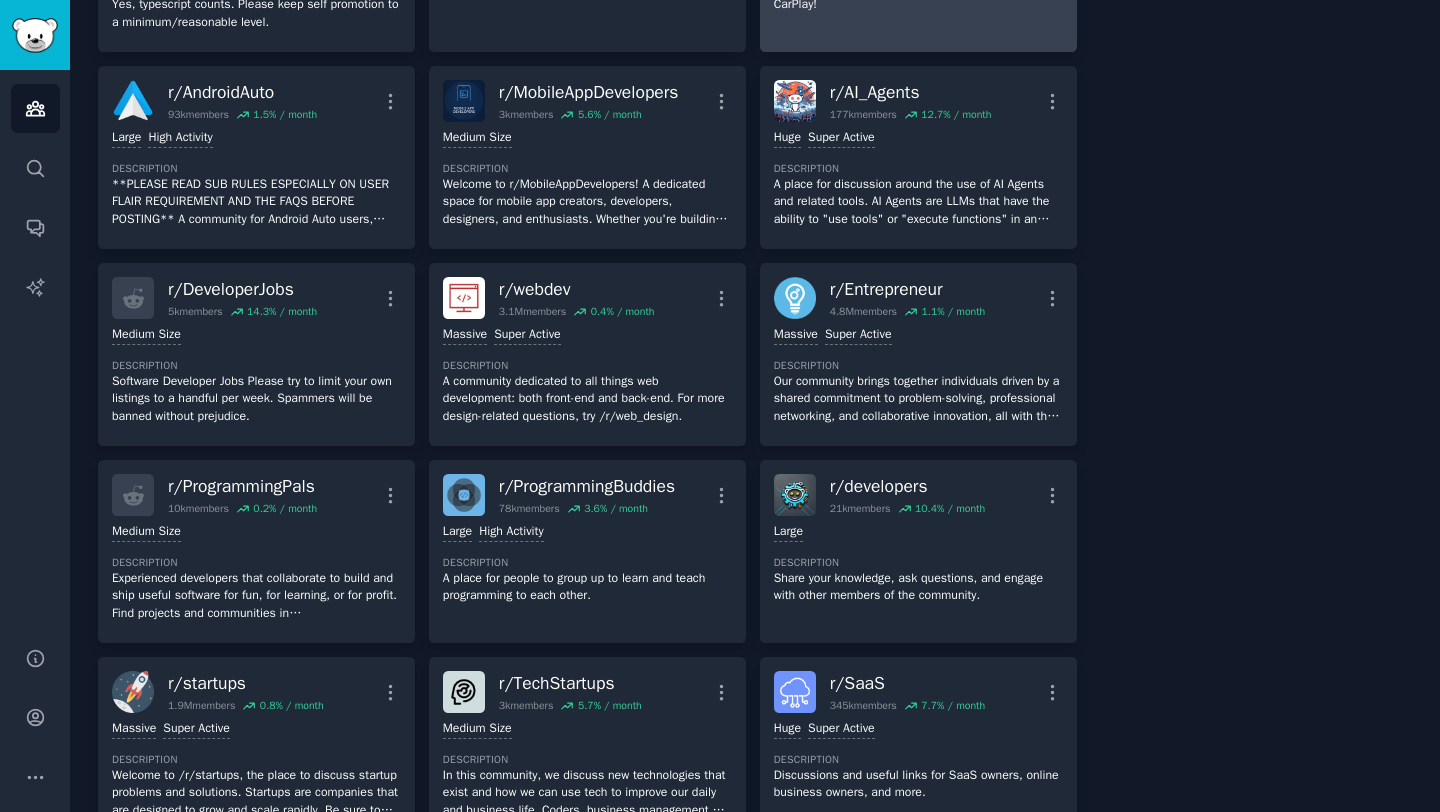 scroll, scrollTop: 1202, scrollLeft: 0, axis: vertical 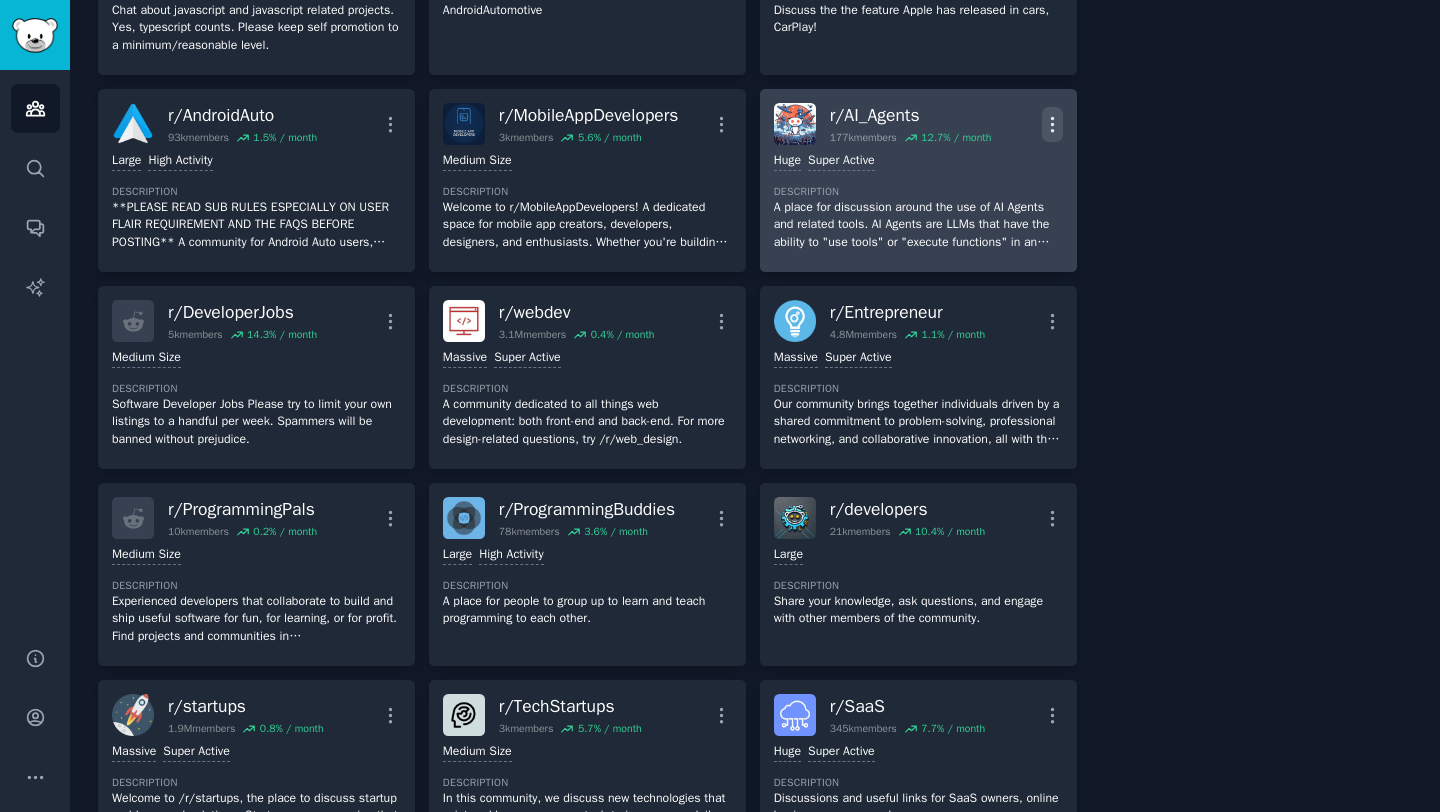 click 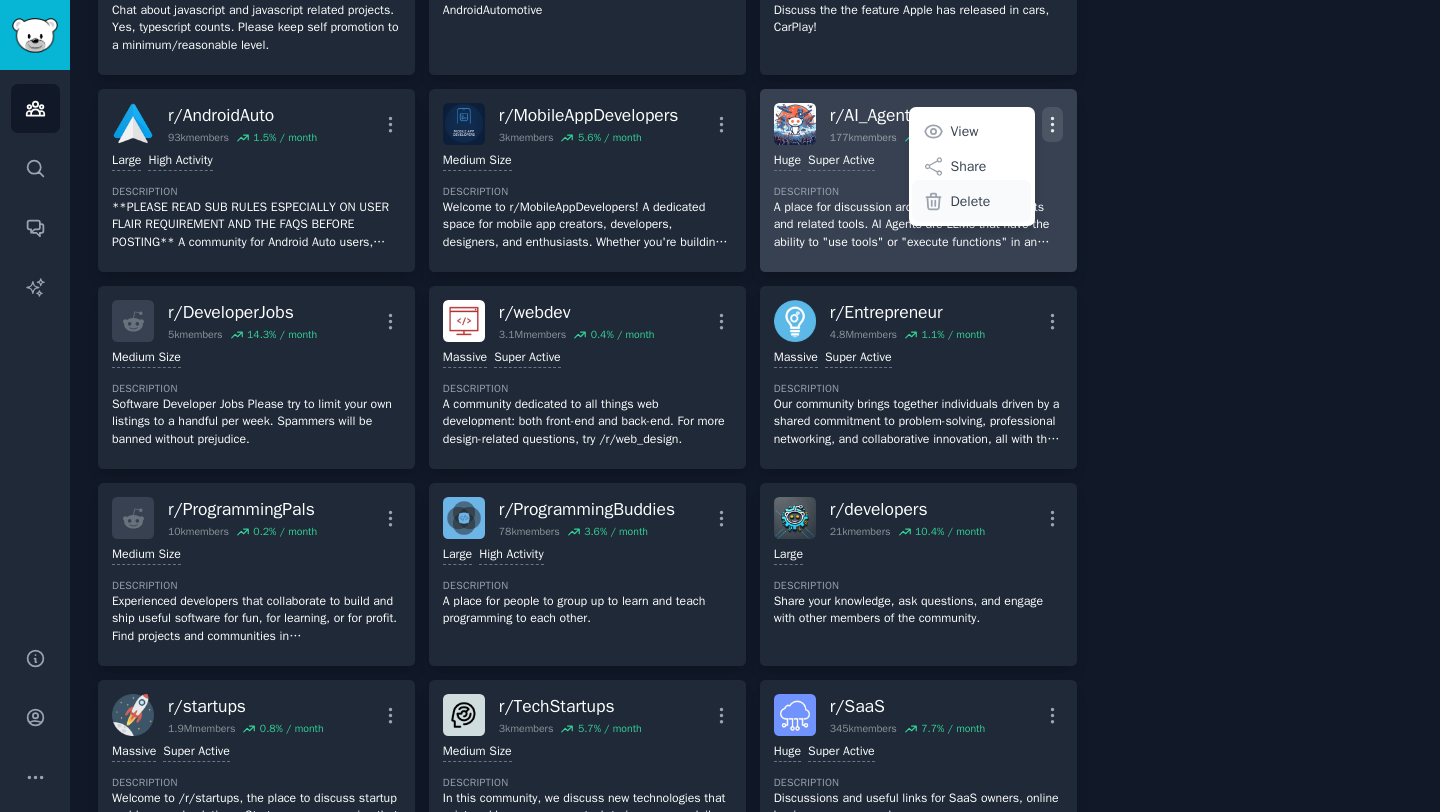 click on "Delete" at bounding box center (971, 201) 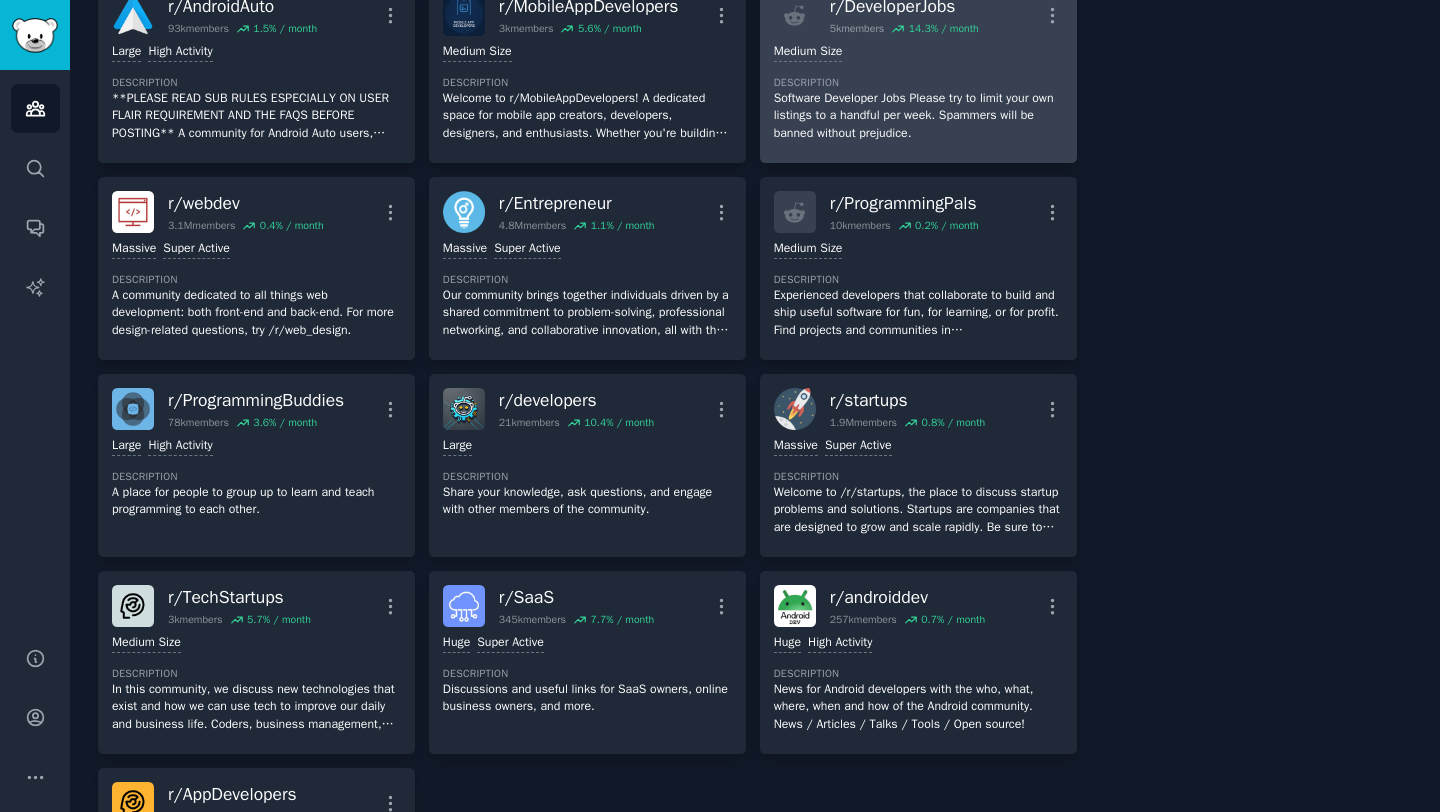 scroll, scrollTop: 1243, scrollLeft: 0, axis: vertical 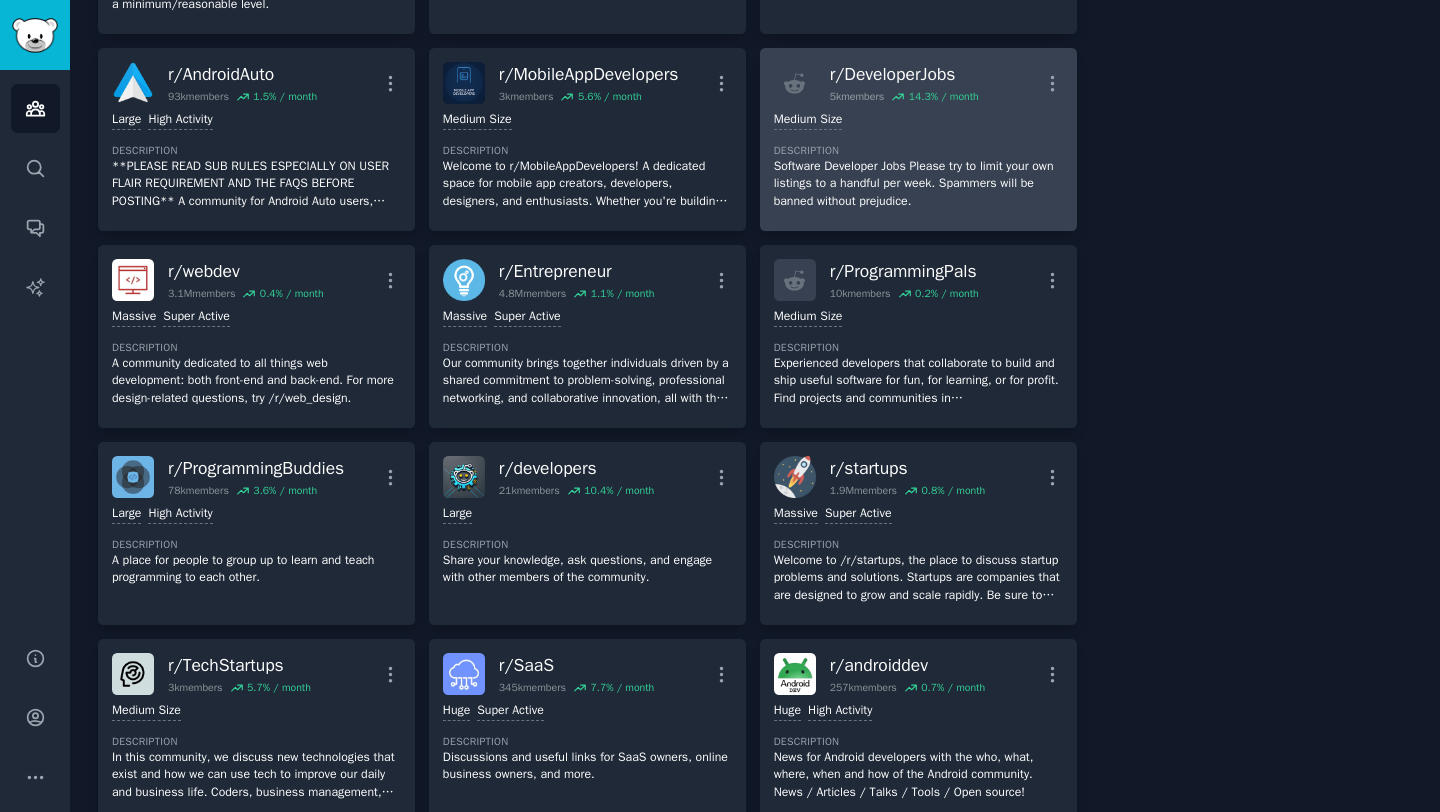 click on "Software Developer Jobs
Please try to limit your own listings to a handful per week. Spammers will be banned without prejudice." at bounding box center (918, 184) 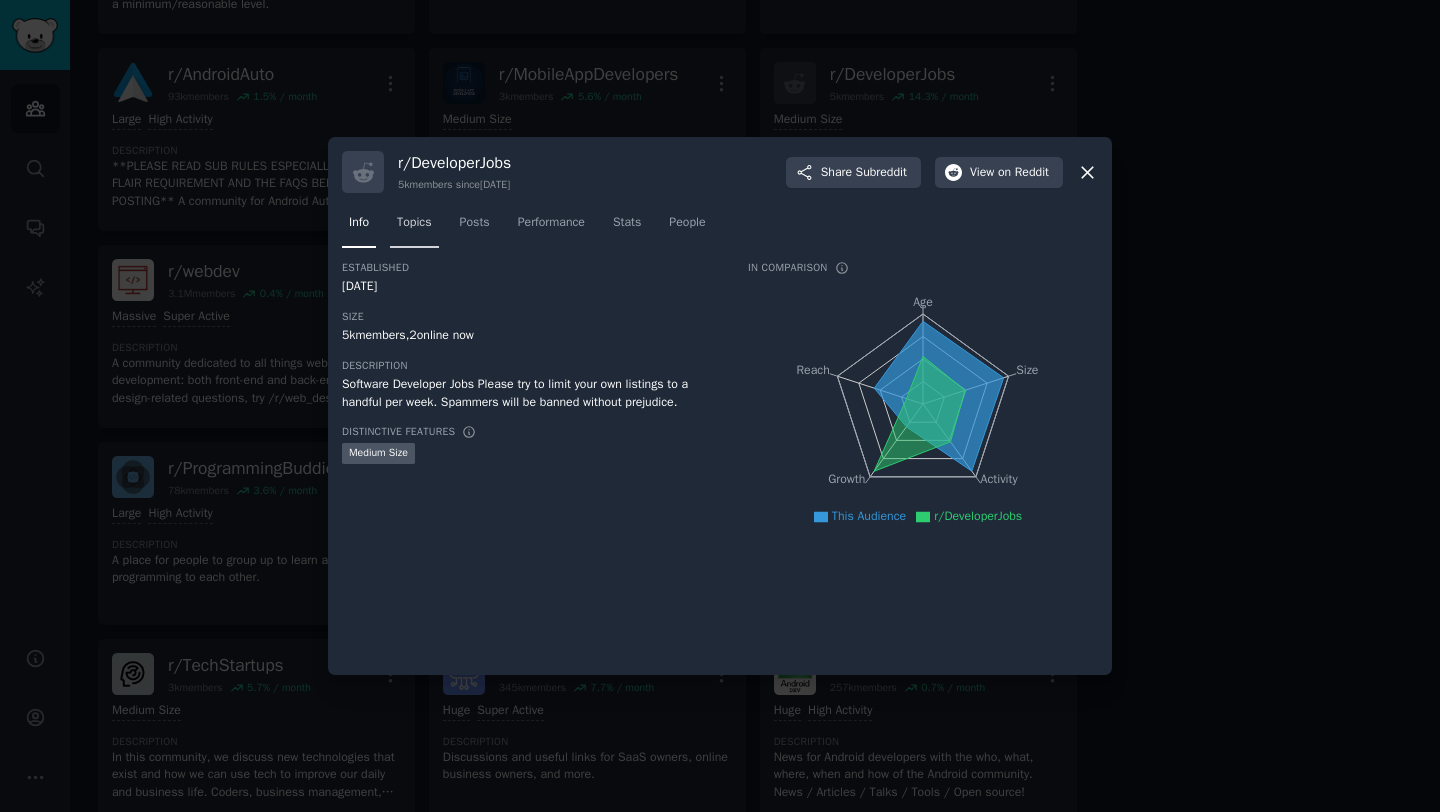 click on "Topics" at bounding box center (414, 227) 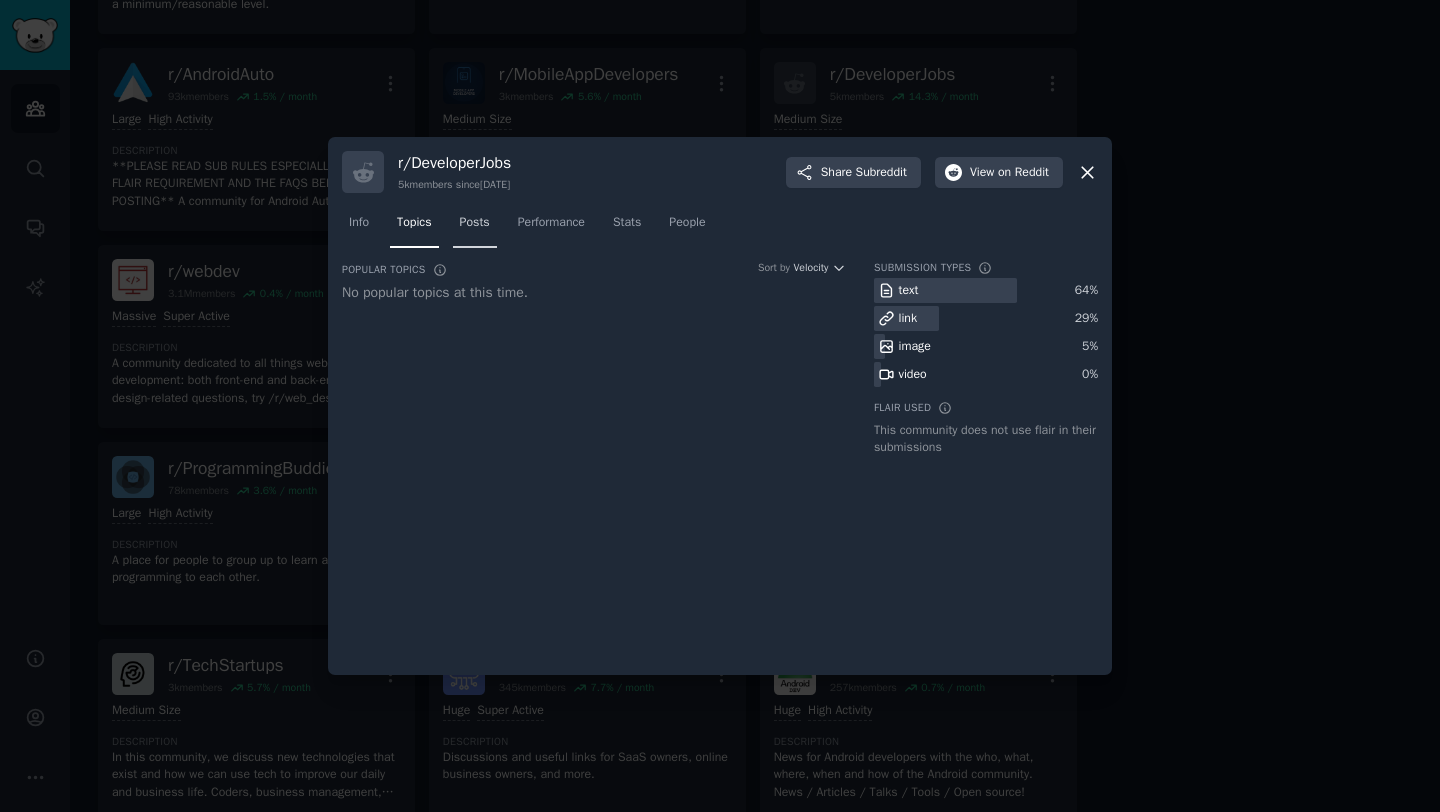 click on "Posts" at bounding box center (475, 223) 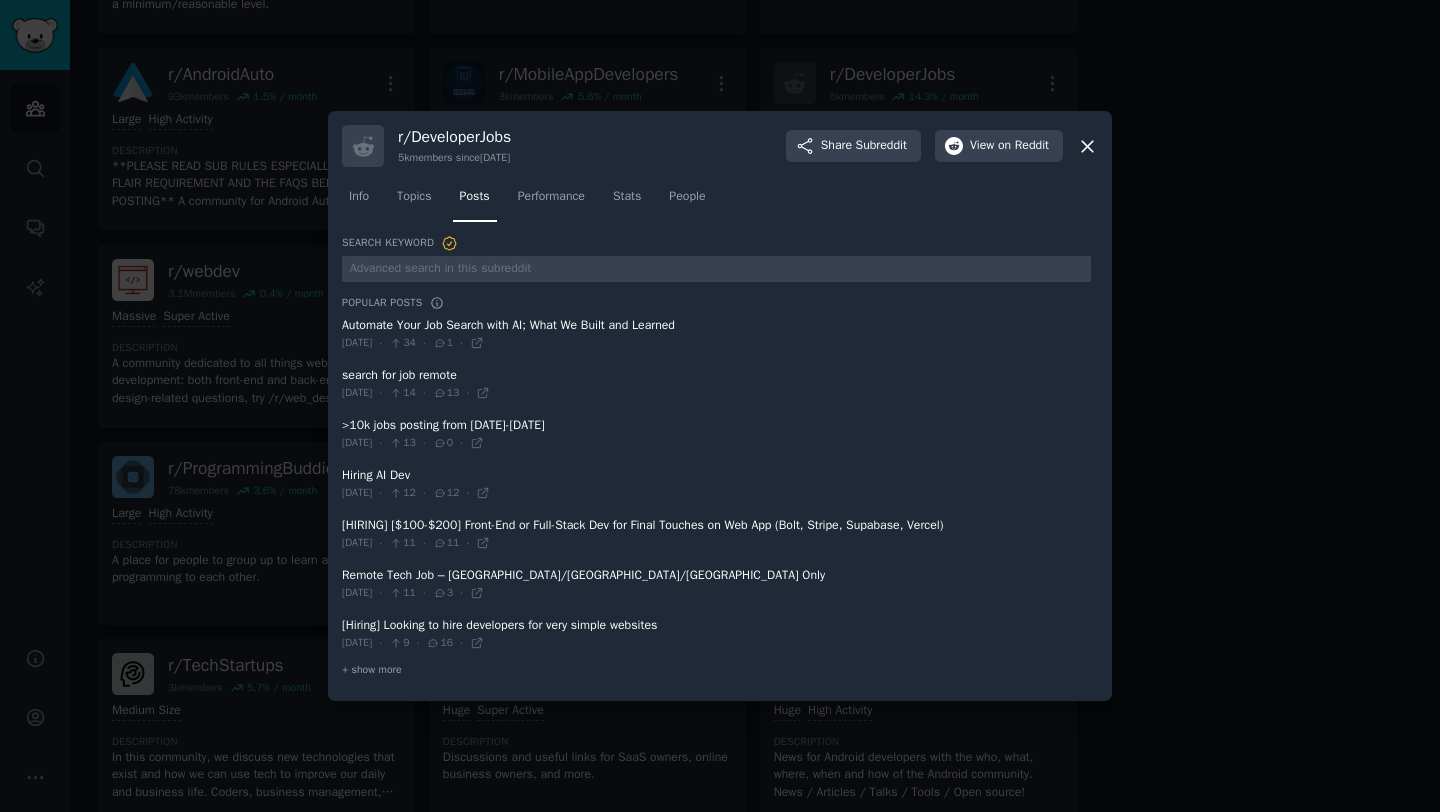 click at bounding box center (720, 406) 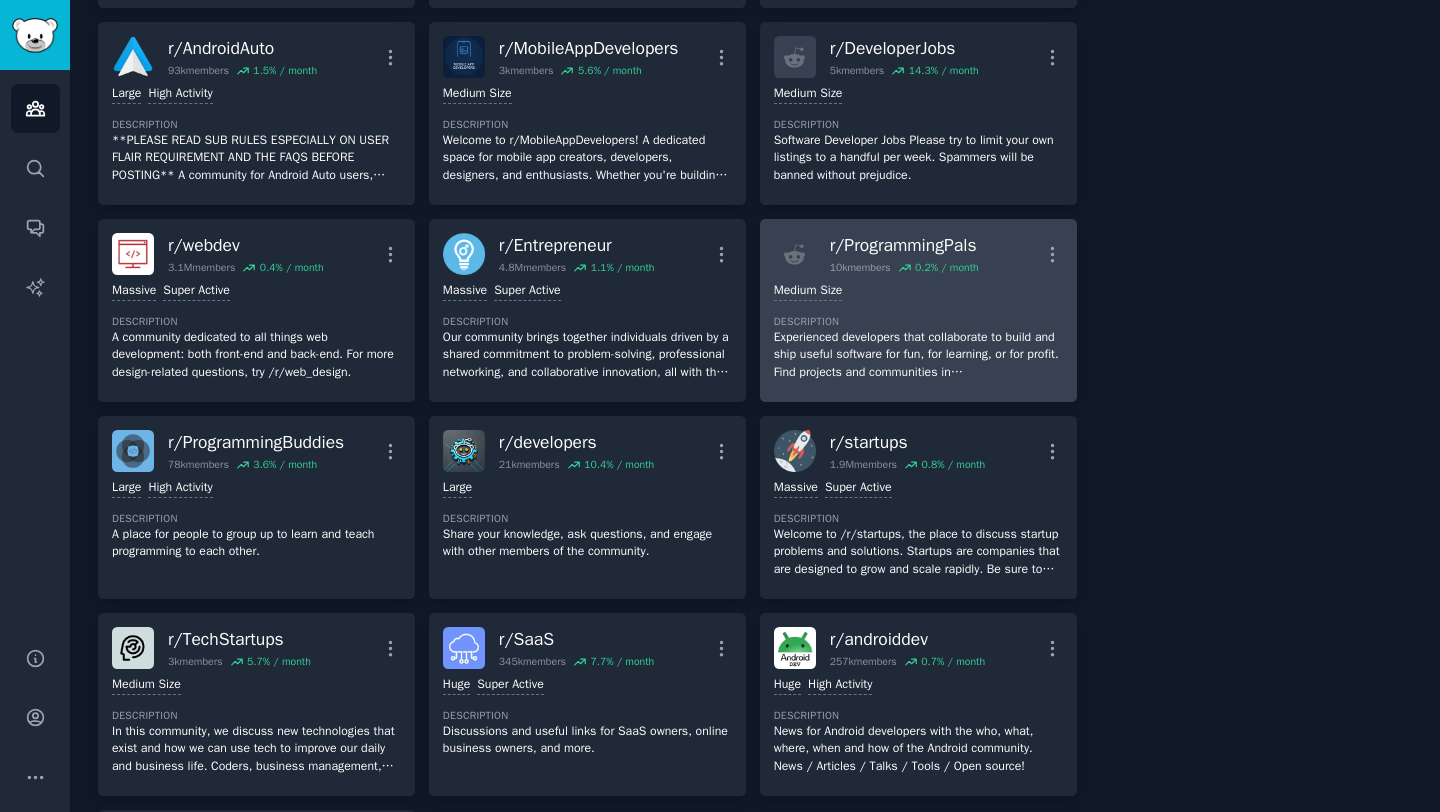 scroll, scrollTop: 1284, scrollLeft: 0, axis: vertical 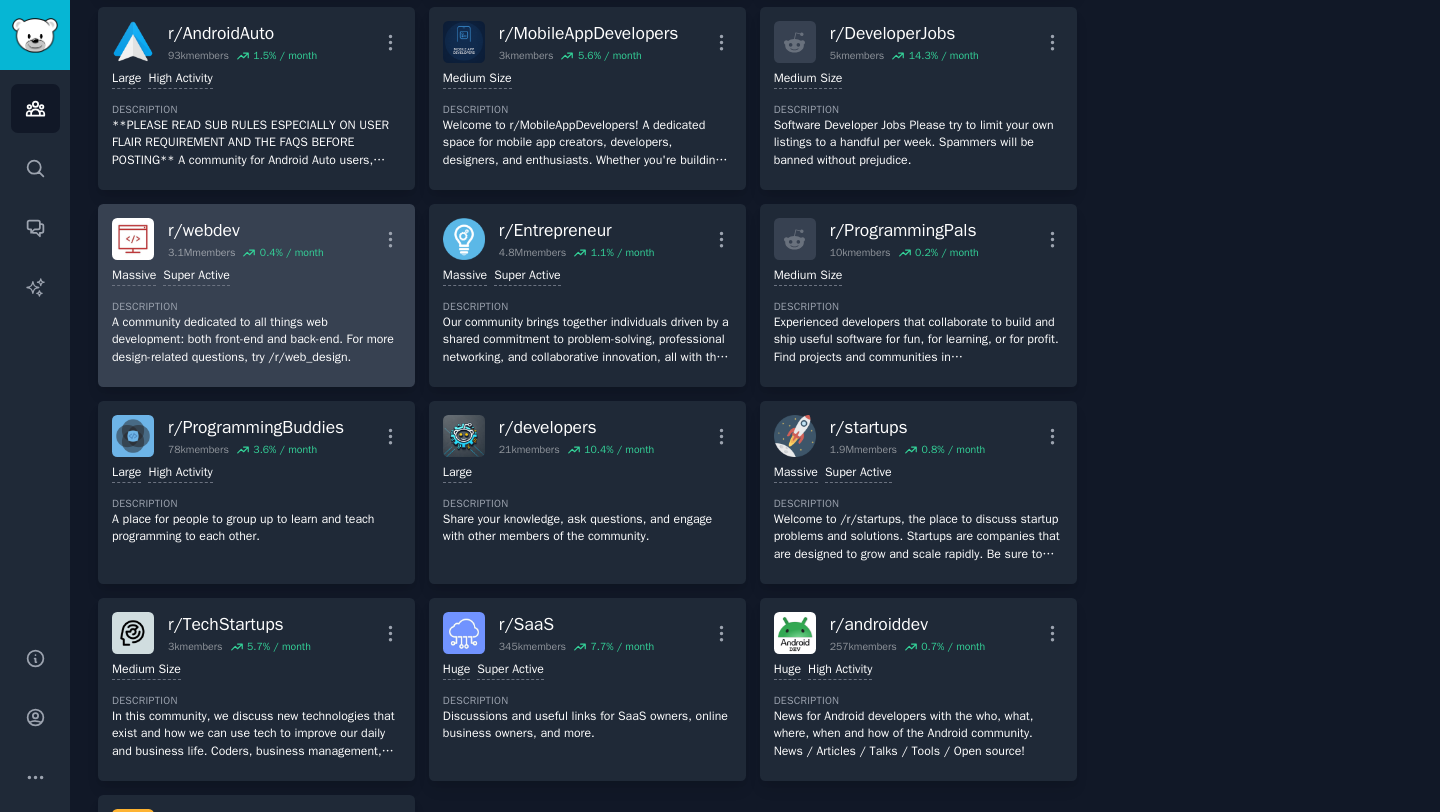 click on "Description" at bounding box center (256, 307) 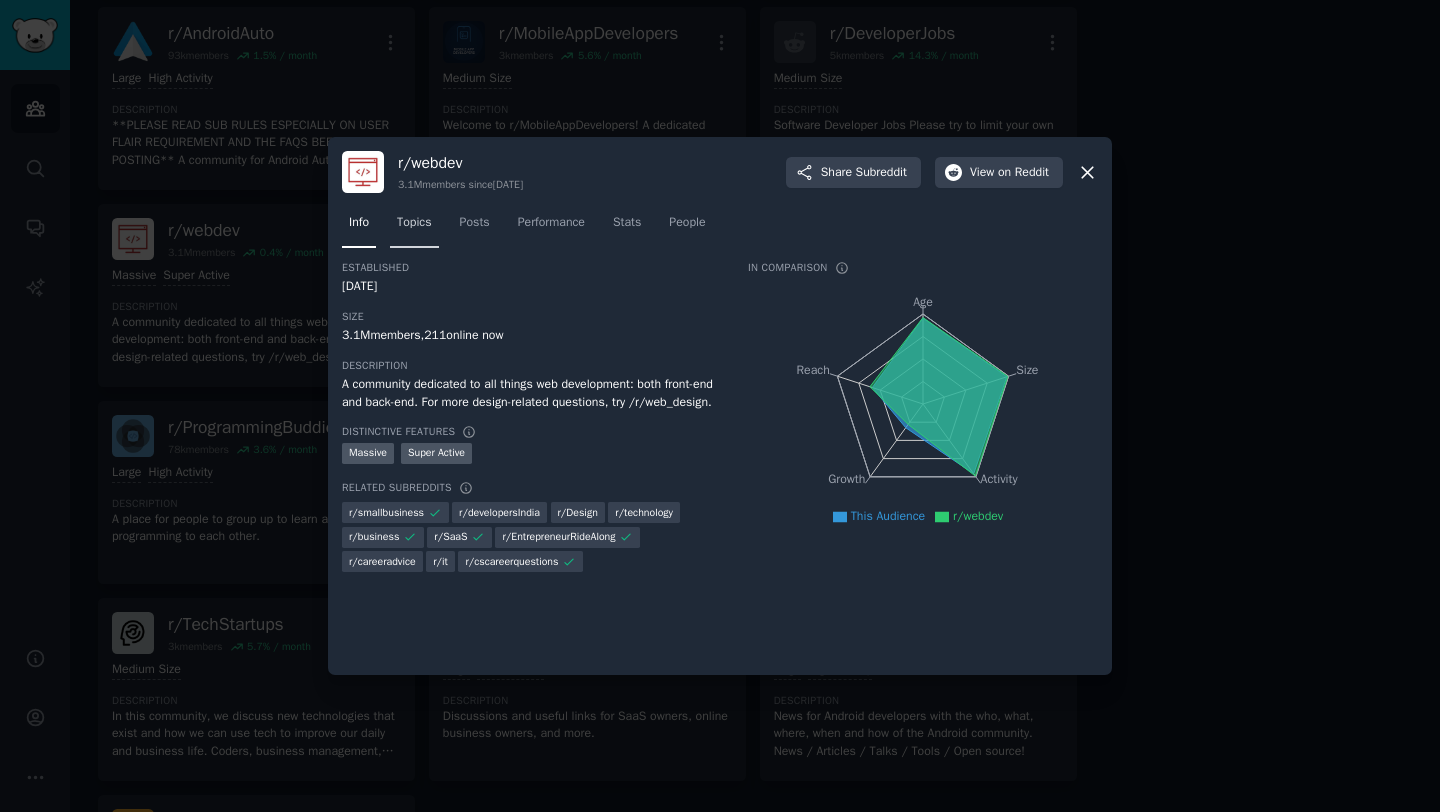 click on "Topics" at bounding box center (414, 223) 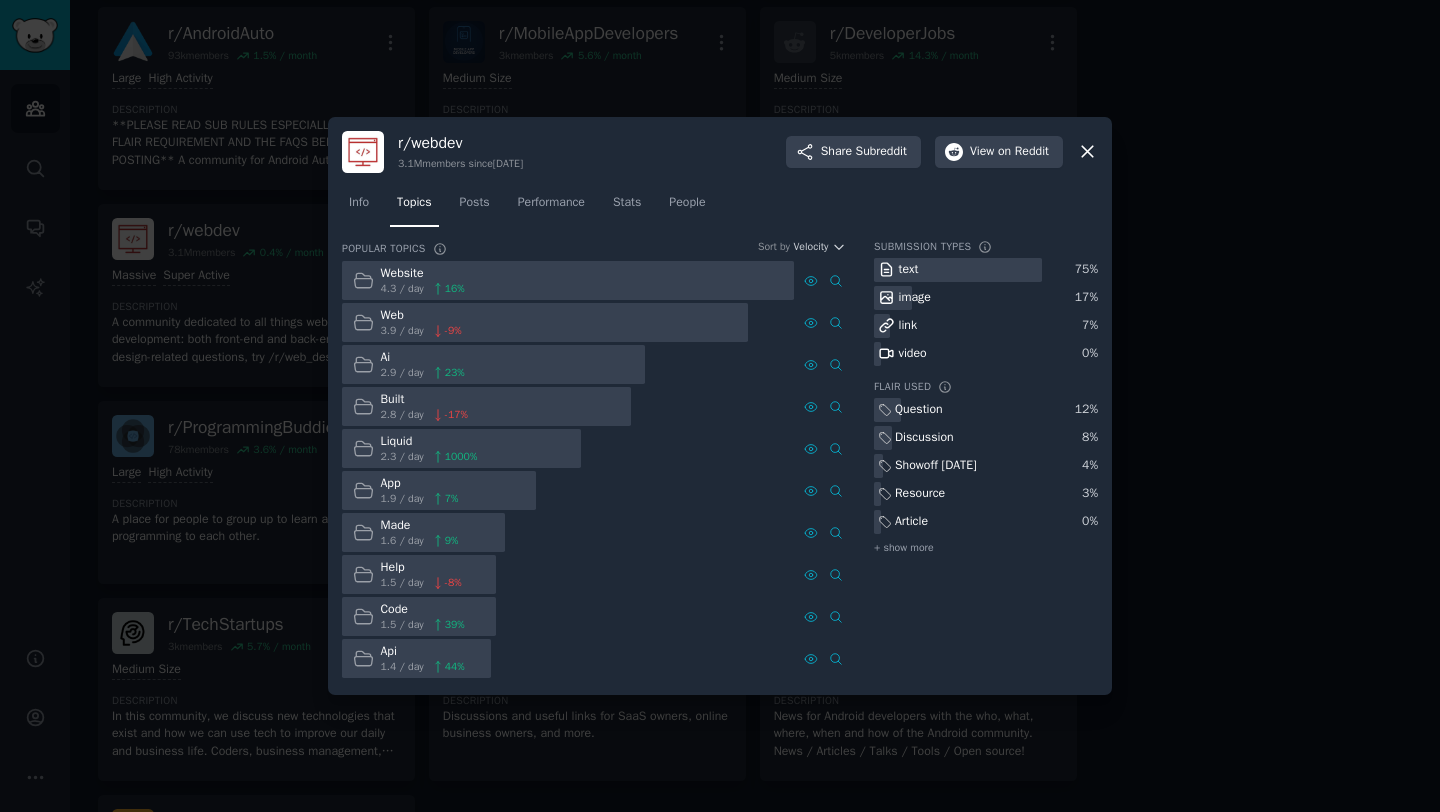 click at bounding box center (720, 406) 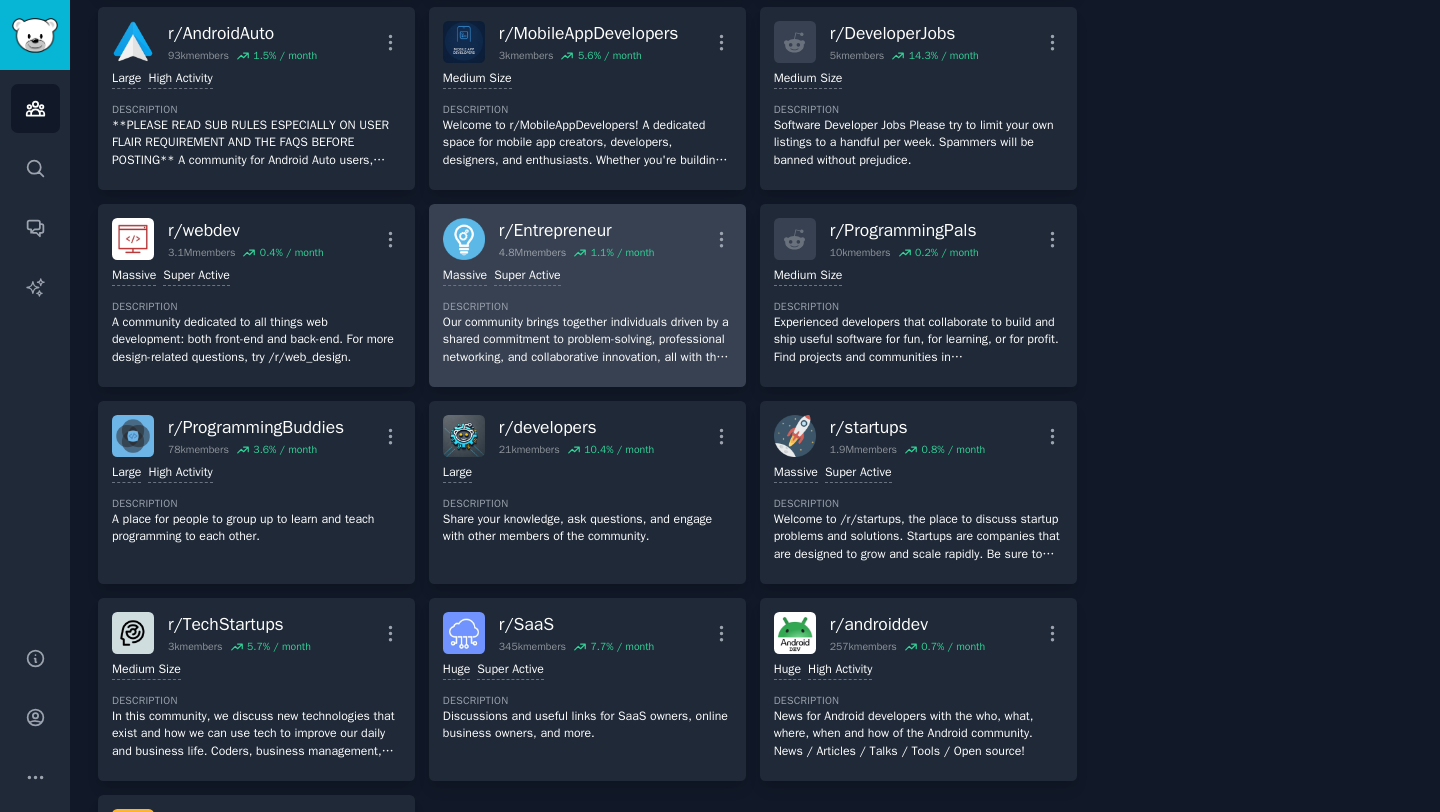 click on "r/ Entrepreneur 4.8M  members 1.1 % / month More 1,000,000+ members Massive Super Active Description Our community brings together individuals driven by a shared commitment to problem-solving, professional networking, and collaborative innovation, all with the goal of making a positive impact. We welcome a diverse range of pursuits, from side projects and small businesses to venture-backed startups and solo ventures. However, this is a space for genuine connection and exchange of ideas, not self-promotion. Please refrain from promoting personal blogs, consulting services, books, MLMs, opinions." at bounding box center (587, 295) 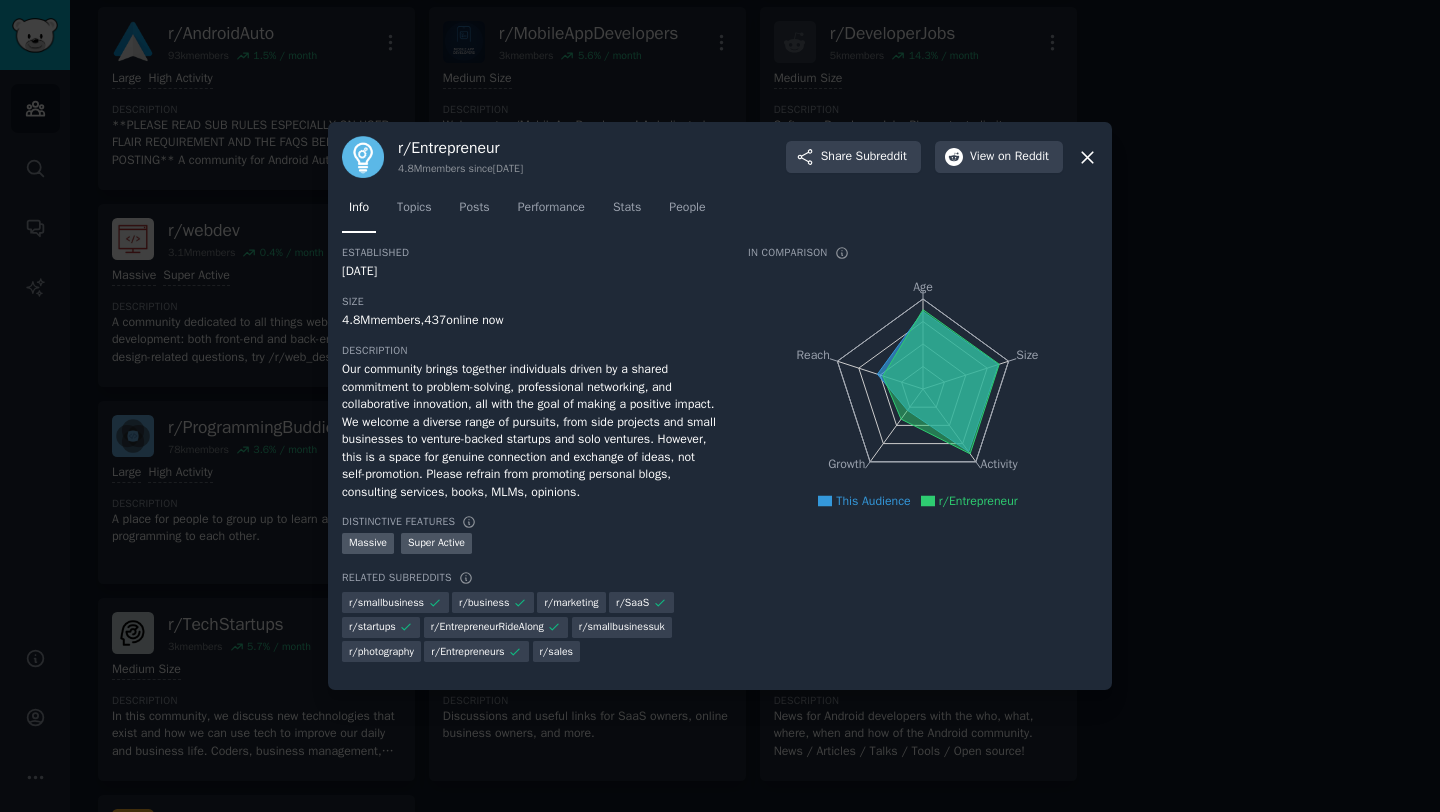 click on "Info Topics Posts Performance Stats People" at bounding box center [720, 212] 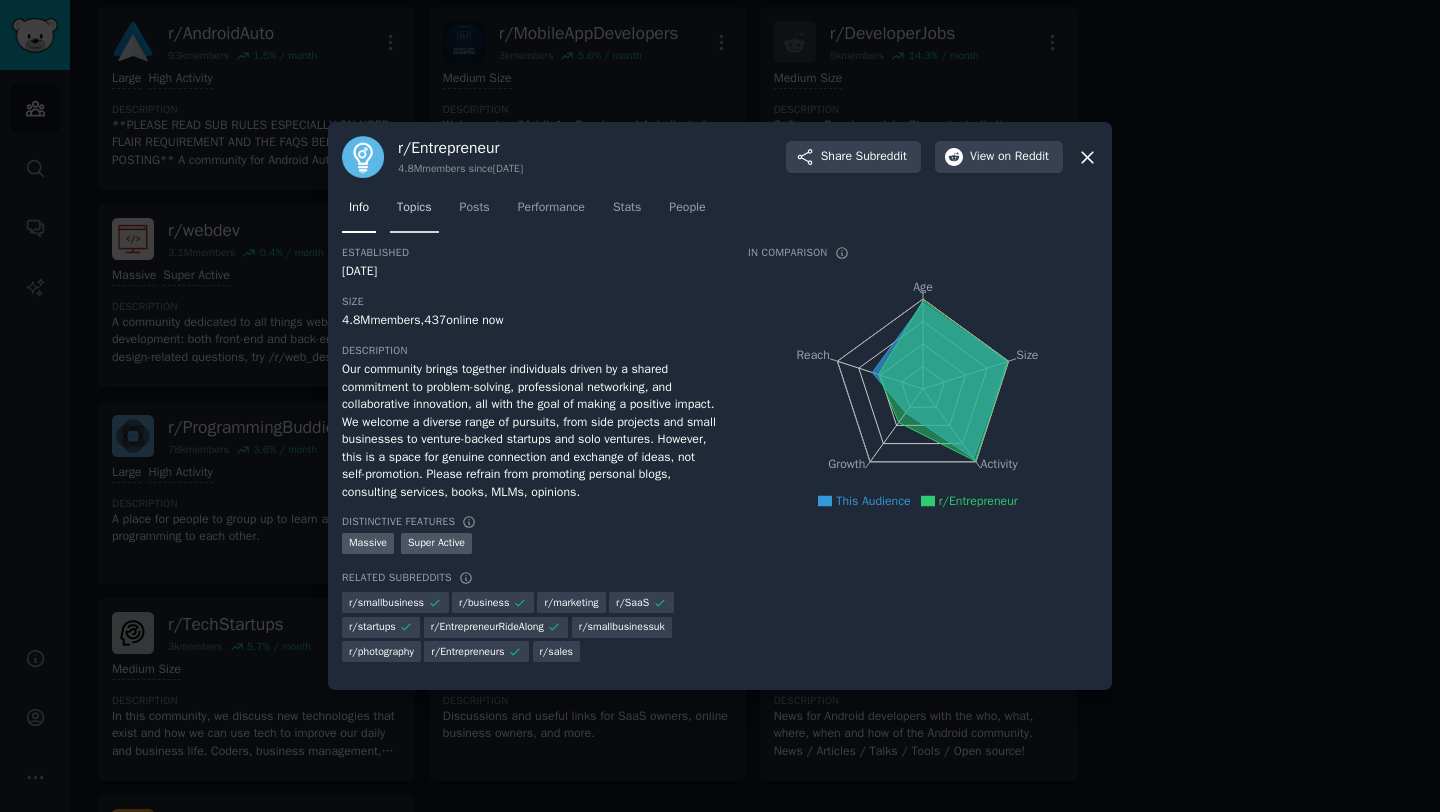 click on "Topics" at bounding box center [414, 208] 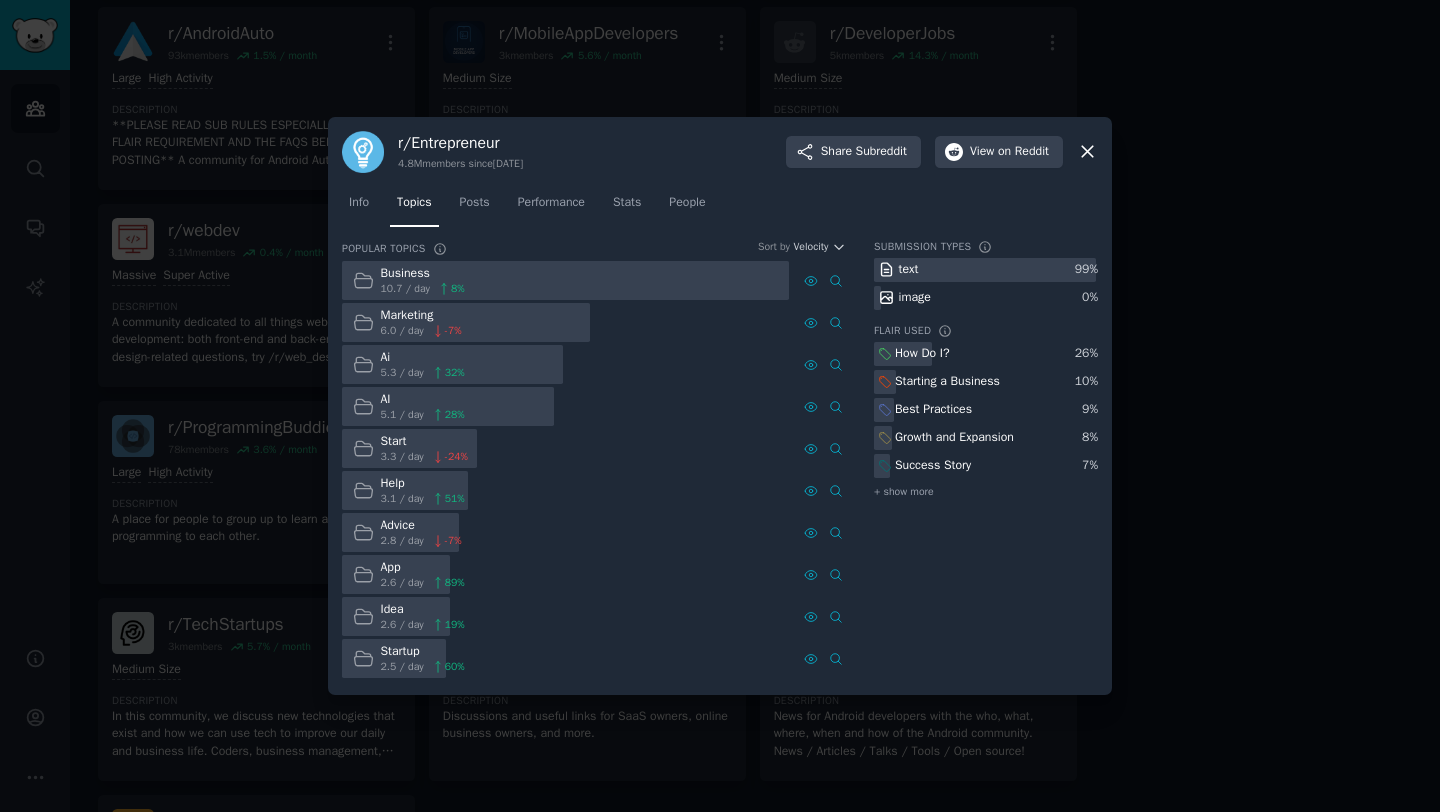 click at bounding box center (720, 406) 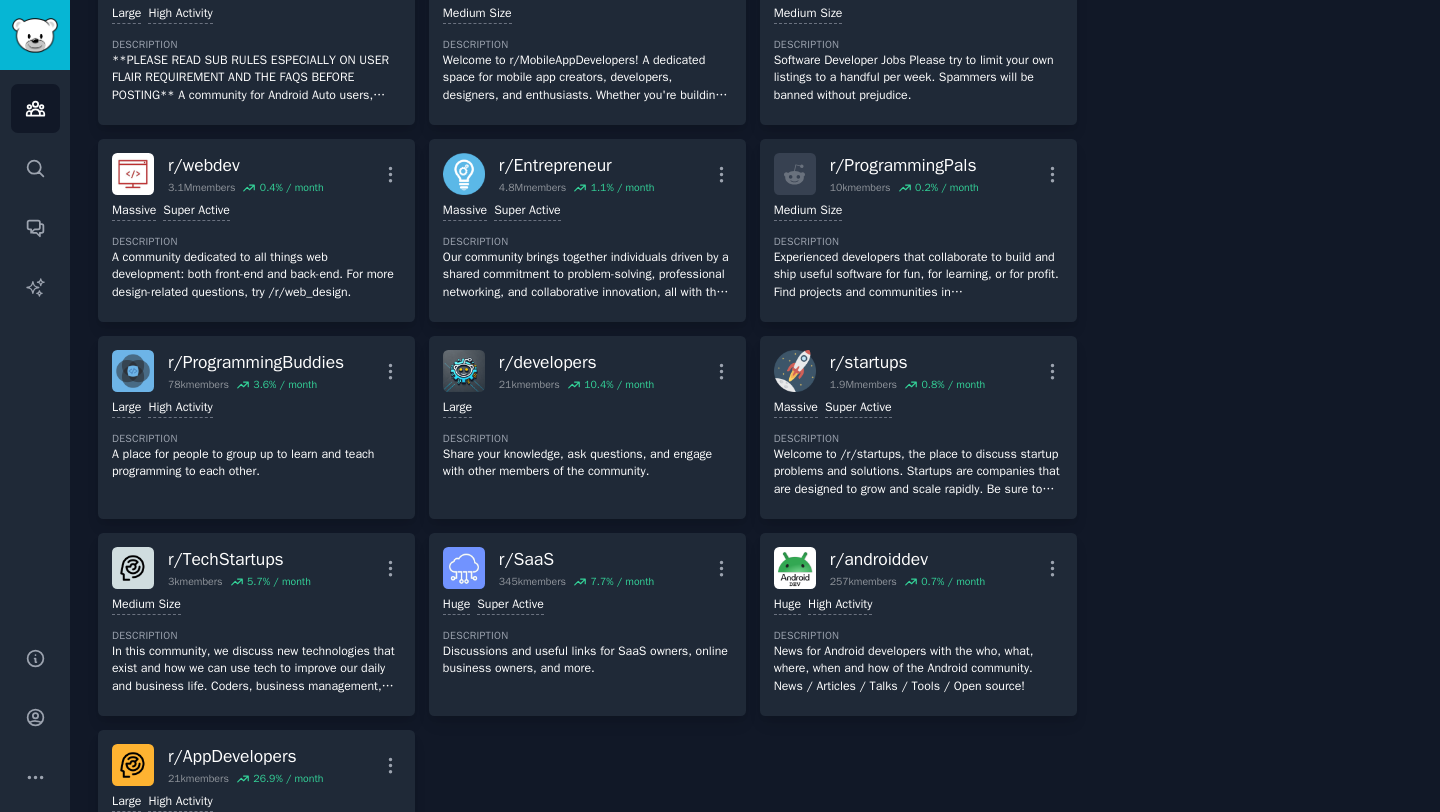 scroll, scrollTop: 1350, scrollLeft: 0, axis: vertical 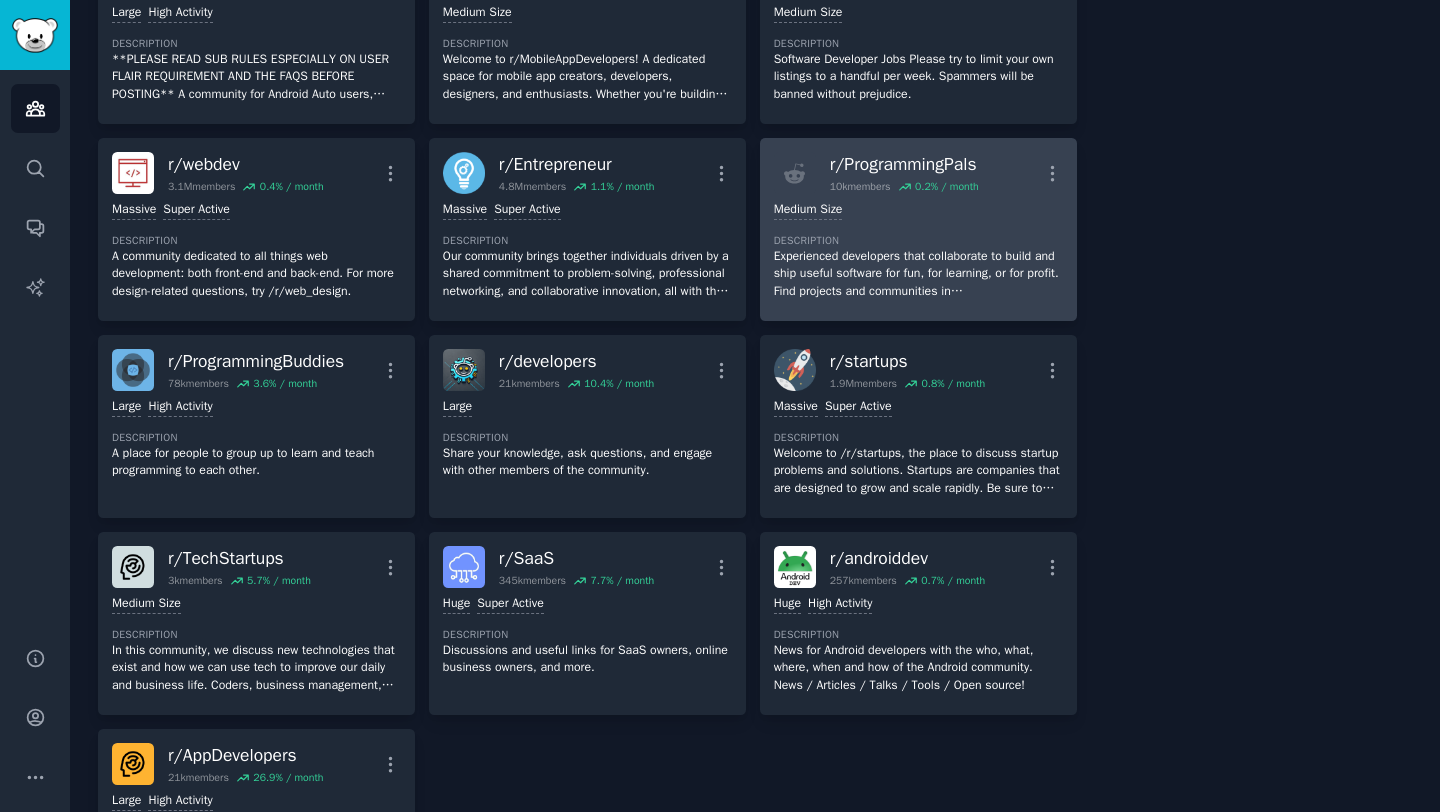 click on "Experienced developers that collaborate to build and ship useful software for fun, for learning, or for profit. Find projects and communities in [GEOGRAPHIC_DATA]." at bounding box center (918, 274) 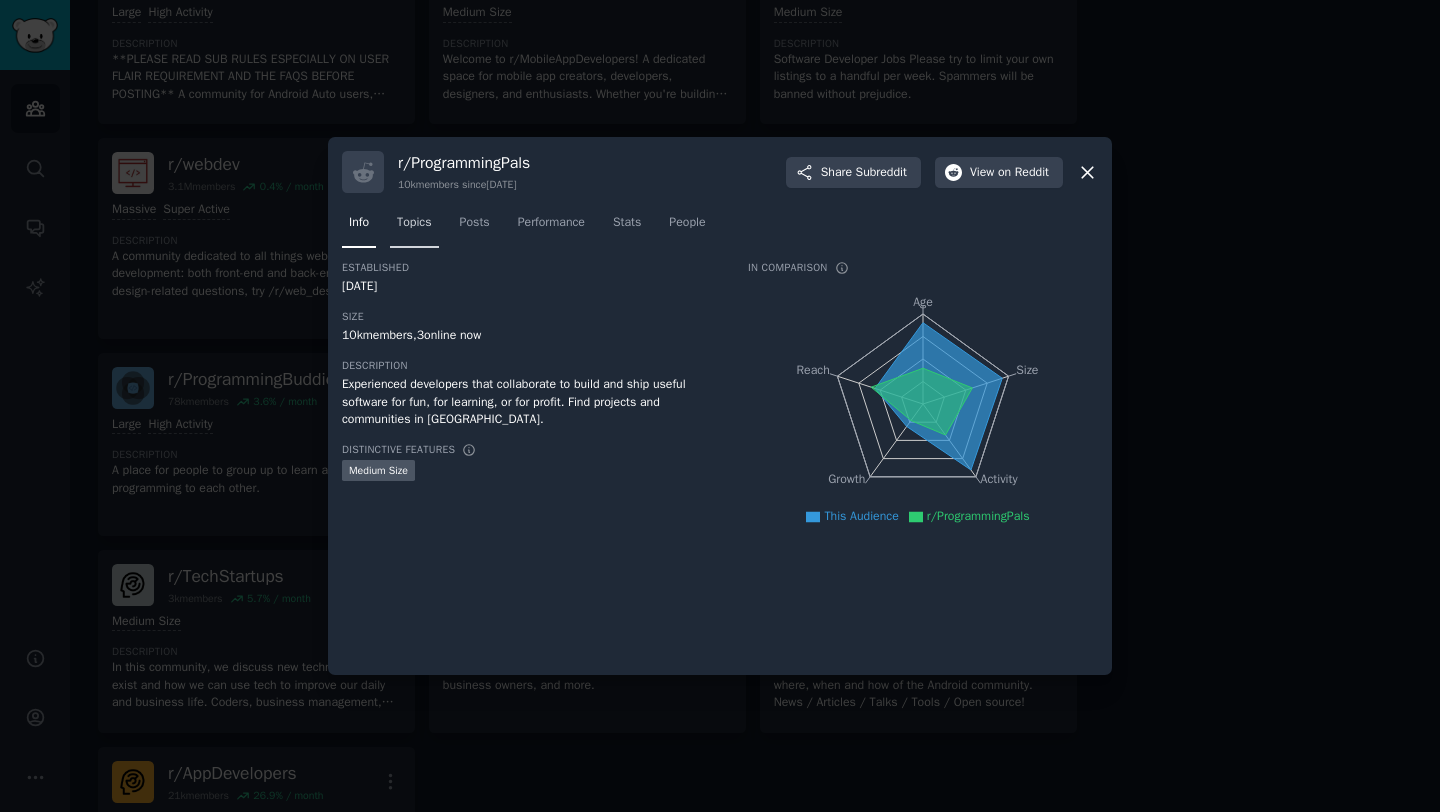 click on "Topics" at bounding box center [414, 227] 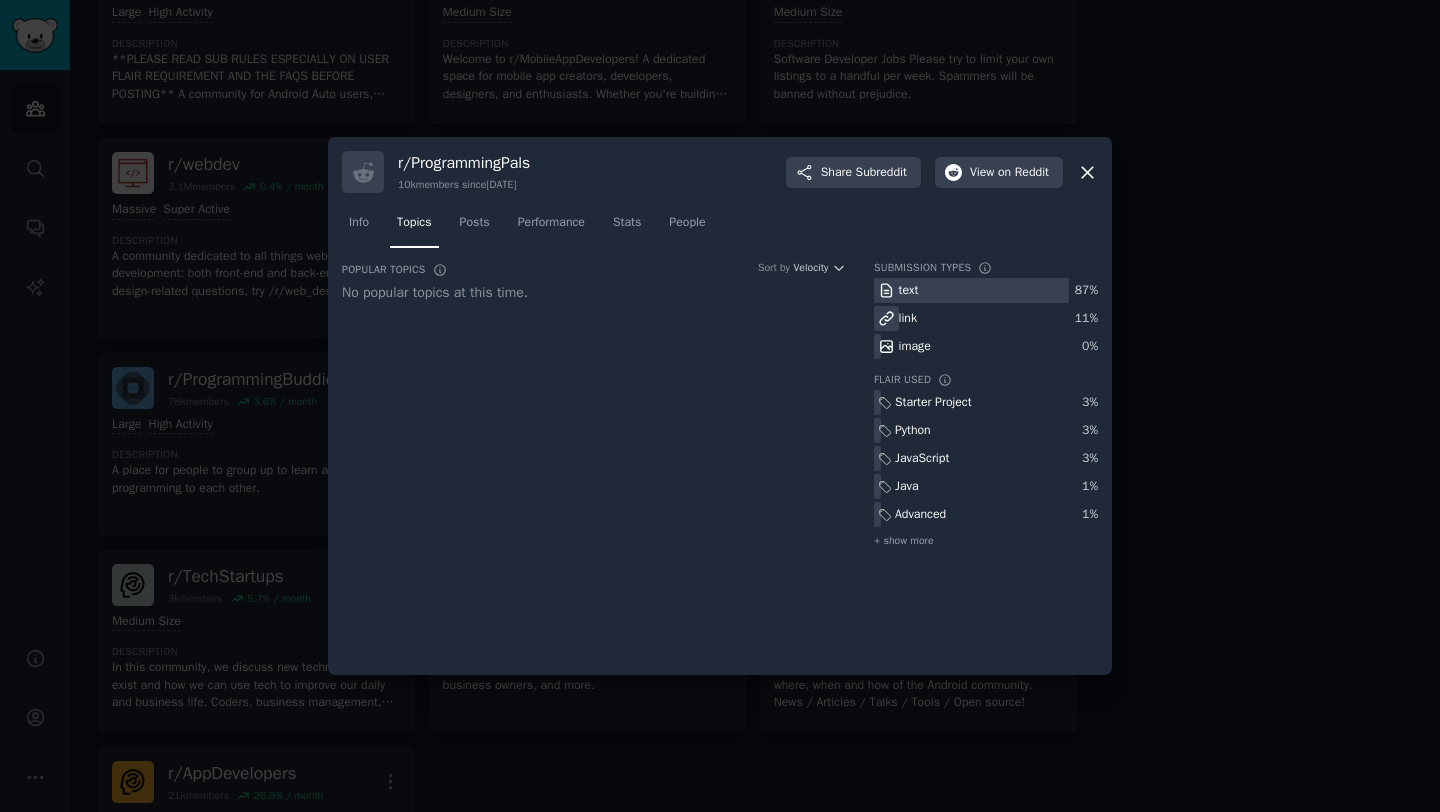 click at bounding box center (720, 406) 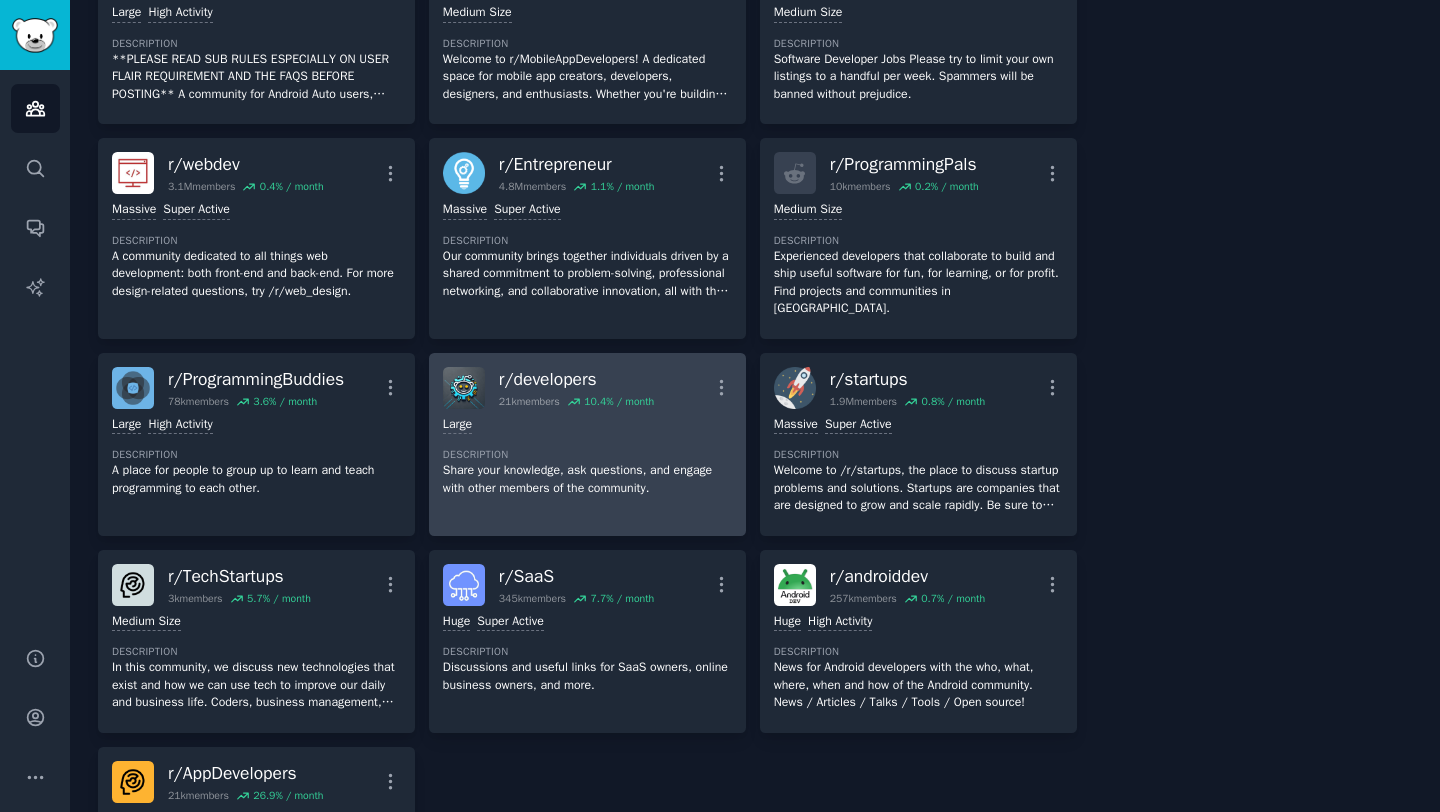 scroll, scrollTop: 1497, scrollLeft: 0, axis: vertical 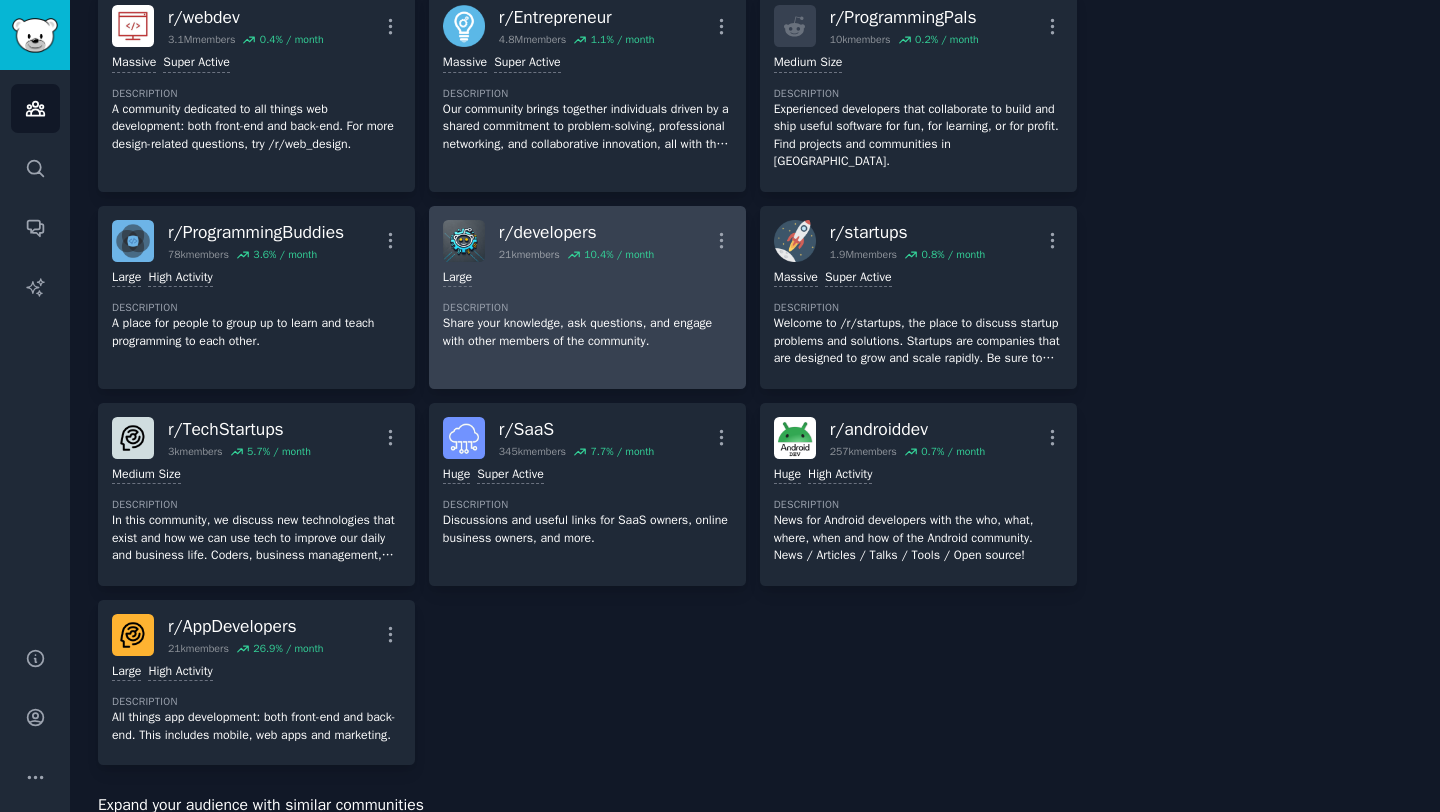 click on "Share your knowledge, ask questions, and engage with other members of the community." at bounding box center [587, 332] 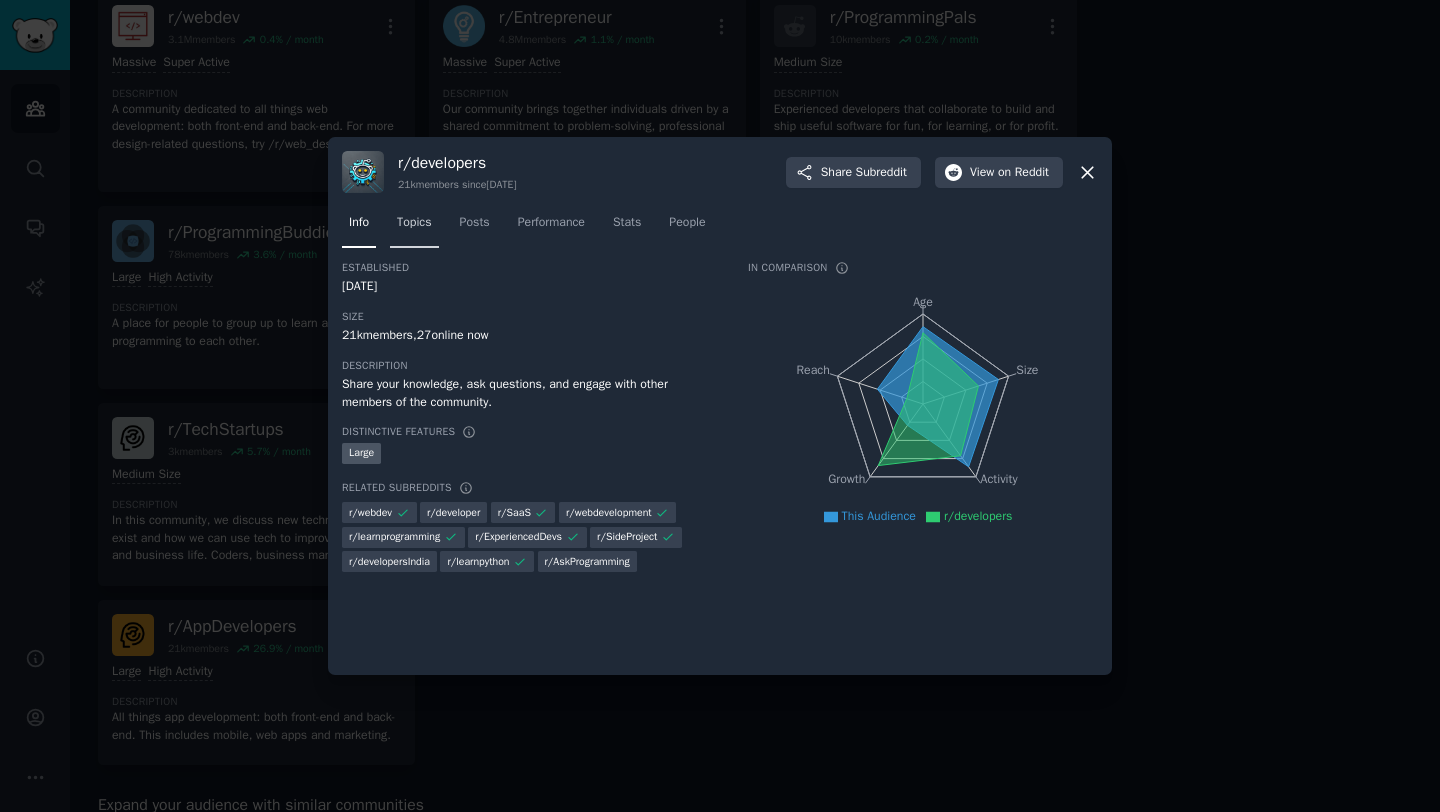 click on "Topics" at bounding box center [414, 223] 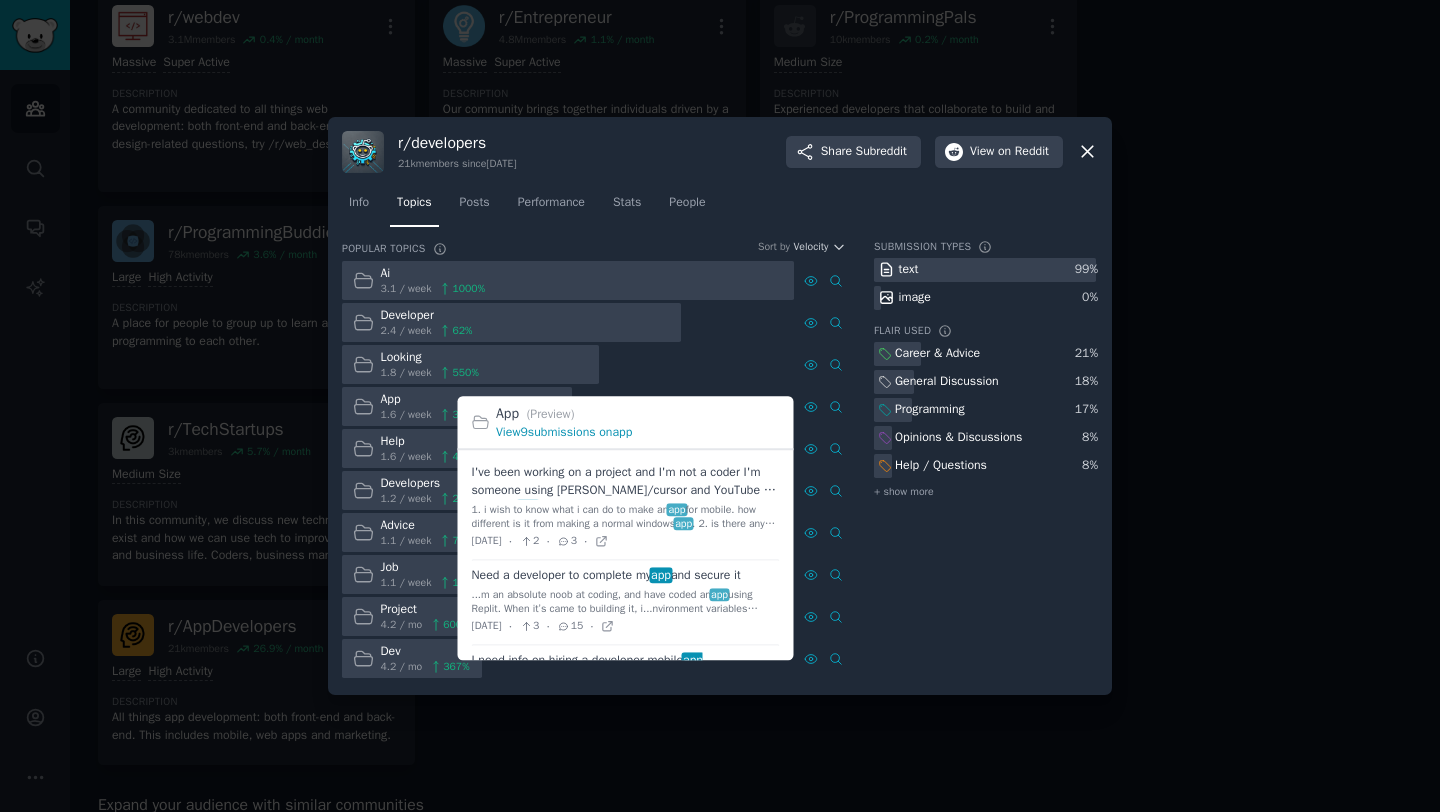 click on "View  9  submissions on  app" at bounding box center (564, 432) 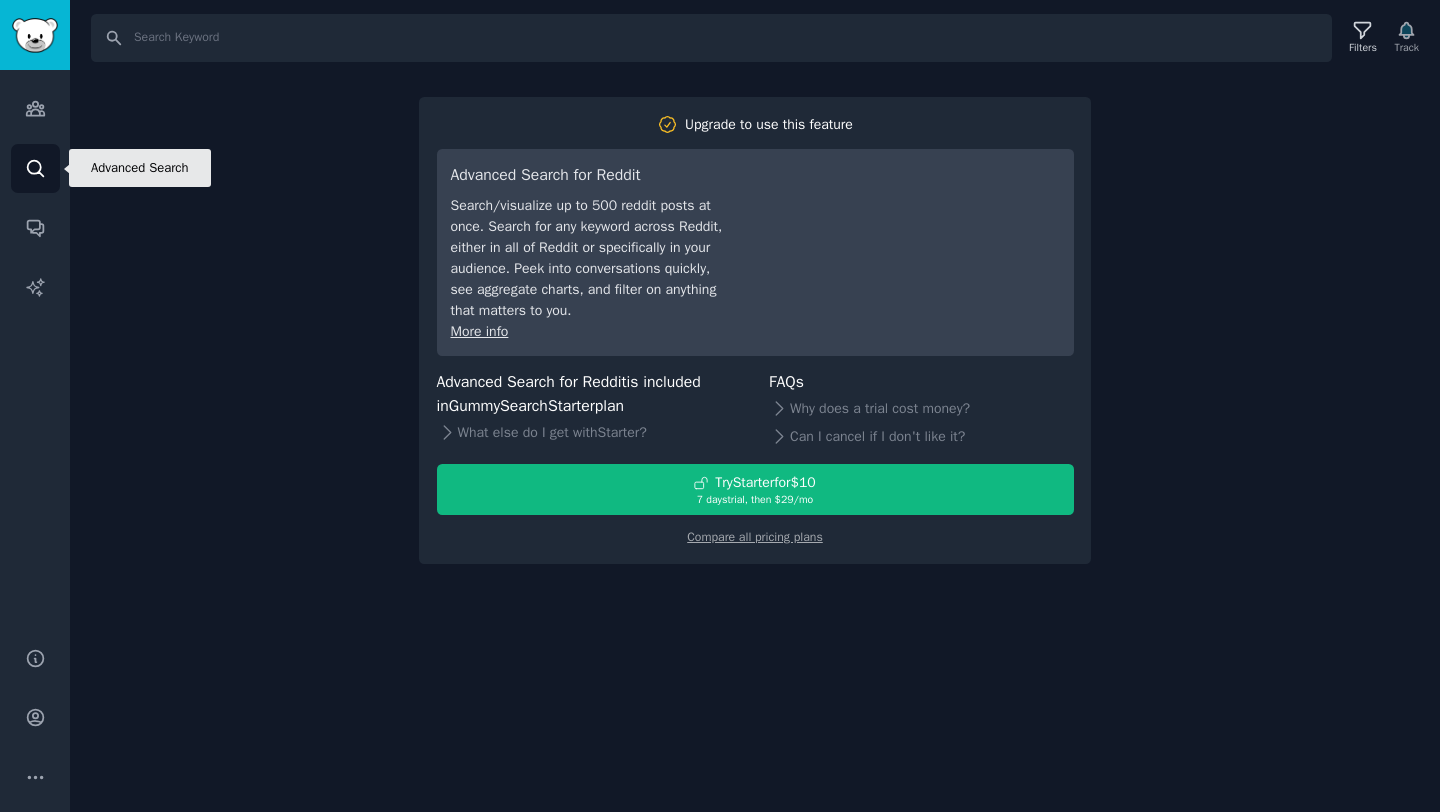 click 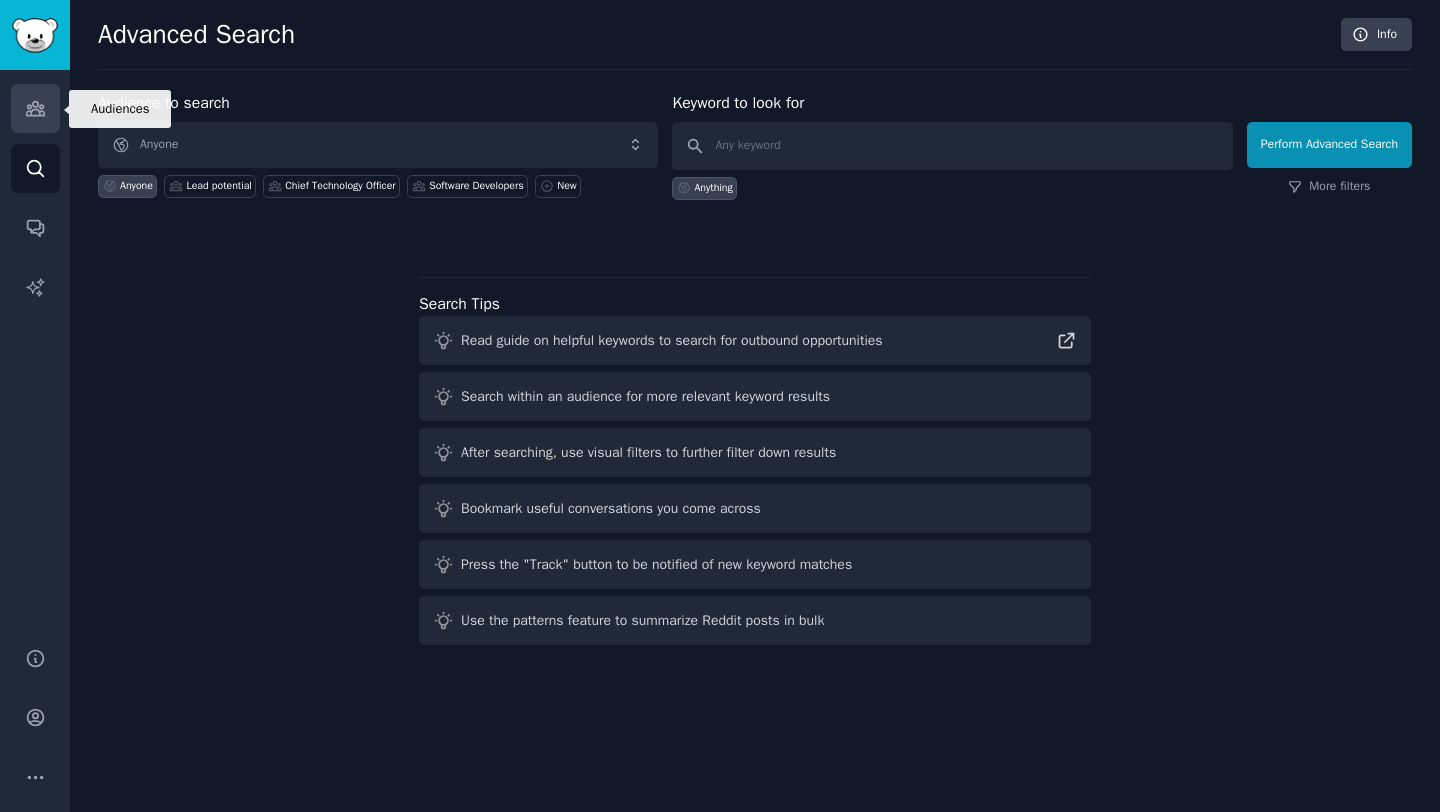 click 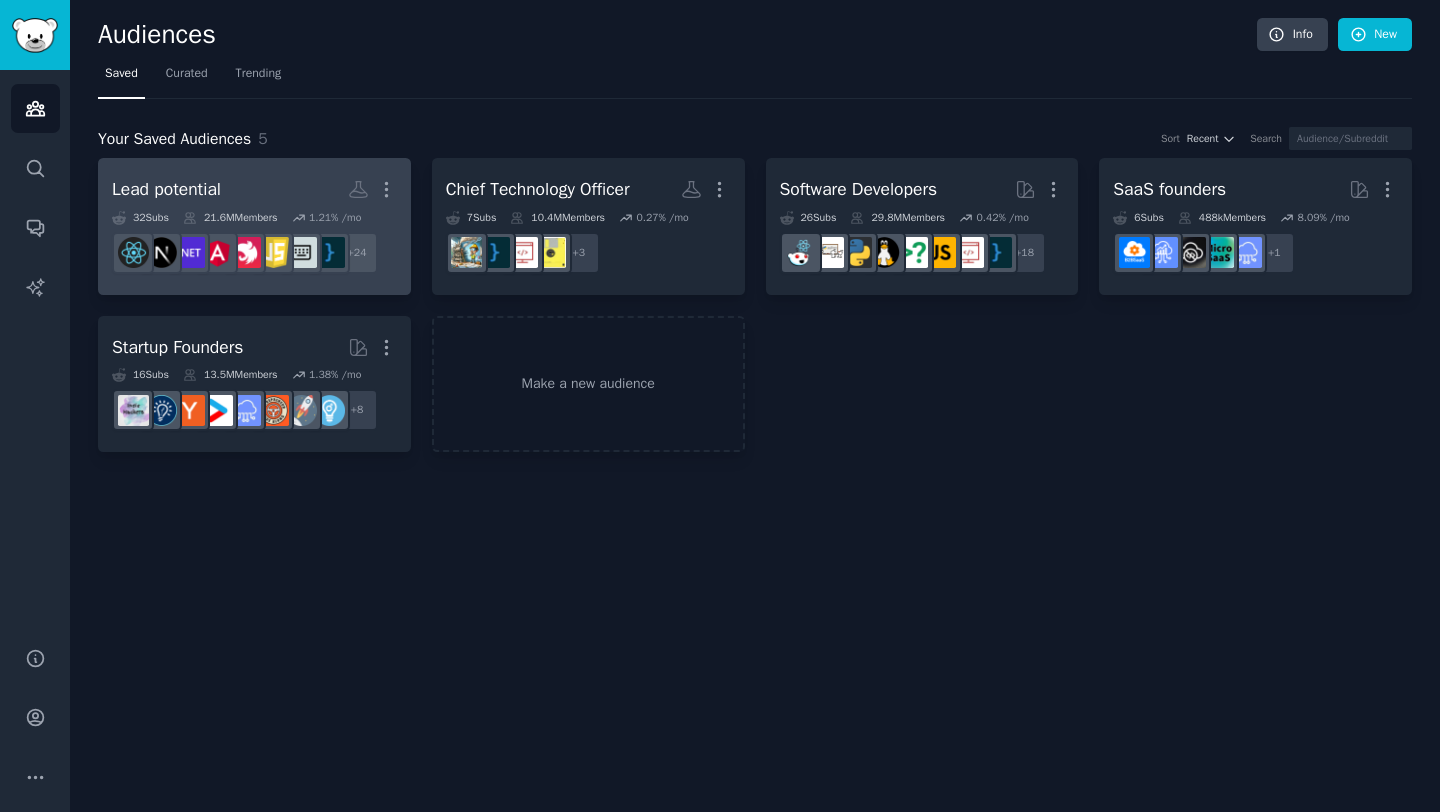 click on "Lead potential More" at bounding box center (254, 189) 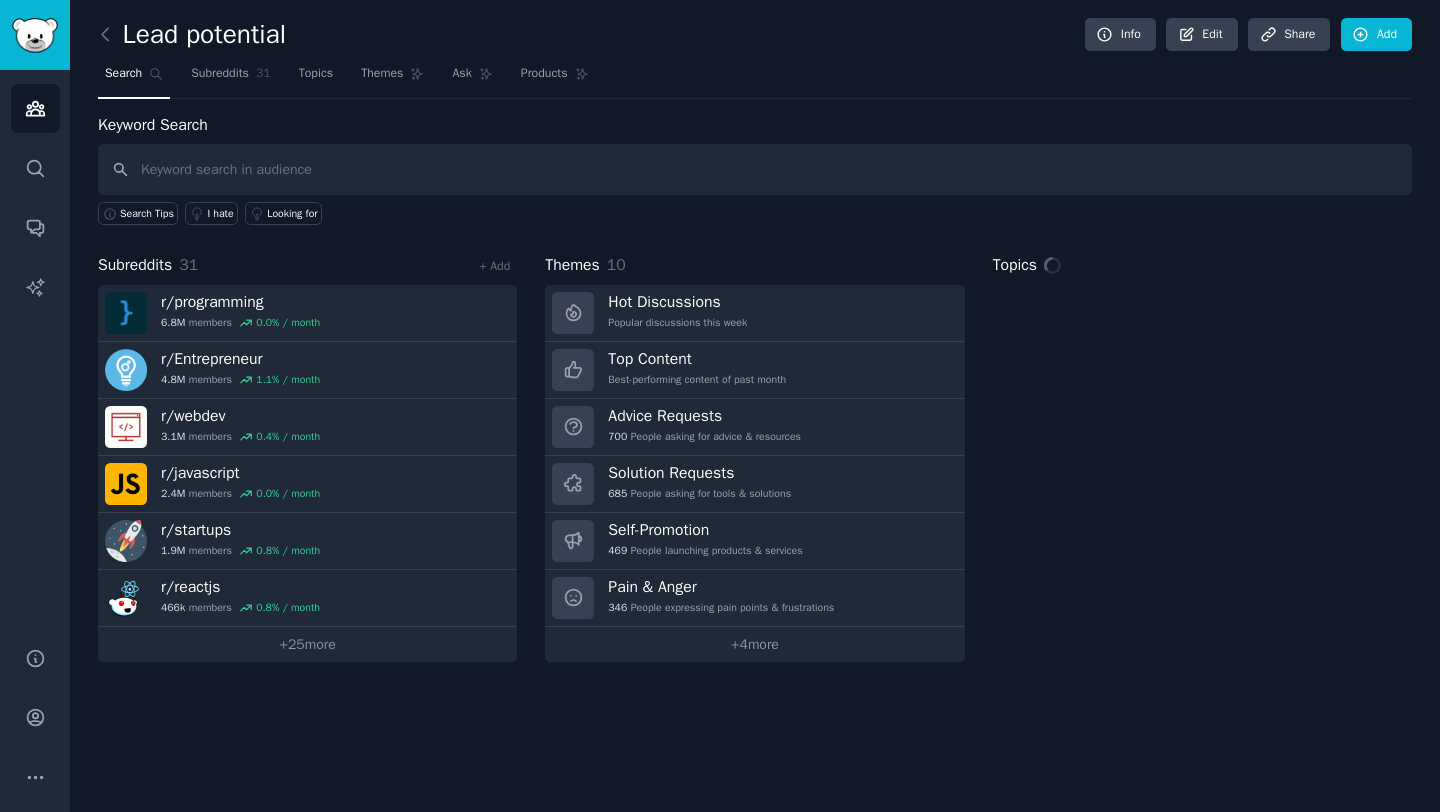 click on "Lead potential Info Edit Share Add Search Subreddits 31 Topics Themes Ask Products Keyword Search Search Tips I hate Looking for Subreddits 31 + Add r/ programming 6.8M  members 0.0 % / month r/ Entrepreneur 4.8M  members 1.1 % / month r/ webdev 3.1M  members 0.4 % / month r/ javascript 2.4M  members 0.0 % / month r/ startups 1.9M  members 0.8 % / month r/ reactjs 466k  members 0.8 % / month +  25  more Themes 10 Hot Discussions Popular discussions this week Top Content Best-performing content of past month Advice Requests 700 People asking for advice & resources Solution Requests 685 People asking for tools & solutions Self-Promotion 469 People launching products & services Pain & Anger 346 People expressing pain points & frustrations +  4  more Topics" 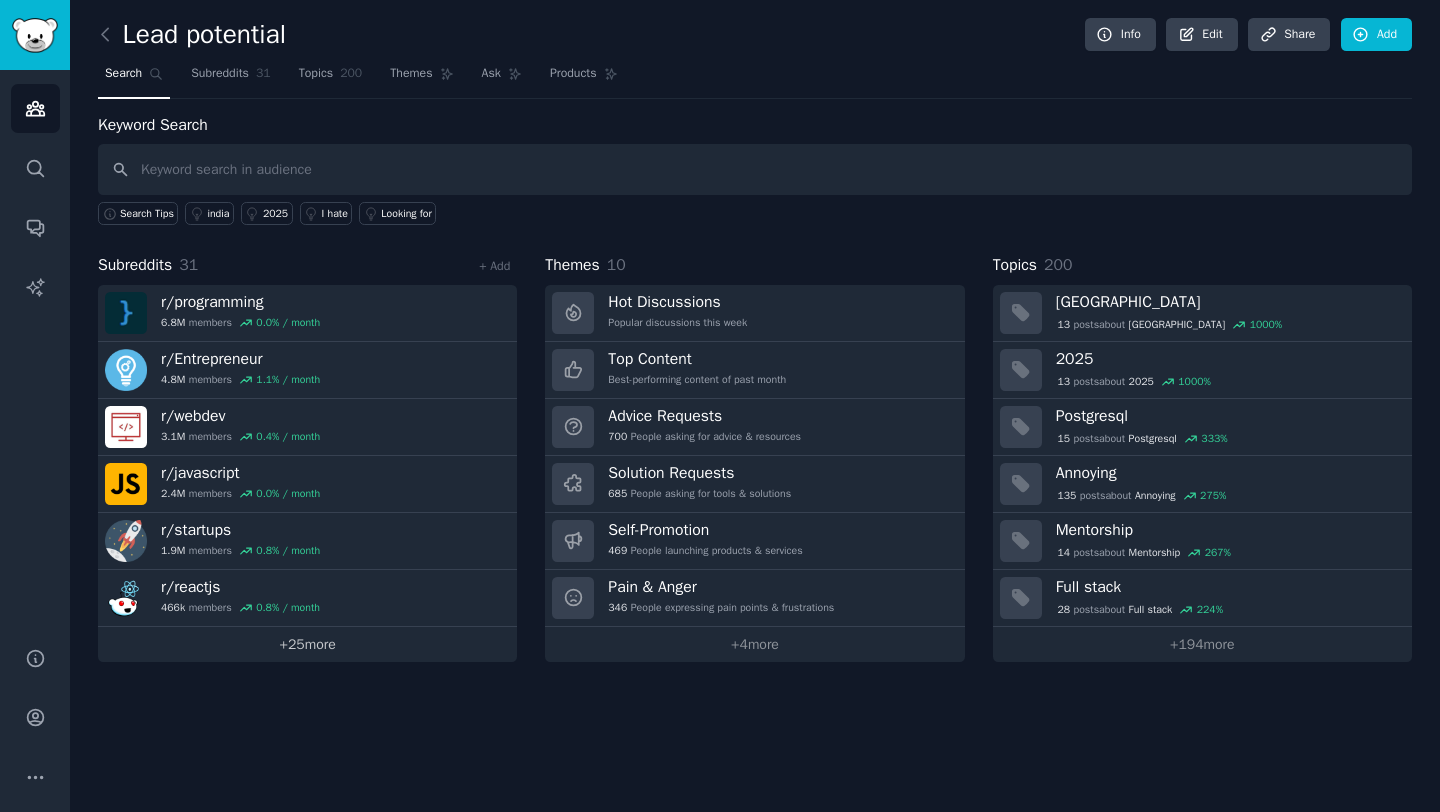 click on "+  25  more" at bounding box center [307, 644] 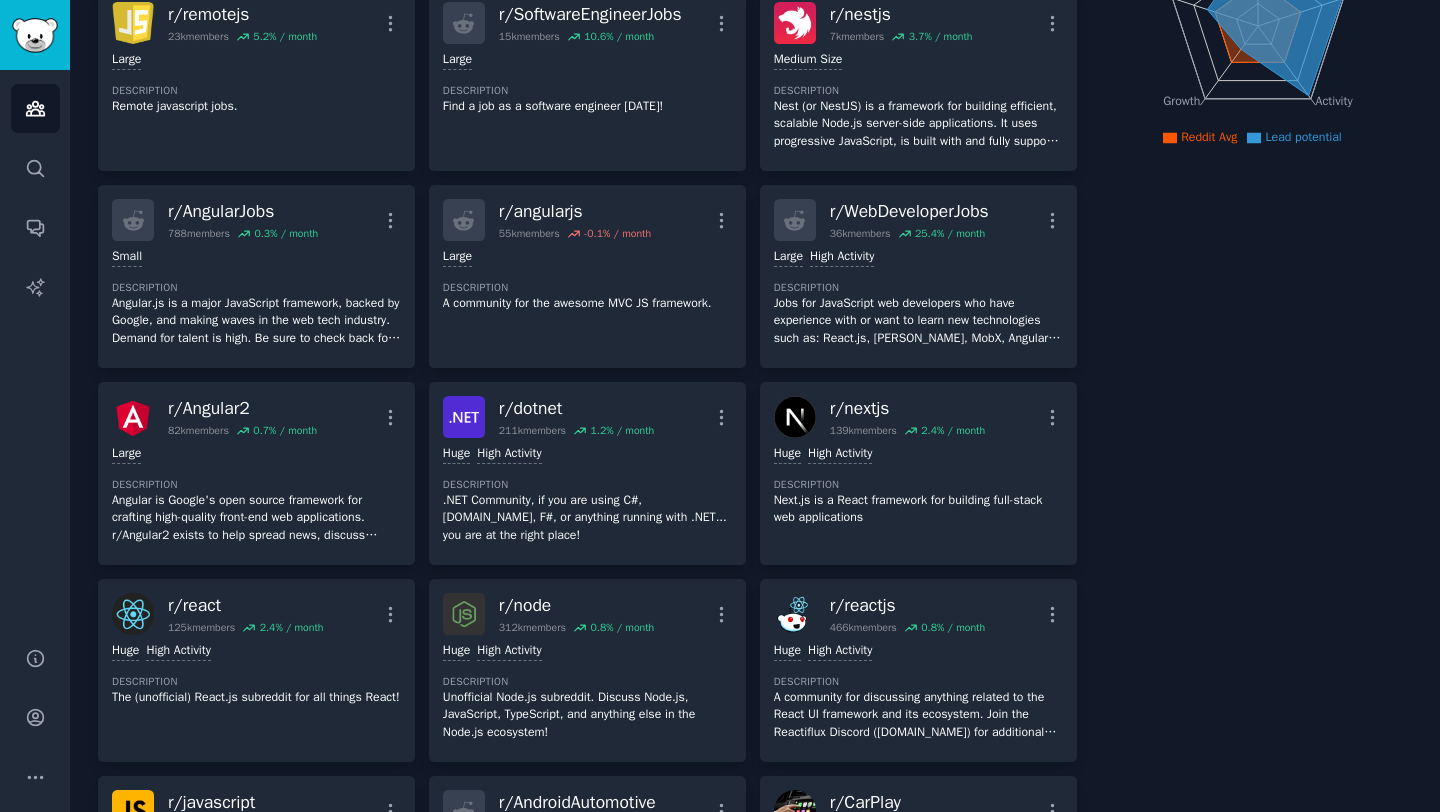 scroll, scrollTop: 0, scrollLeft: 0, axis: both 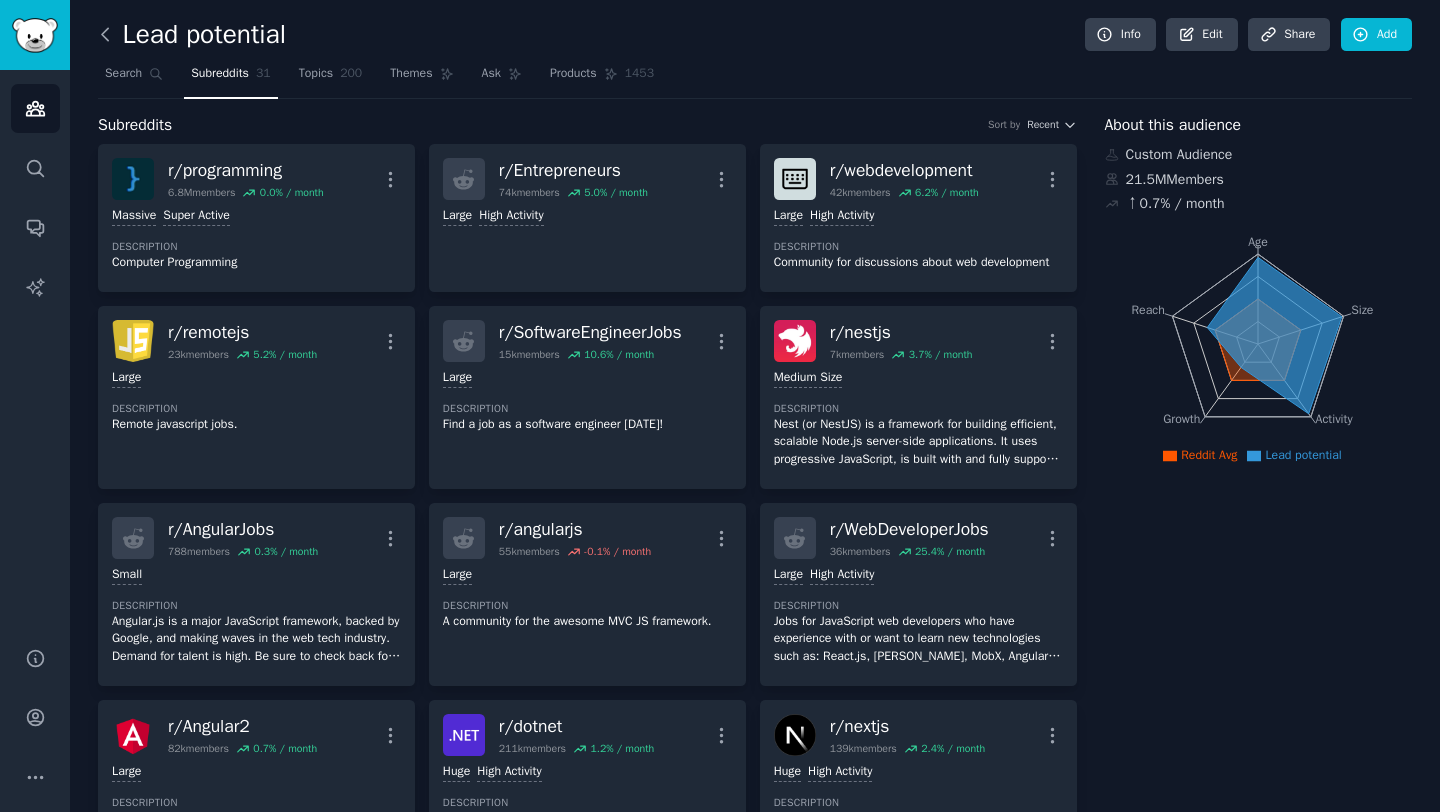click 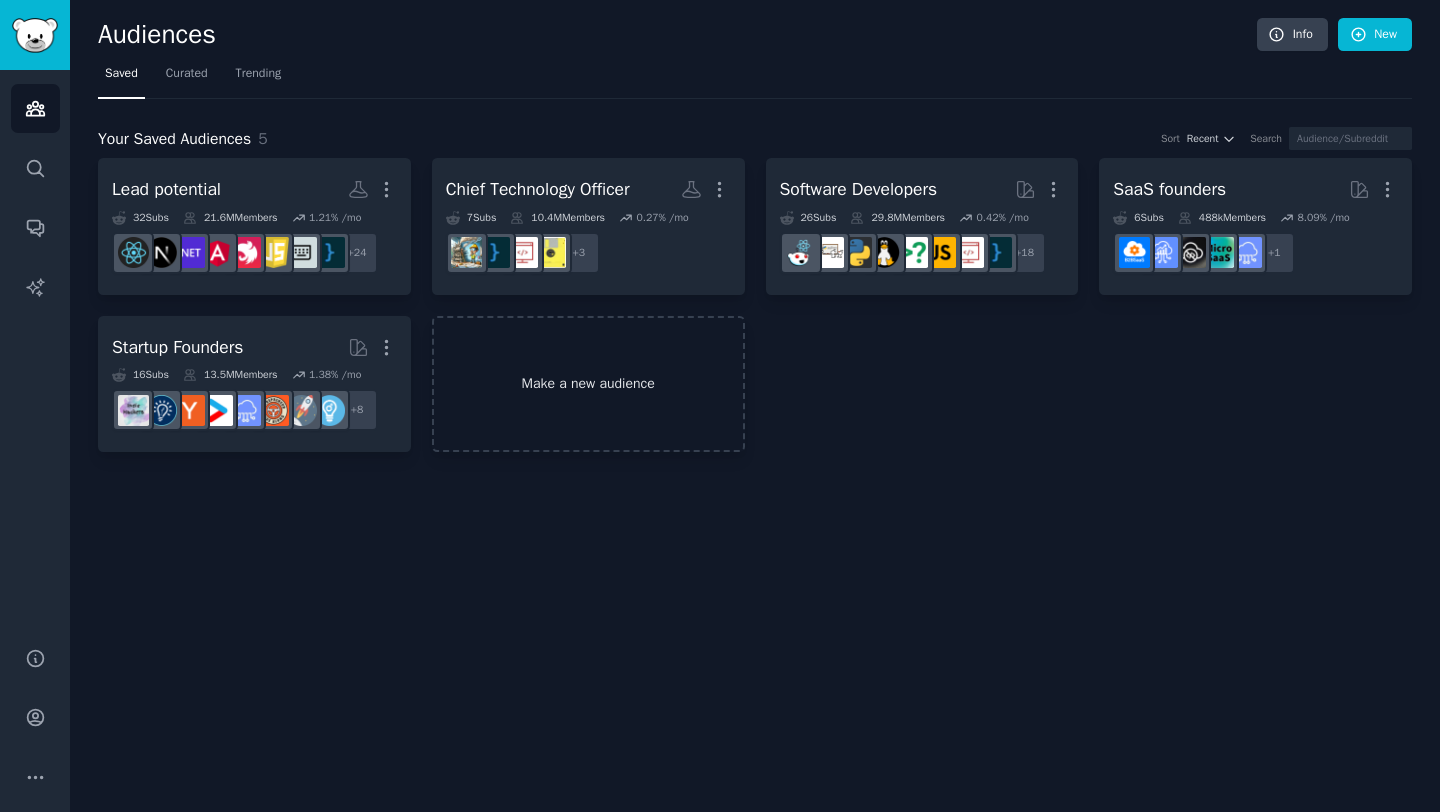 click on "Make a new audience" at bounding box center (588, 384) 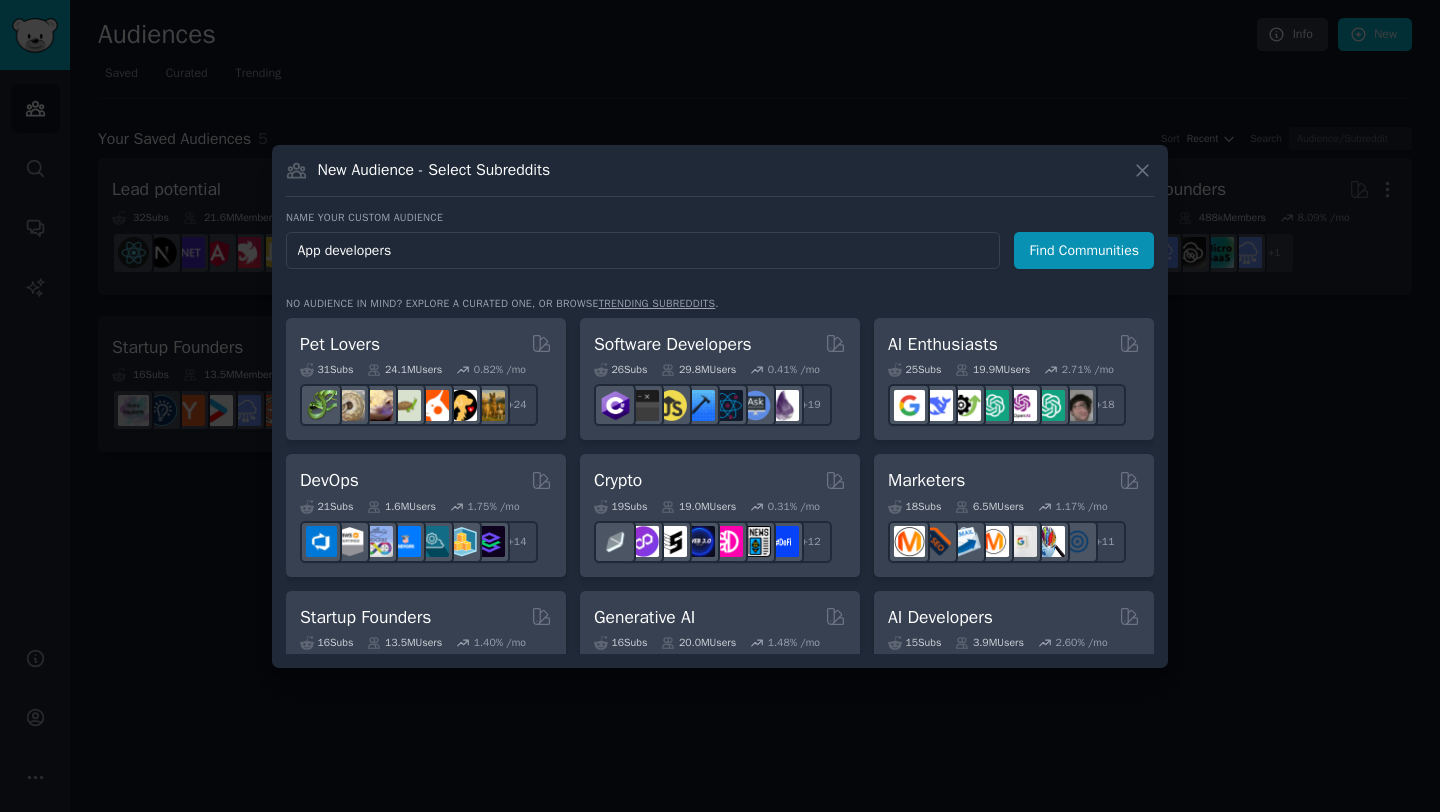 type on "App developers" 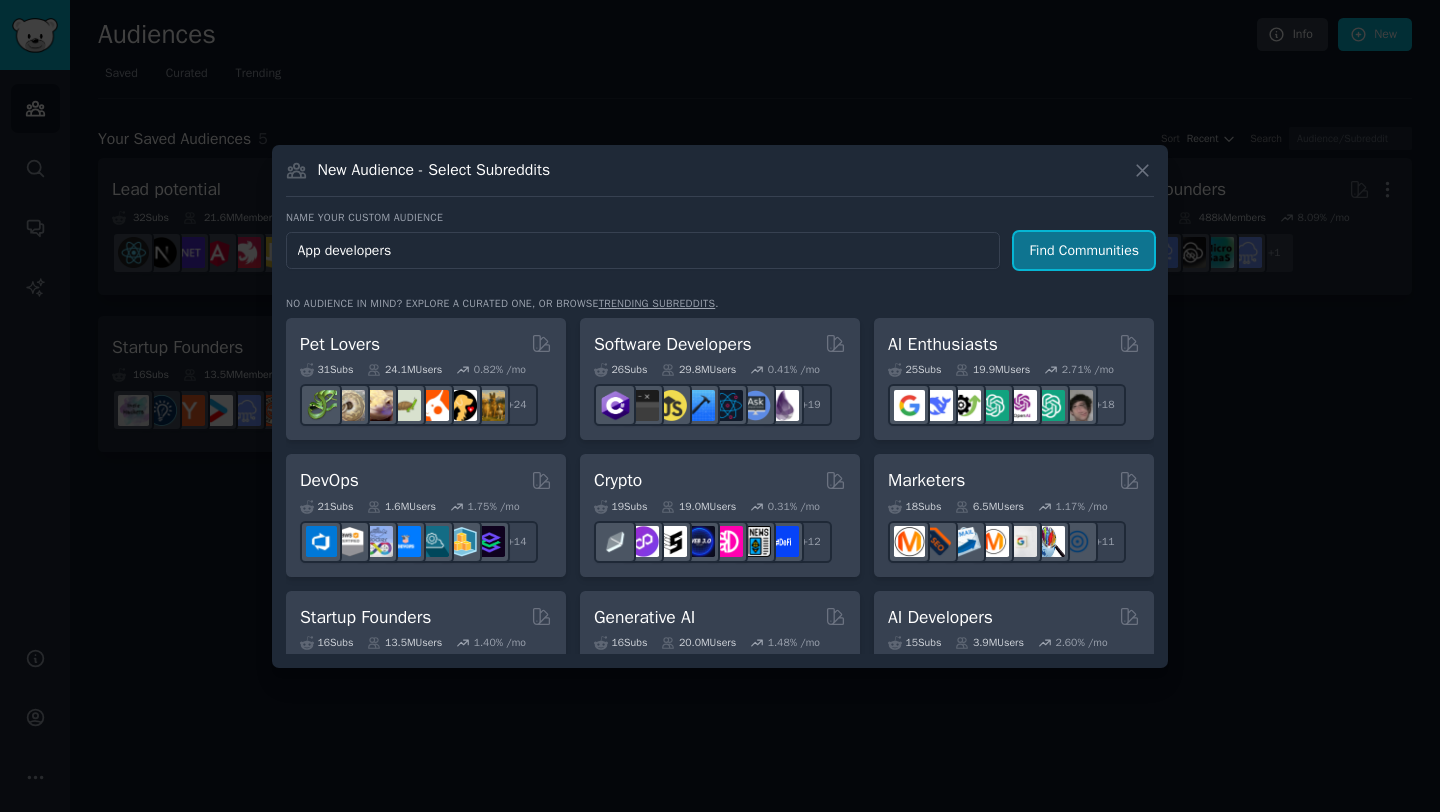 click on "Find Communities" at bounding box center [1084, 250] 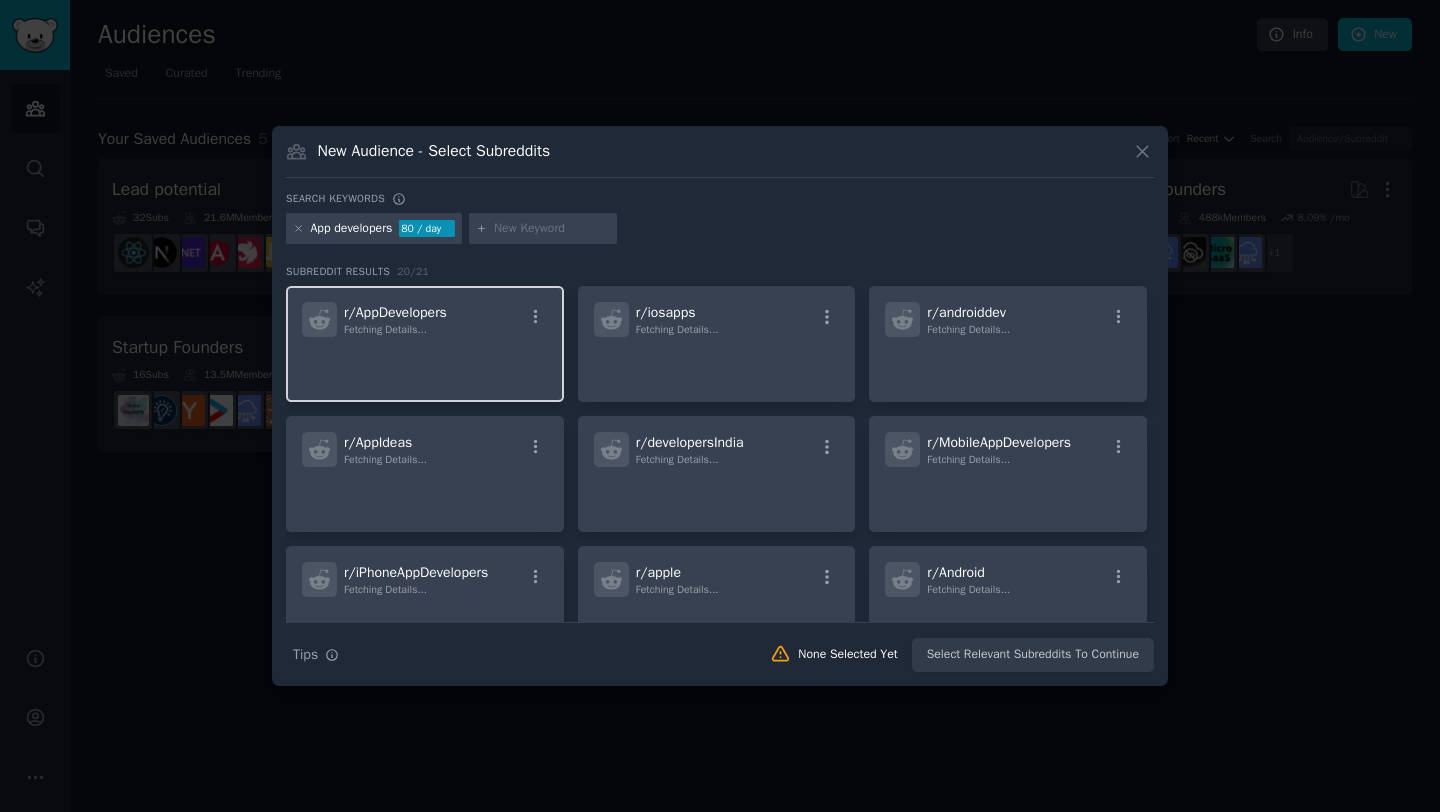 click 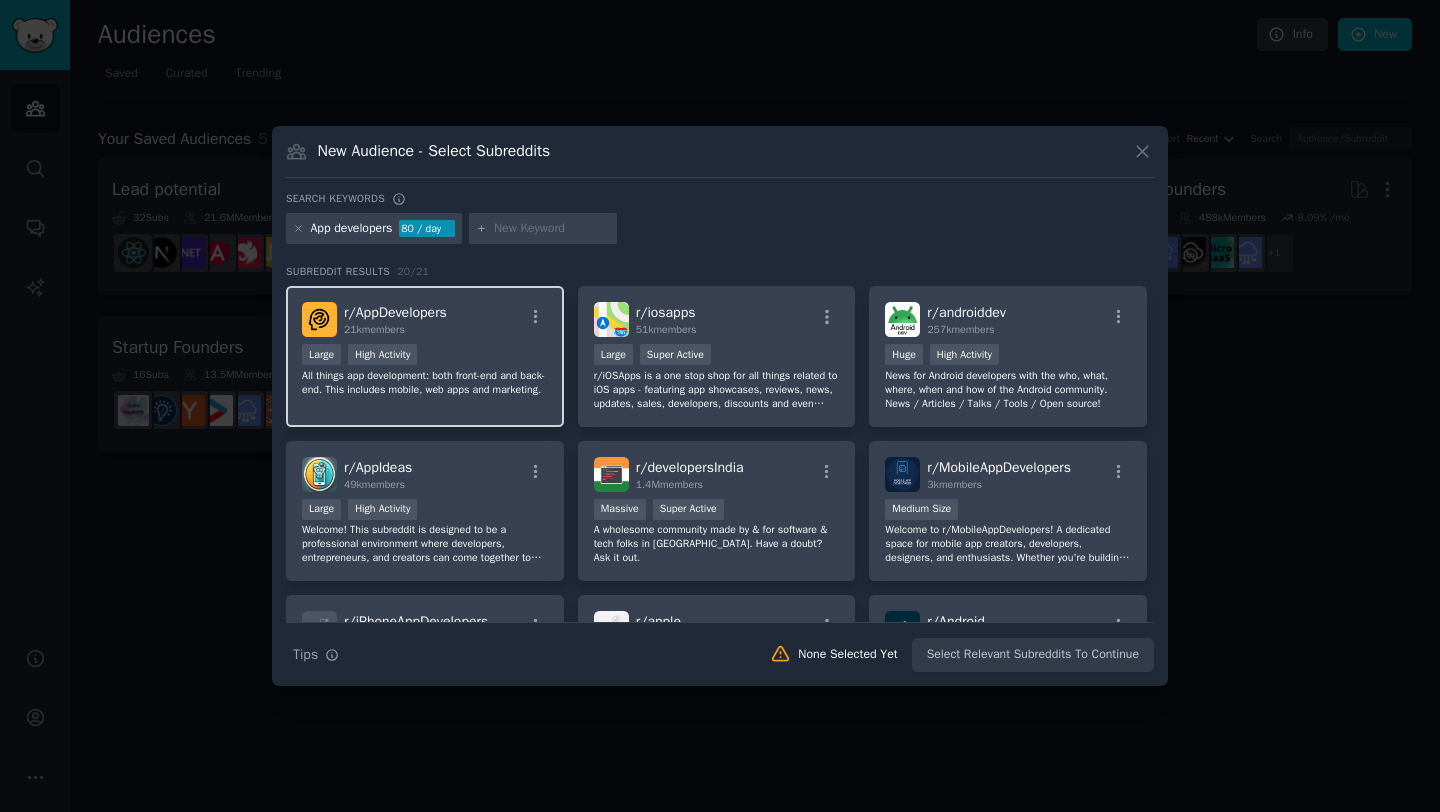click on "All things app development: both front-end and back-end. This includes mobile, web apps and marketing." at bounding box center [425, 383] 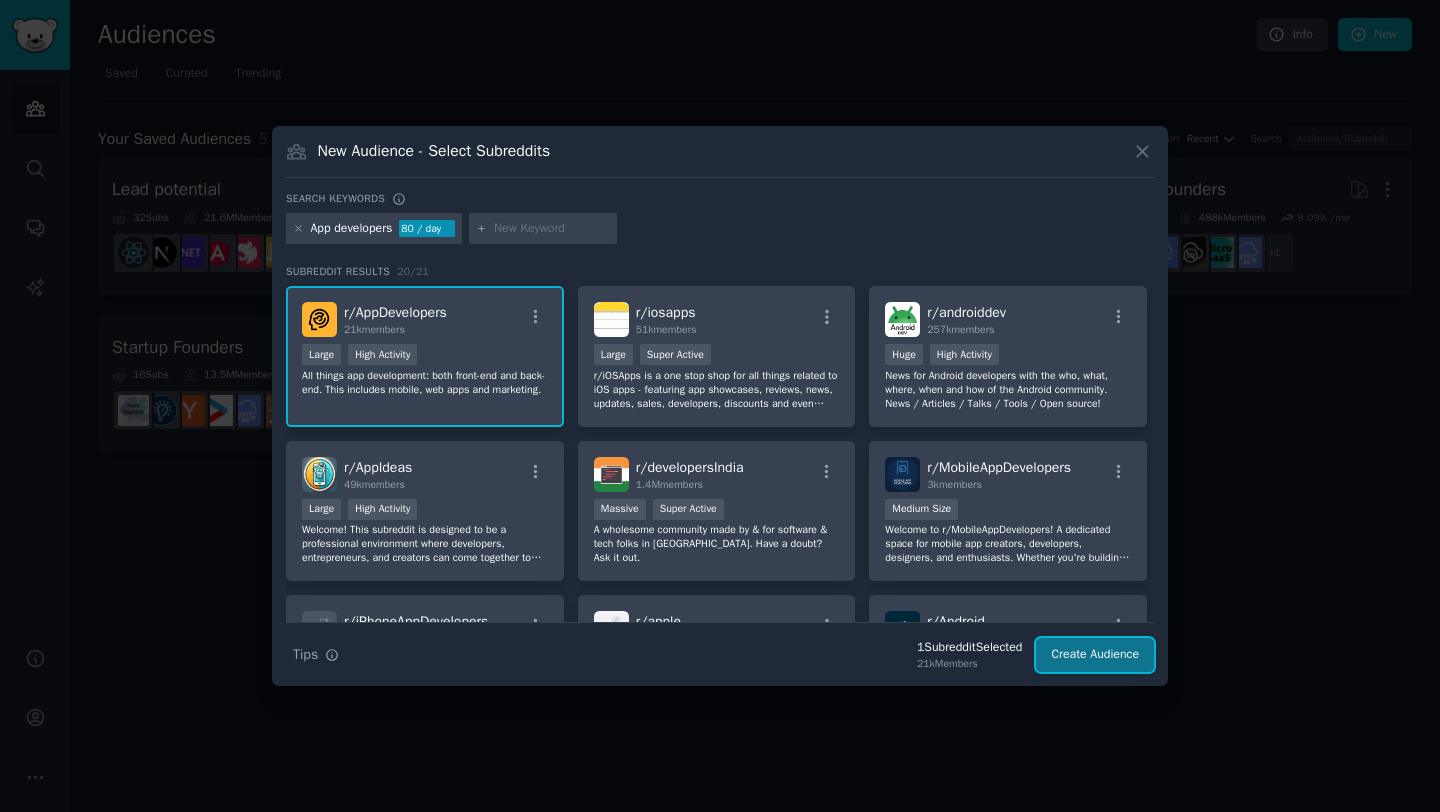 click on "Create Audience" at bounding box center (1095, 655) 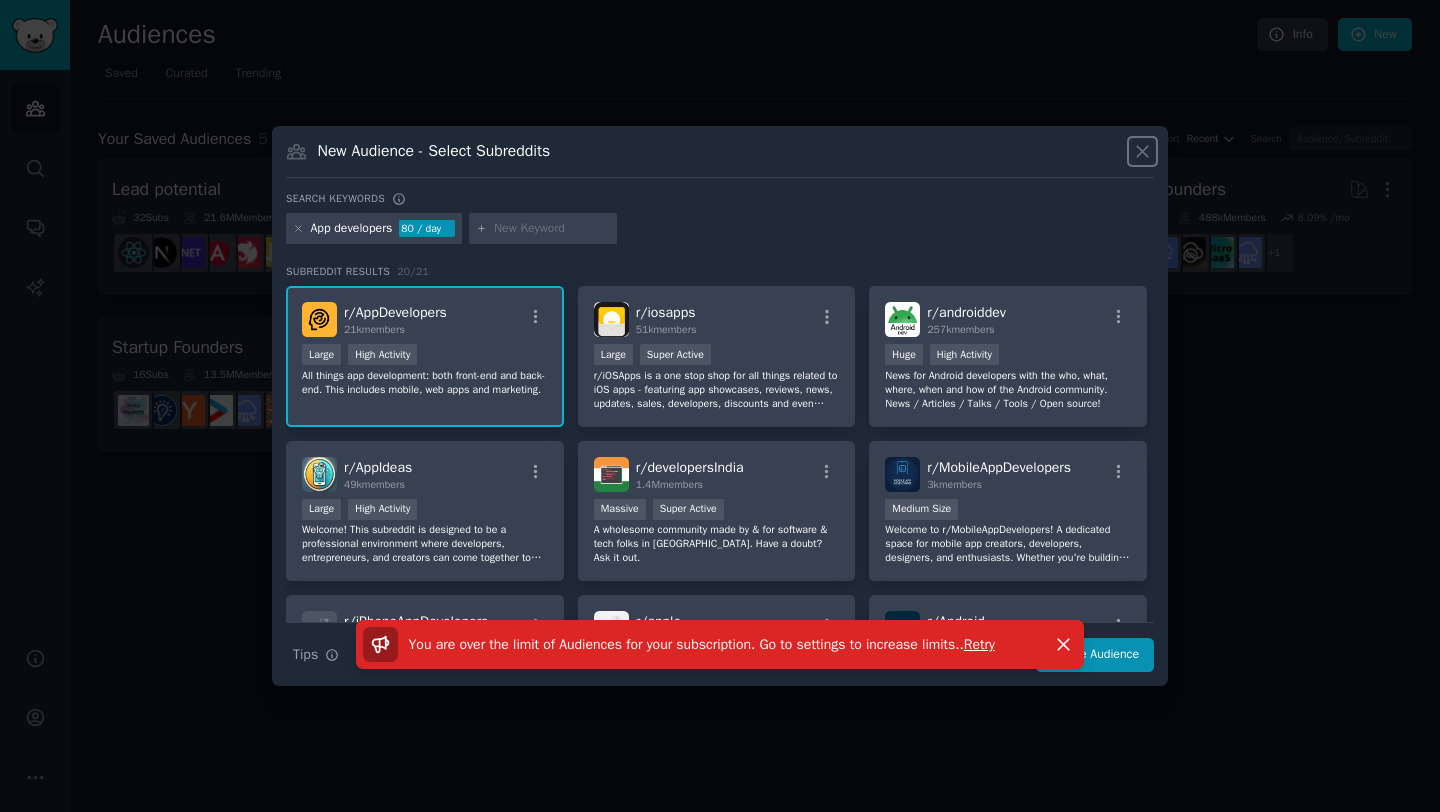 click 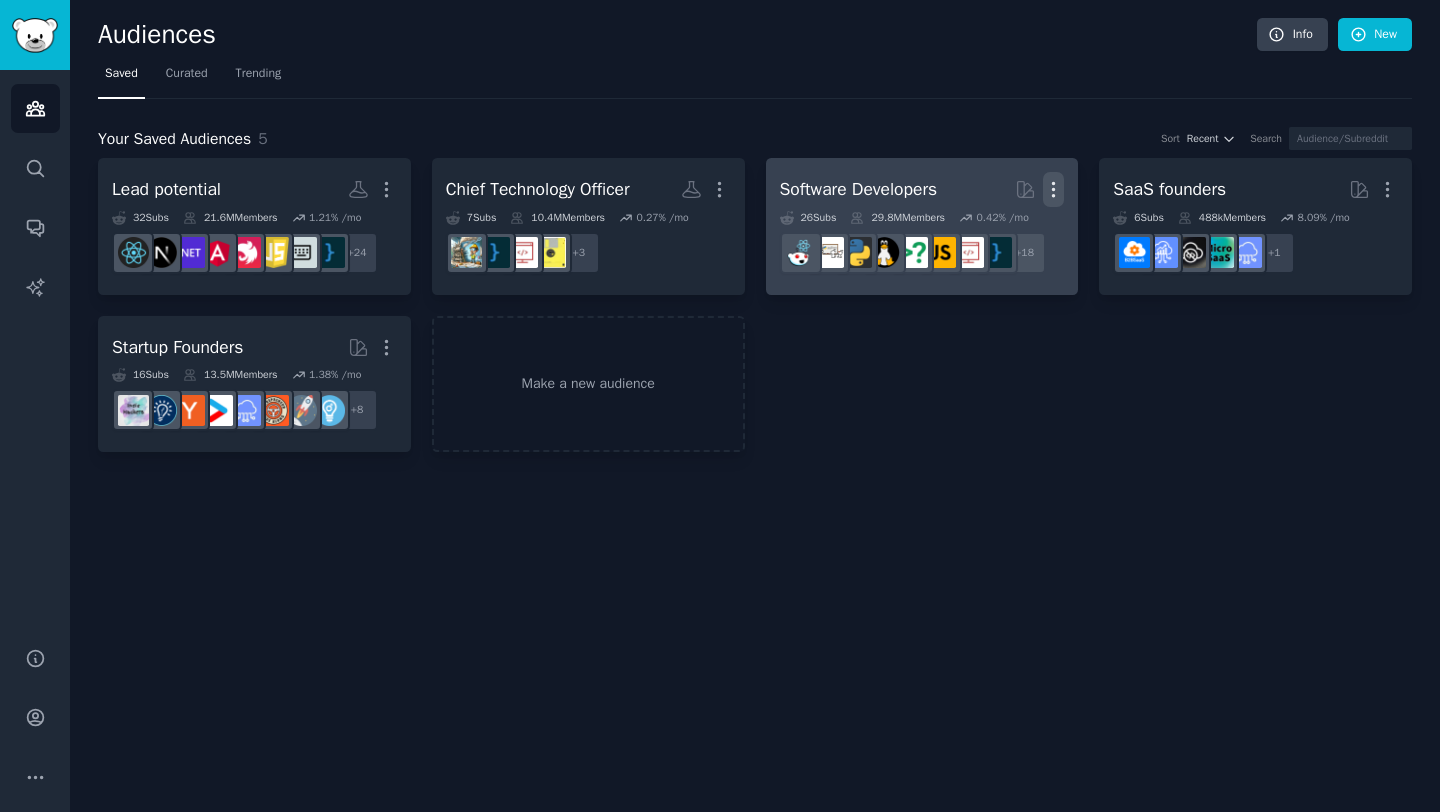 click 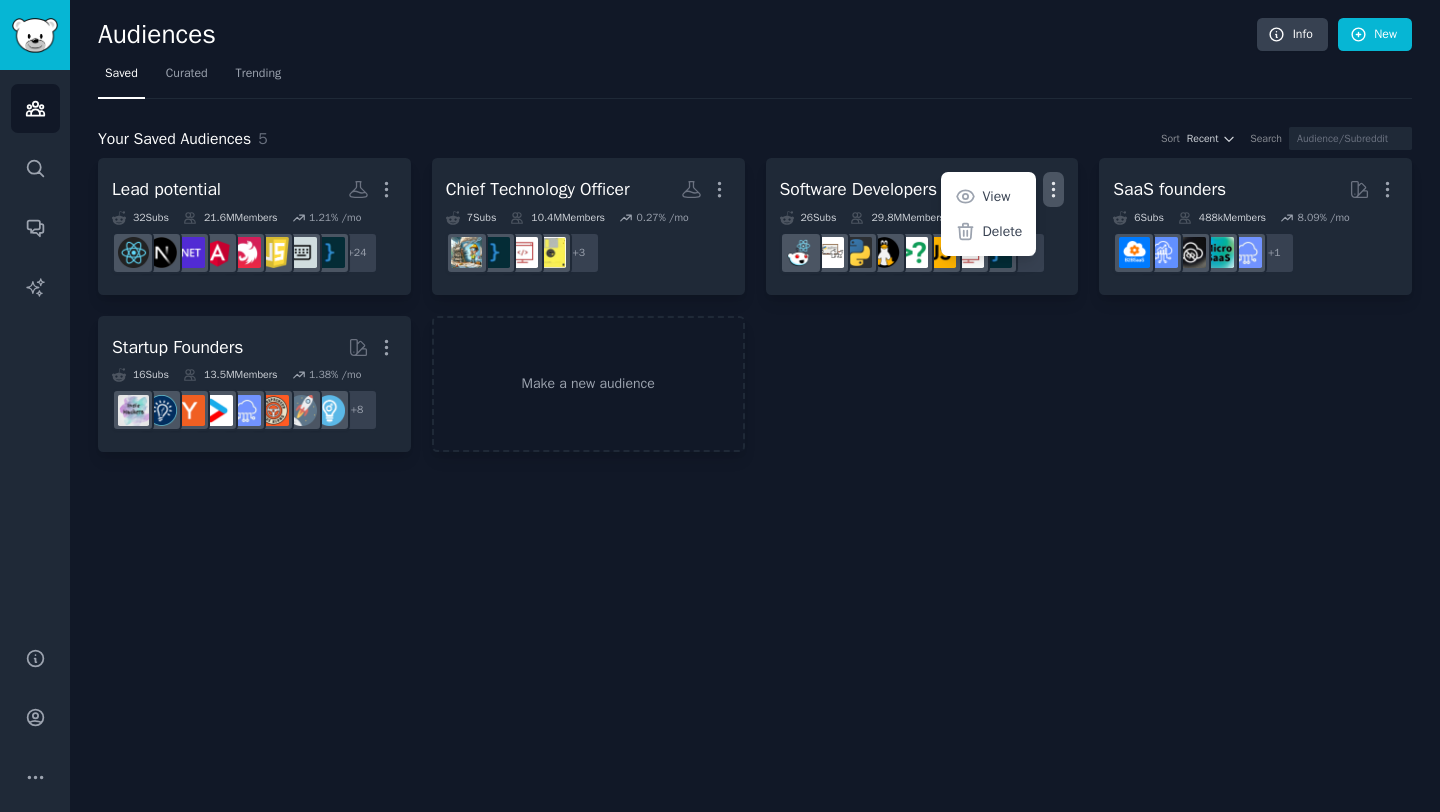 click on "Saved Curated Trending" at bounding box center [755, 78] 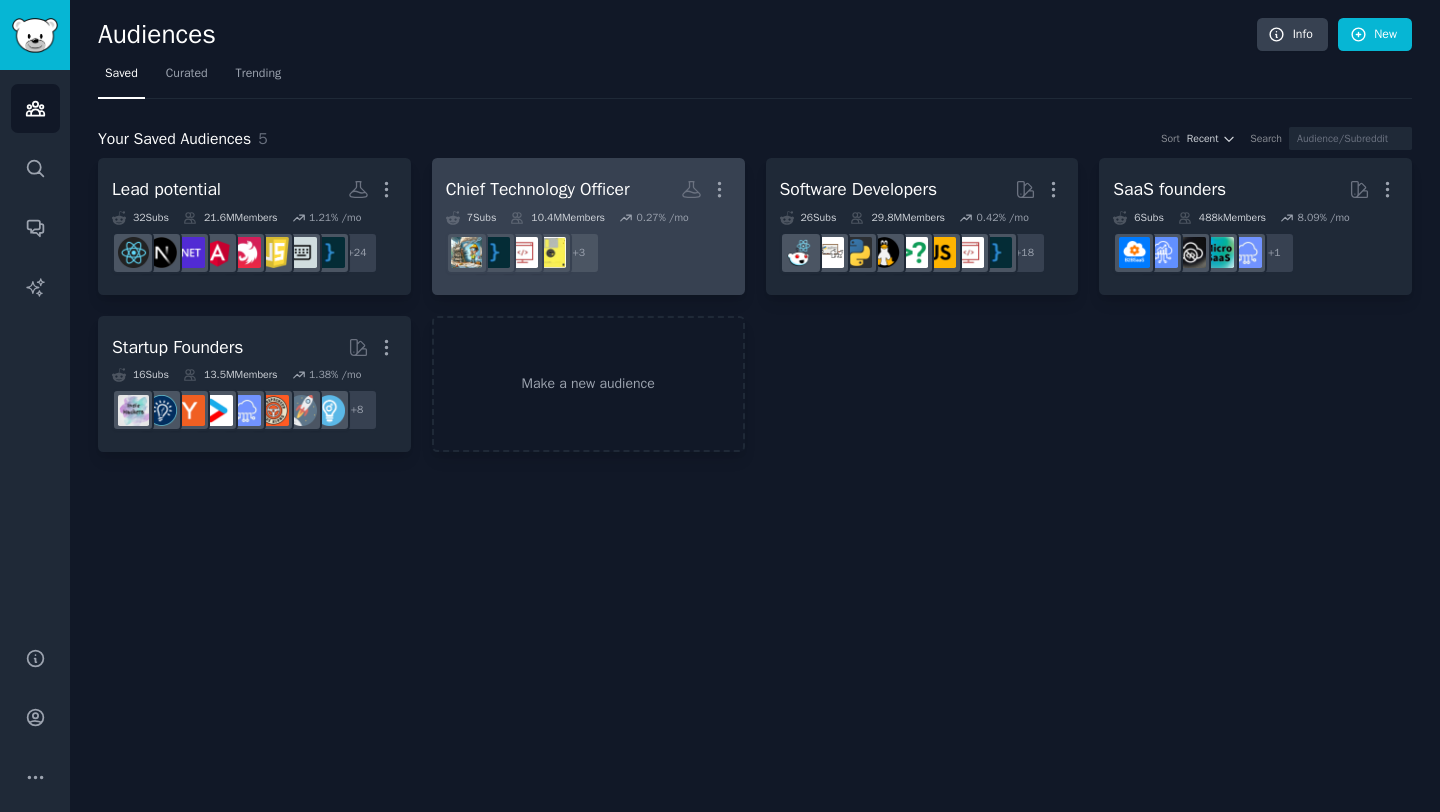 click on "+ 3" at bounding box center [588, 253] 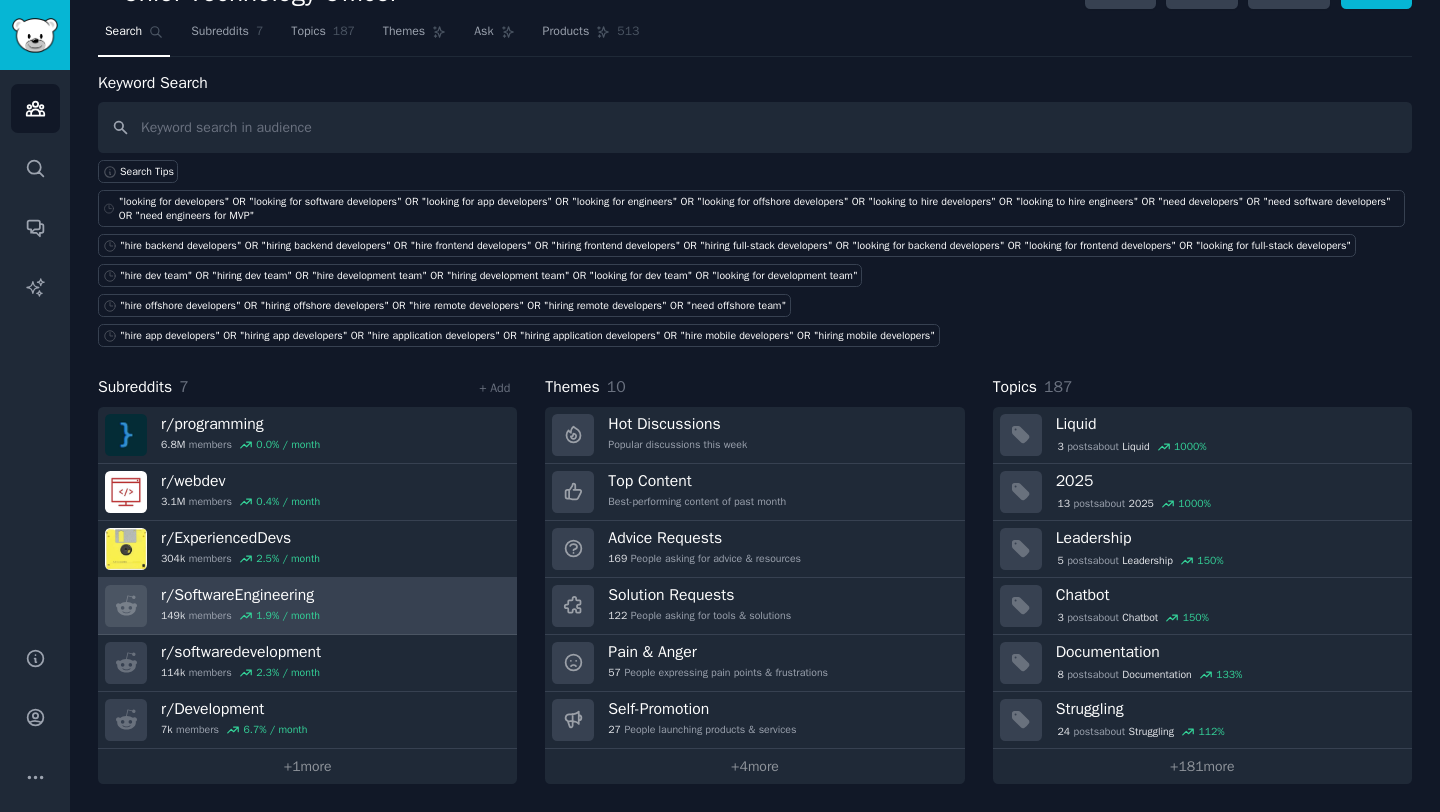 scroll, scrollTop: 0, scrollLeft: 0, axis: both 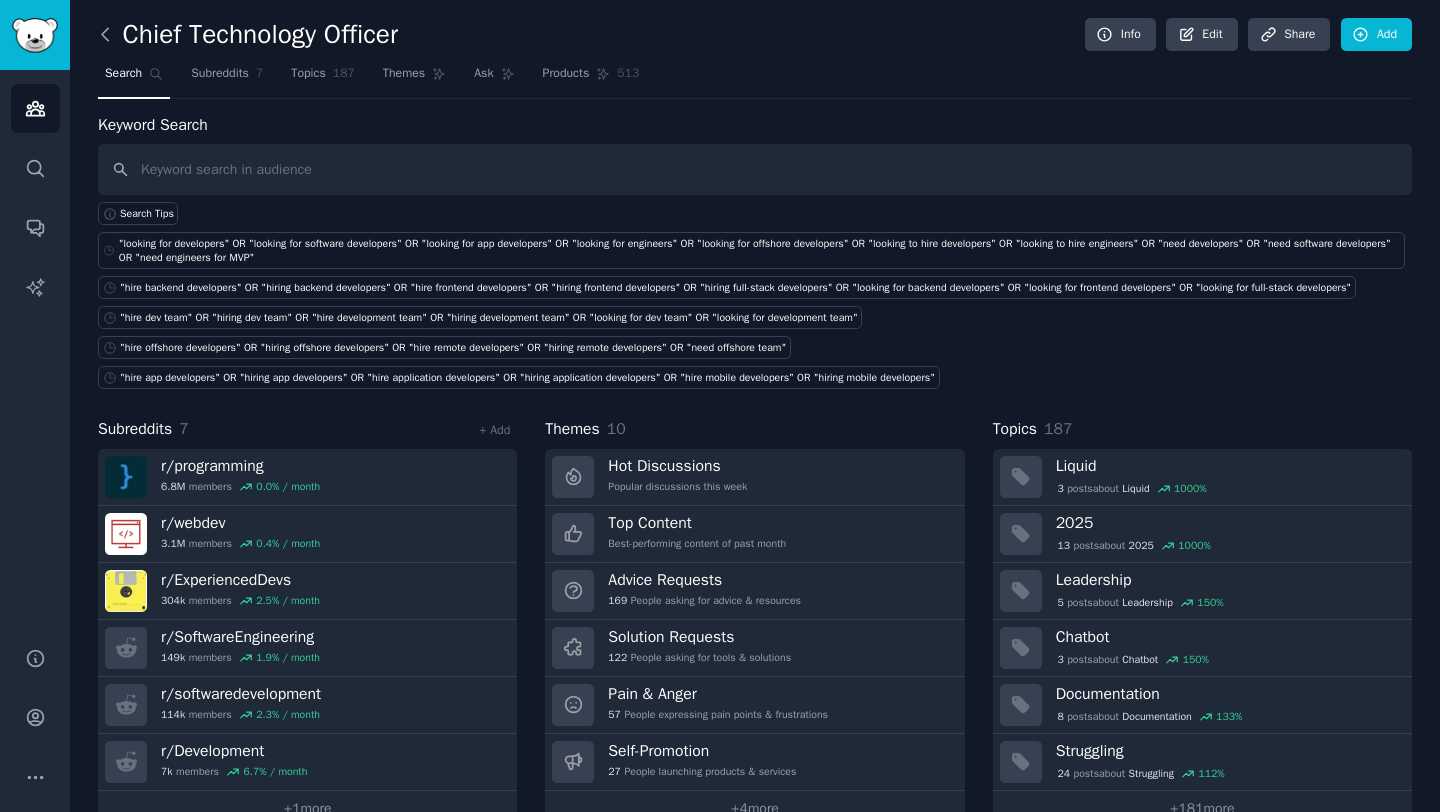 click 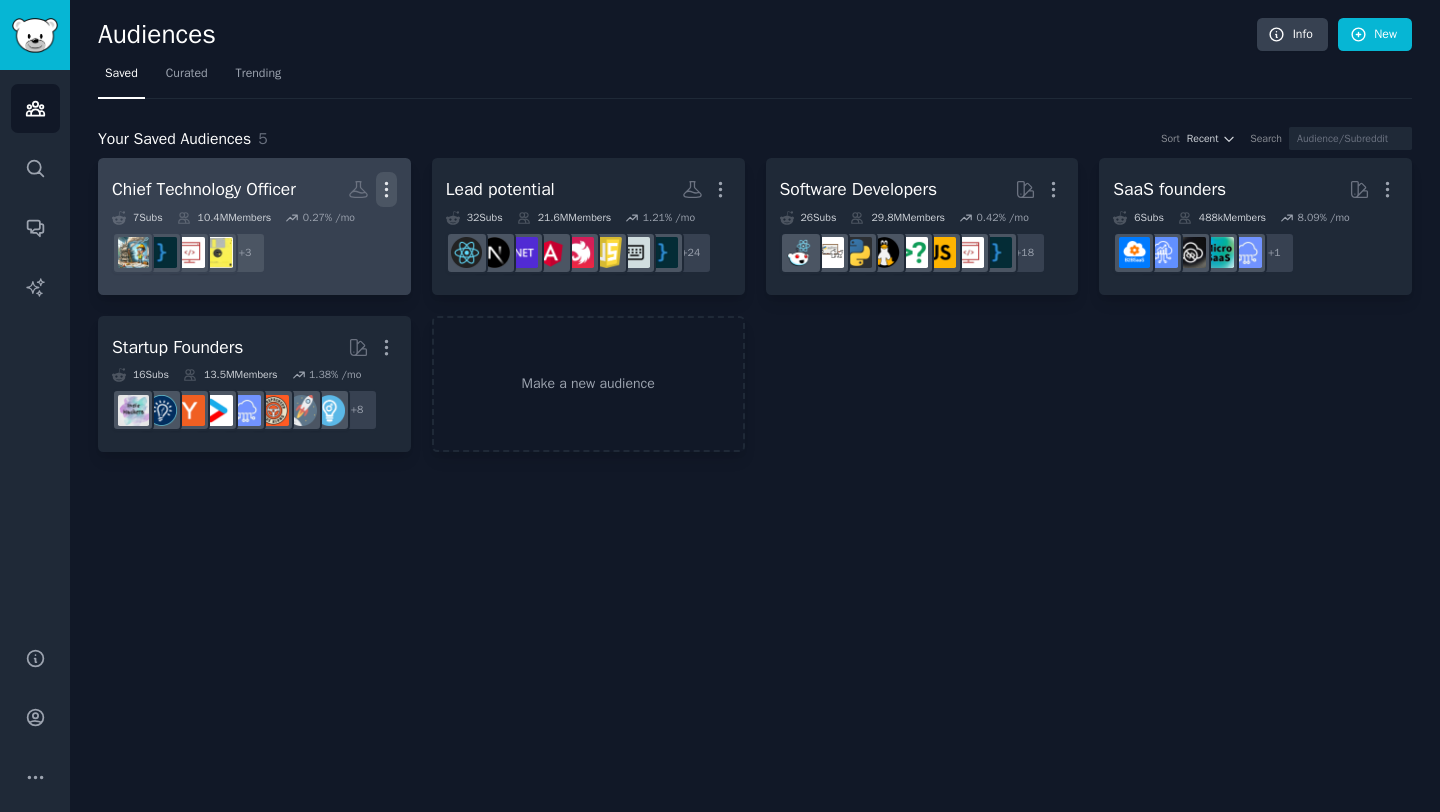 click 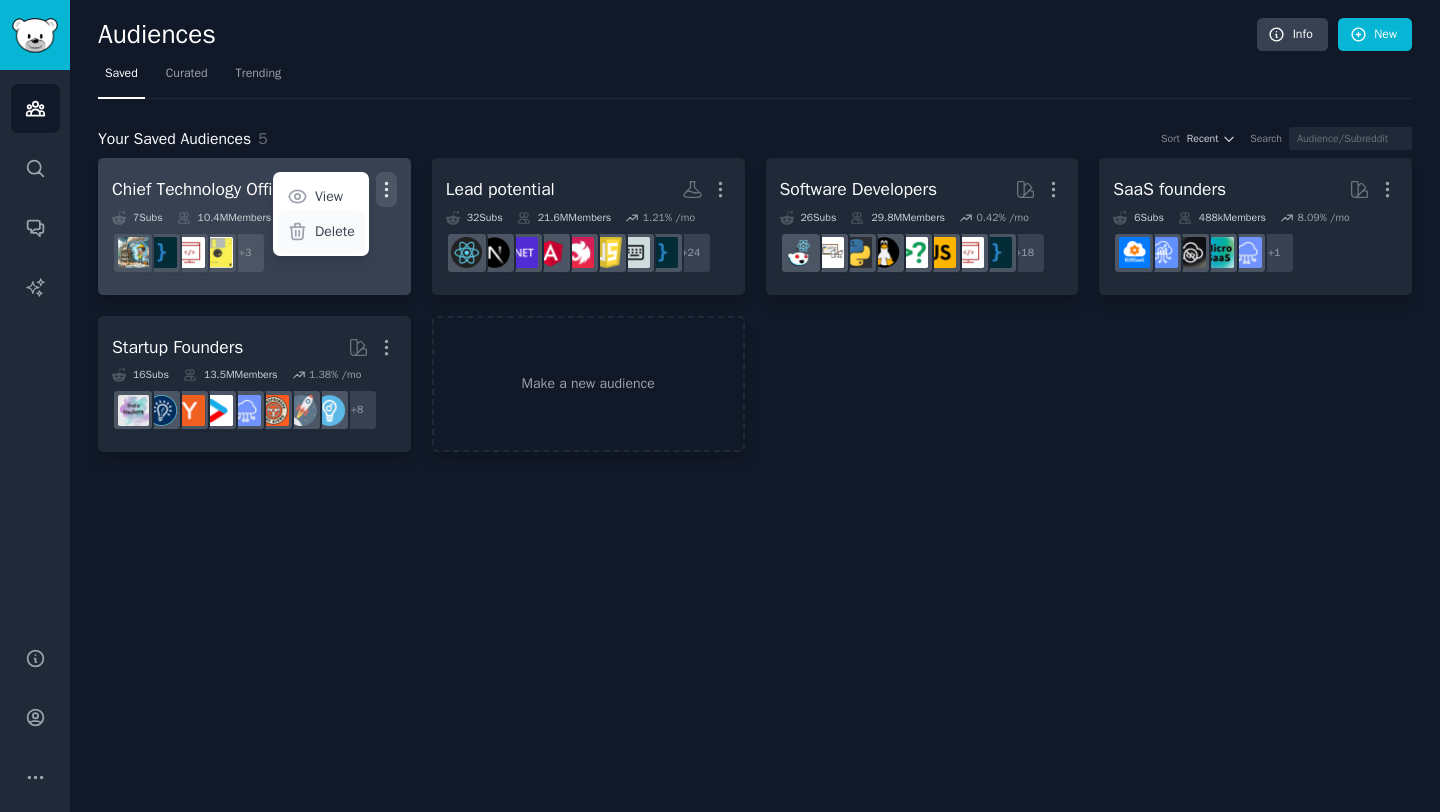 click on "Delete" at bounding box center [335, 231] 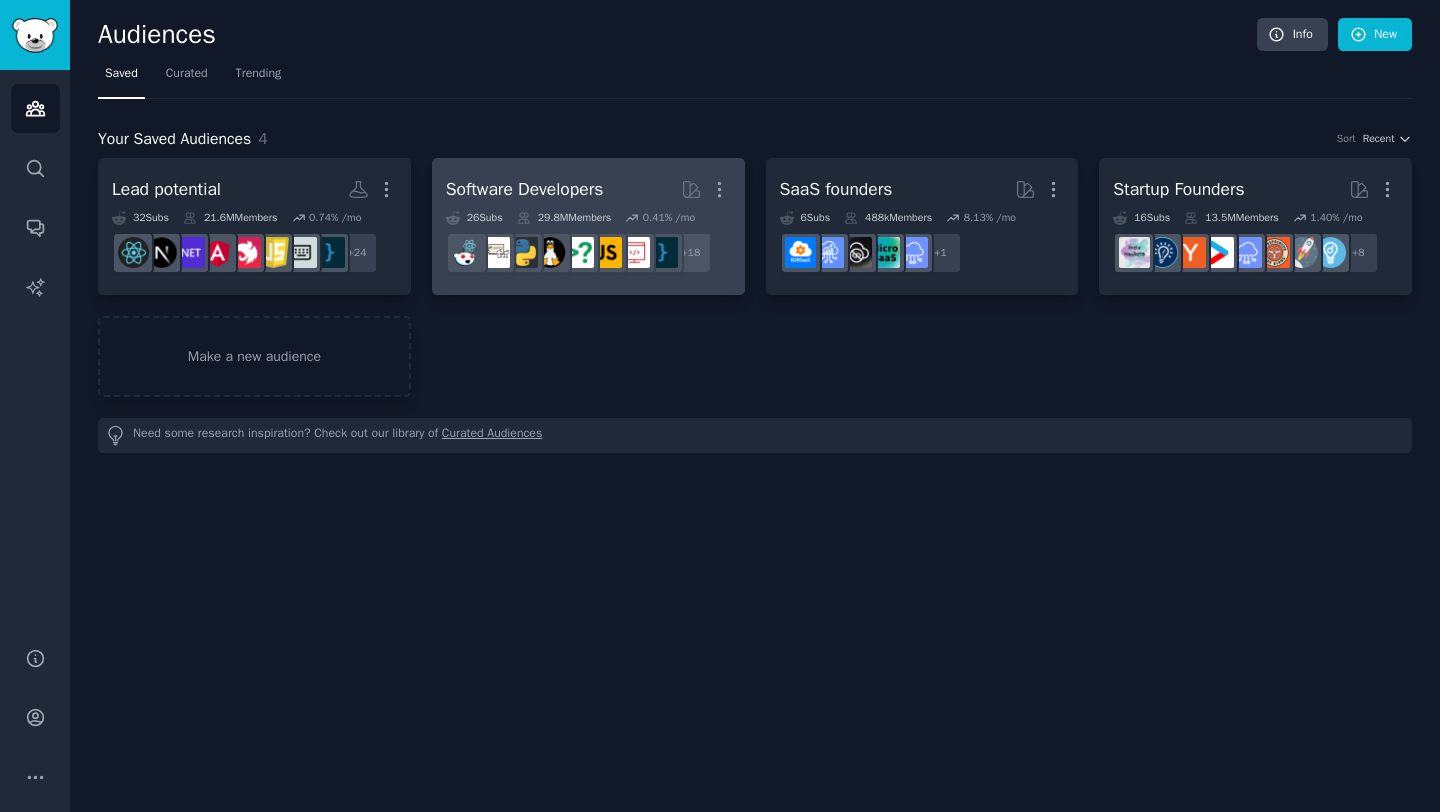 click on "Software Developers Curated by GummySearch More" at bounding box center [588, 189] 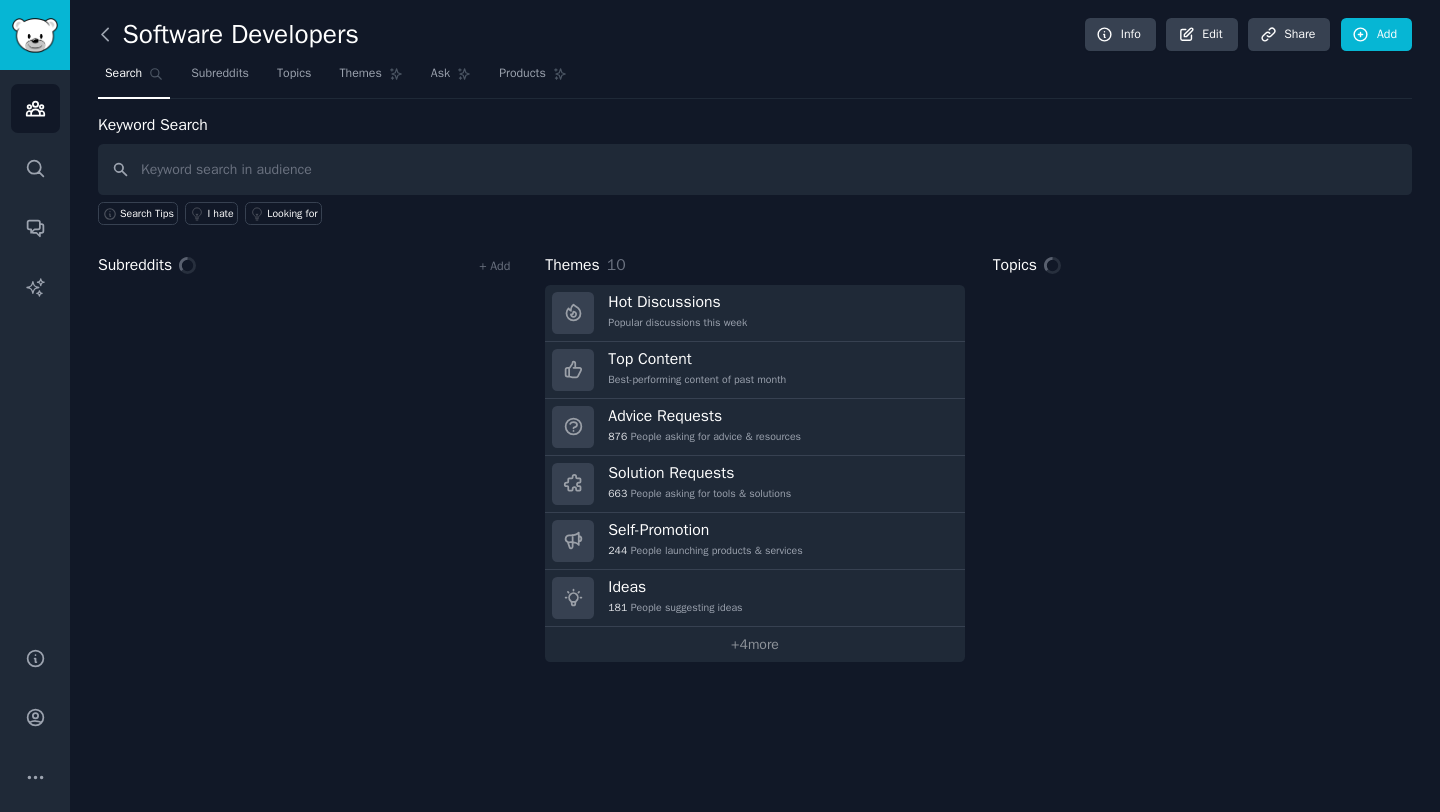 click 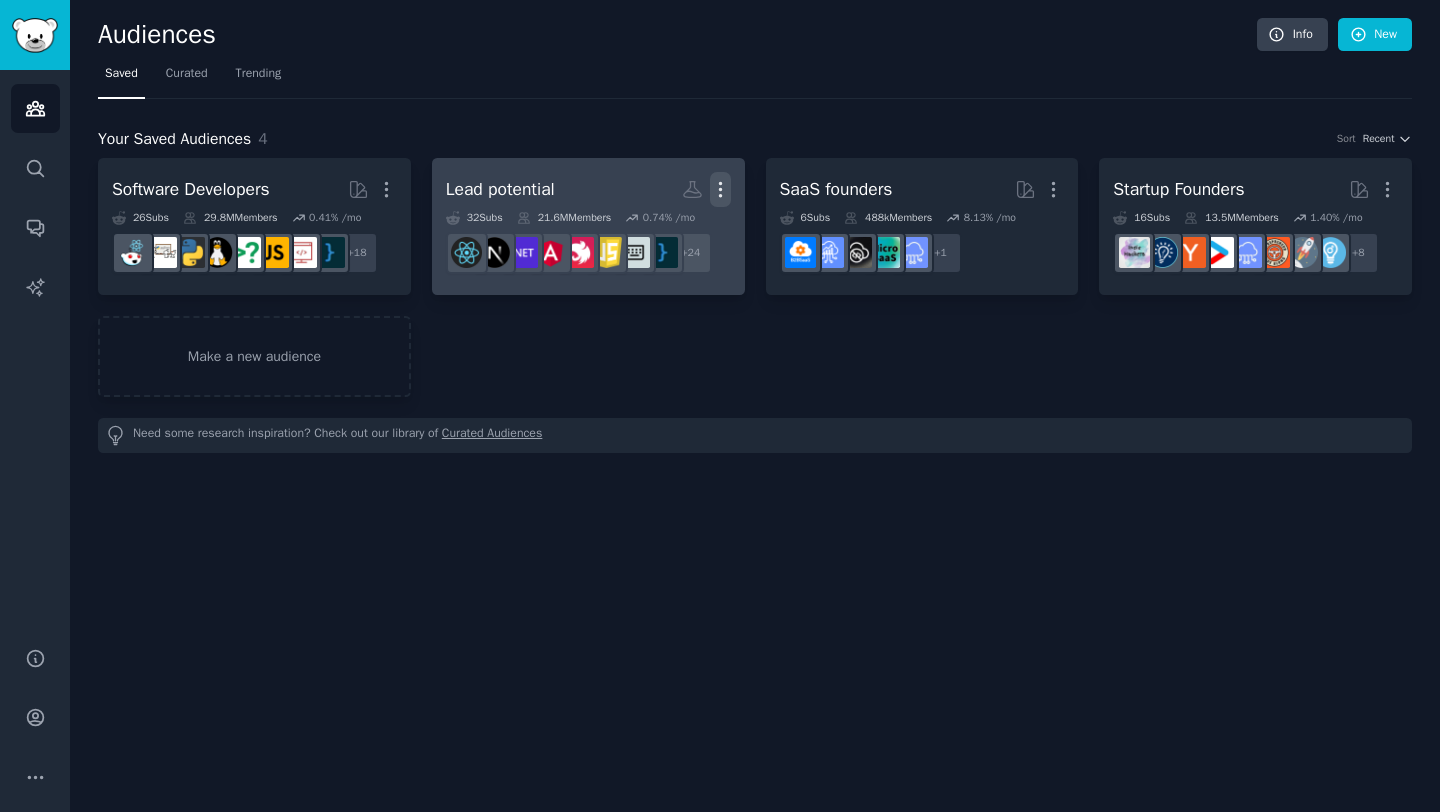 click 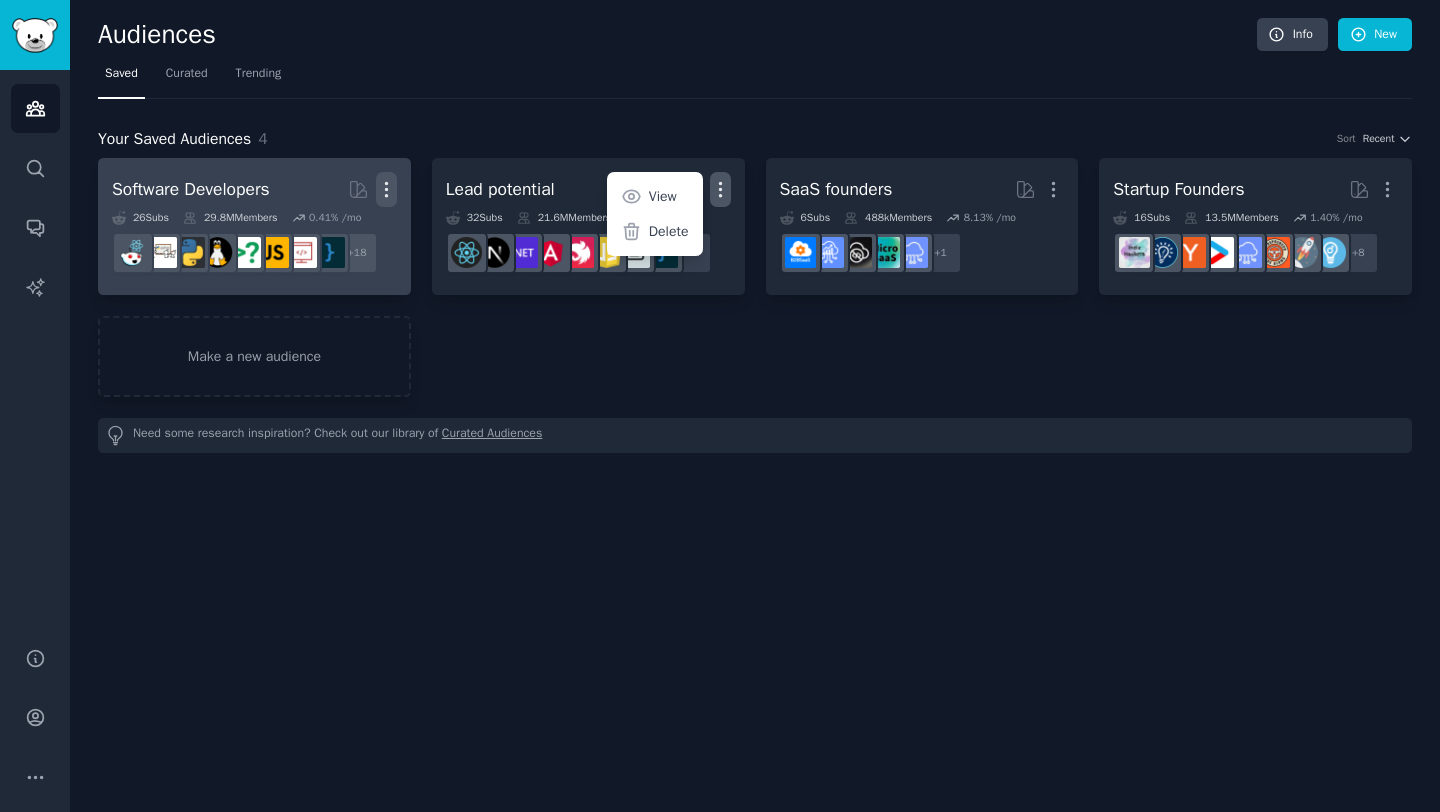 click 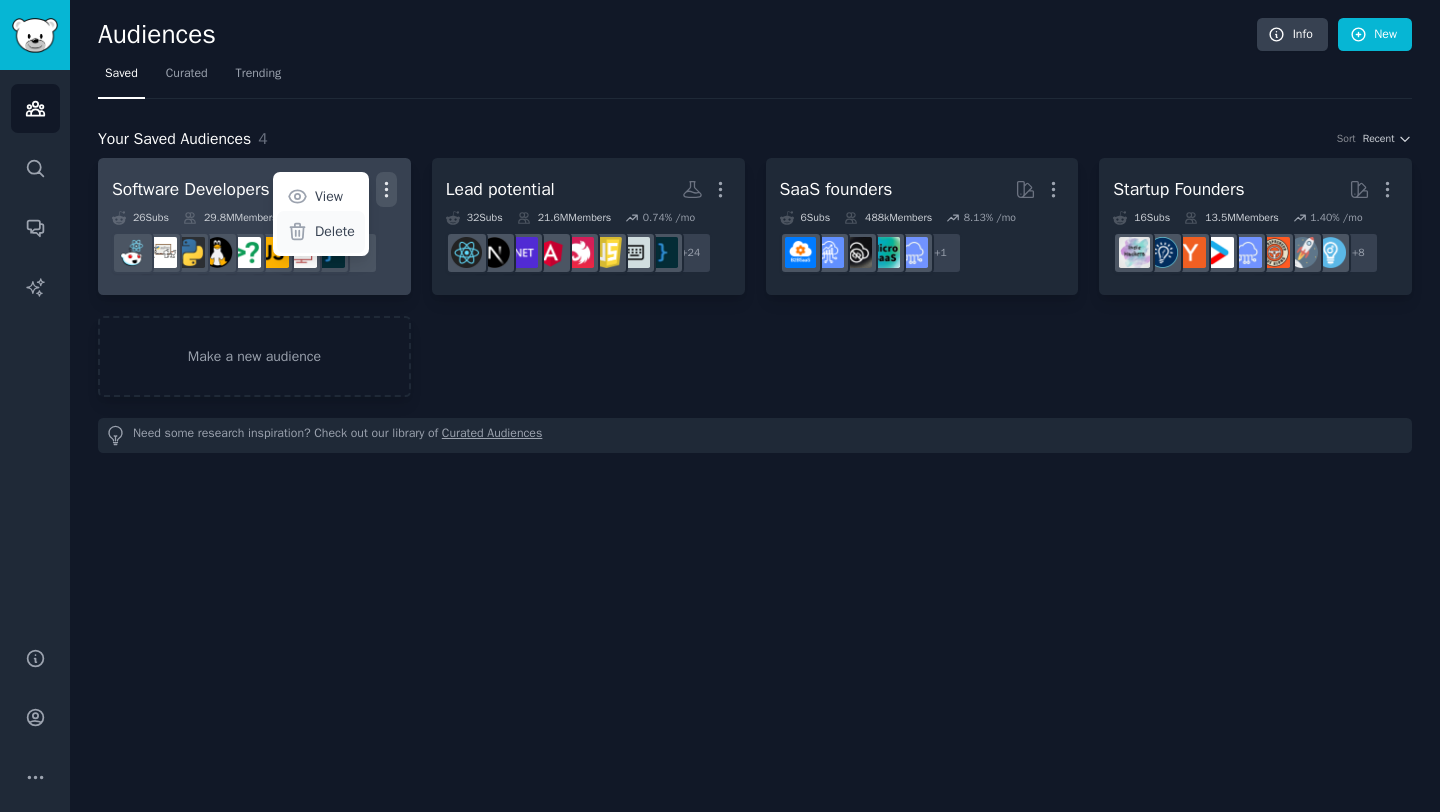 click on "Delete" at bounding box center (335, 231) 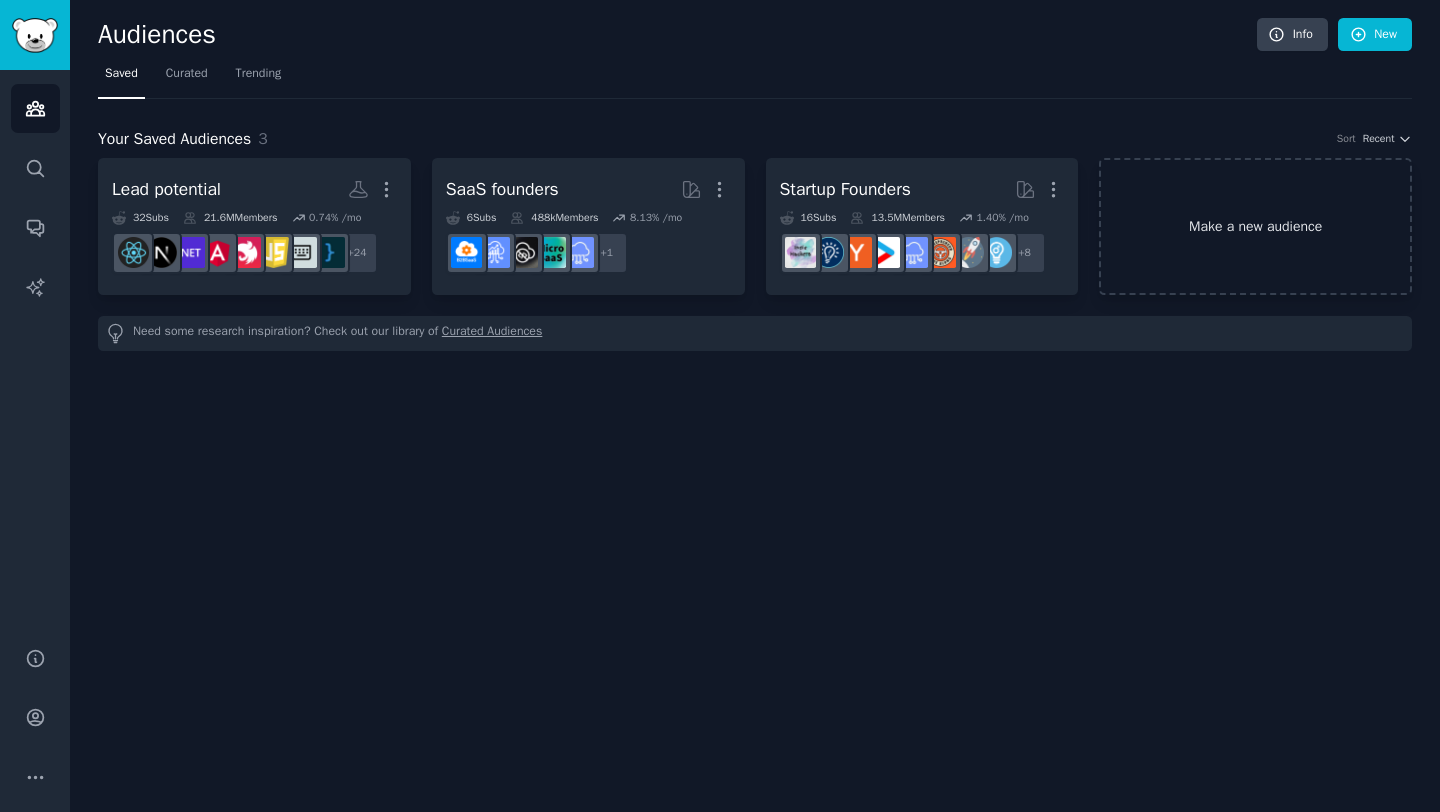 click on "Make a new audience" at bounding box center [1255, 226] 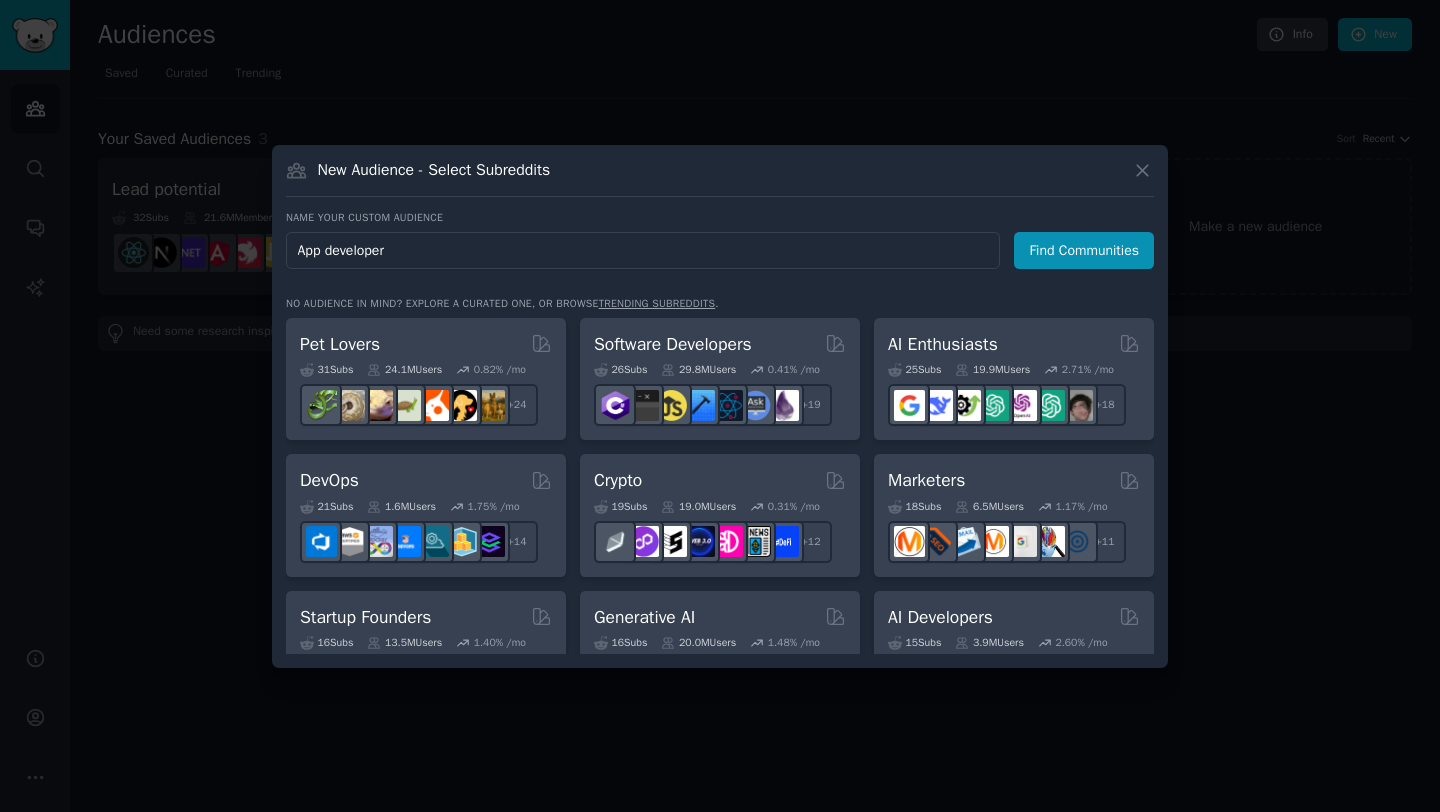 type on "App developers" 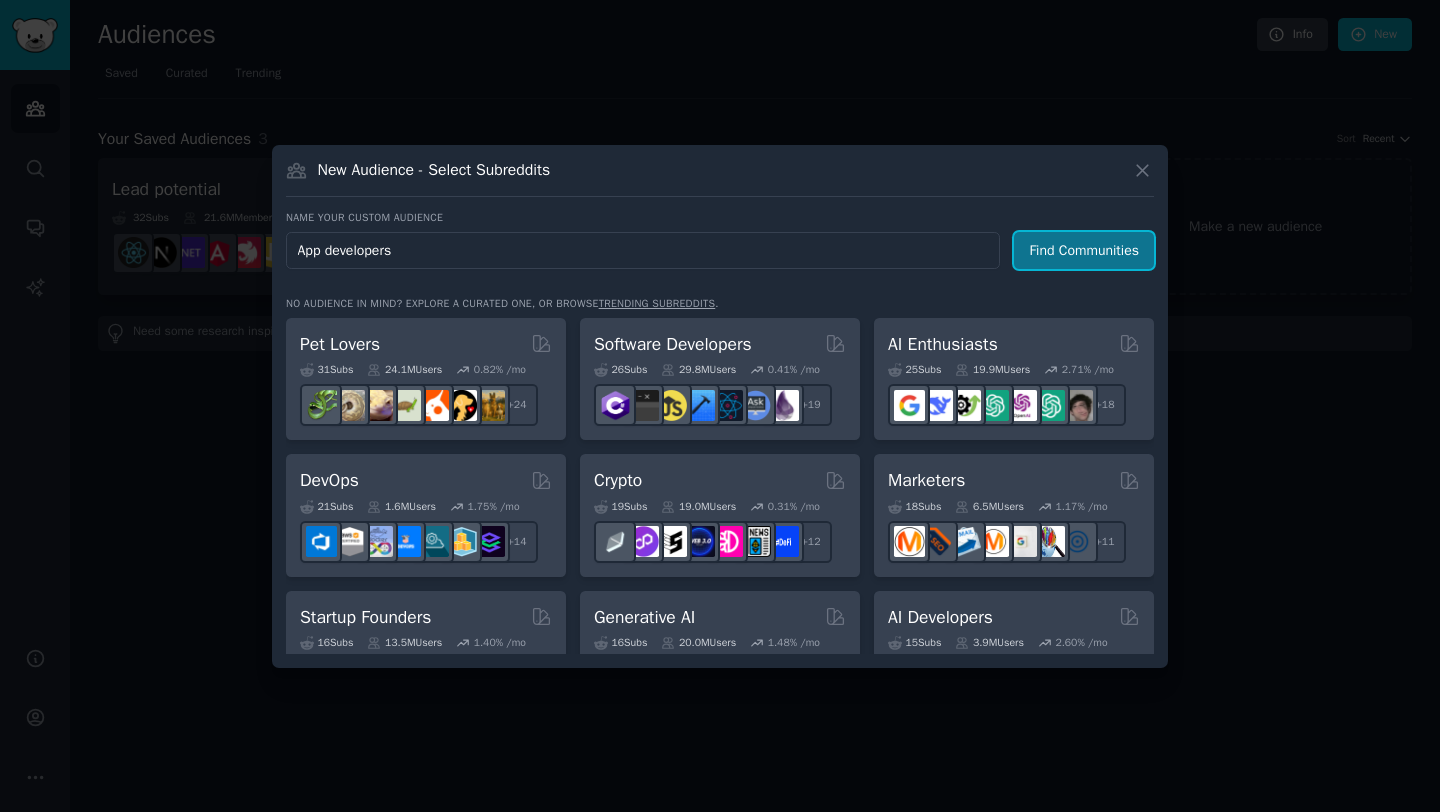 click on "Find Communities" at bounding box center [1084, 250] 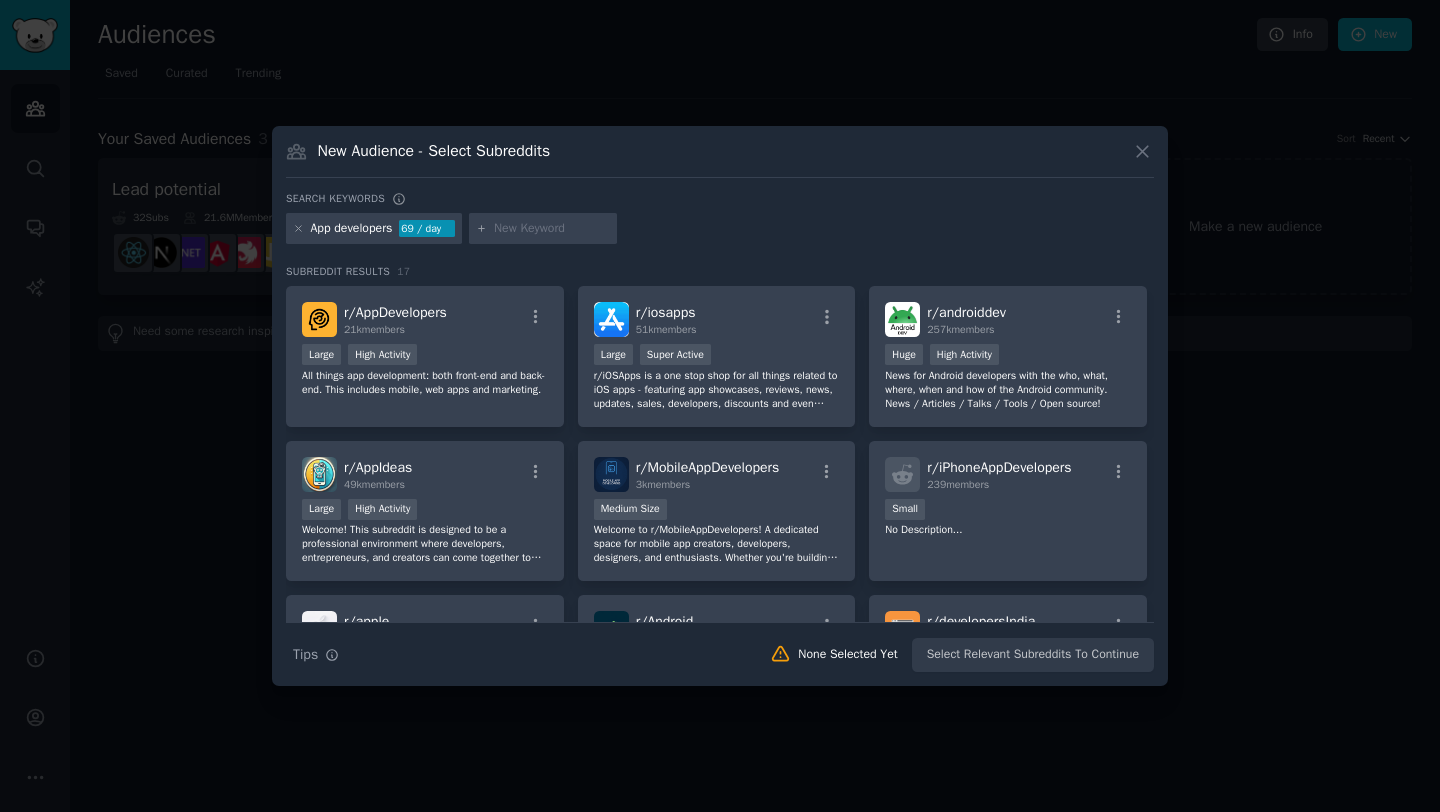 click on "r/ AppDevelopers 21k  members Large High Activity All things app development: both front-end and back-end. This includes mobile, web apps and marketing." at bounding box center [425, 356] 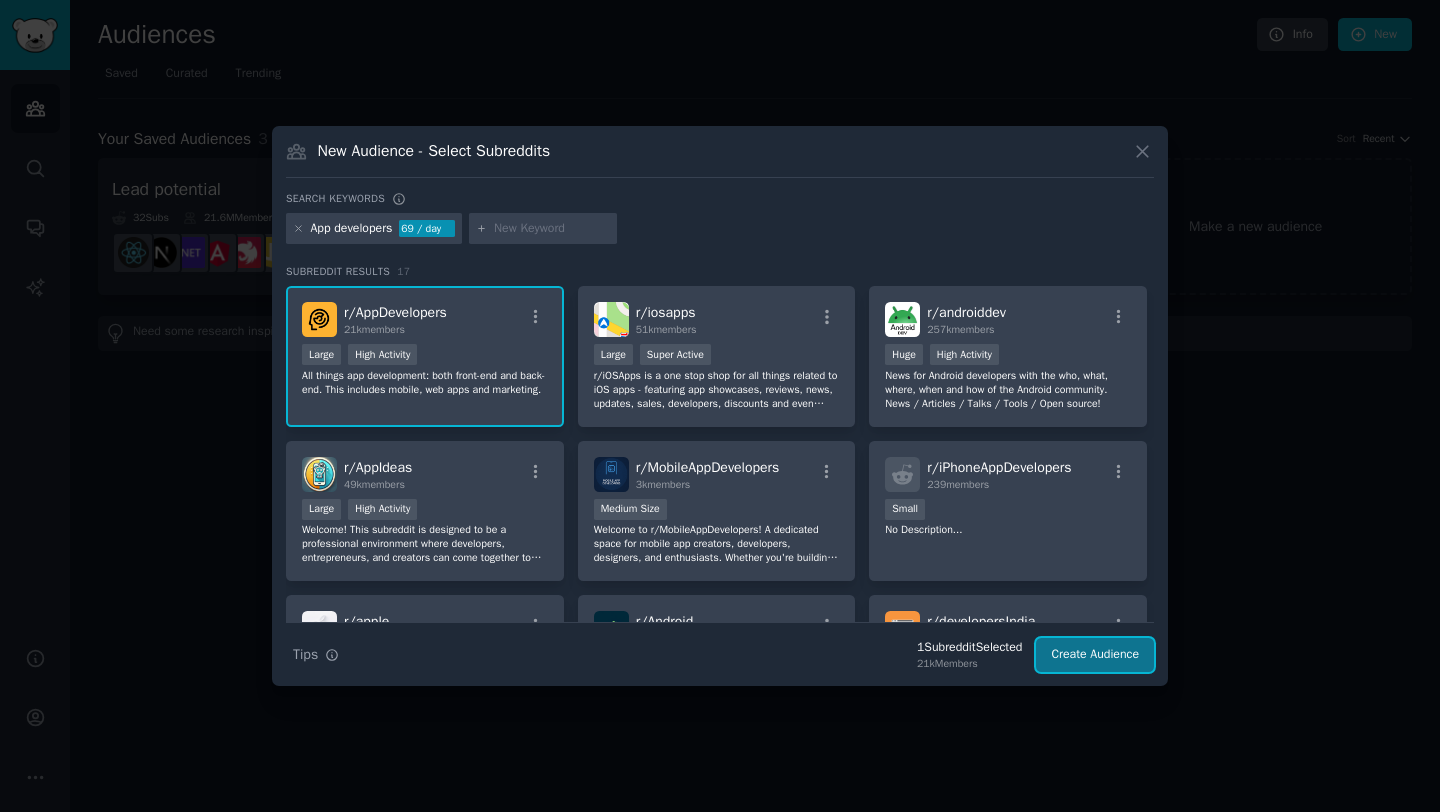 click on "Create Audience" at bounding box center (1095, 655) 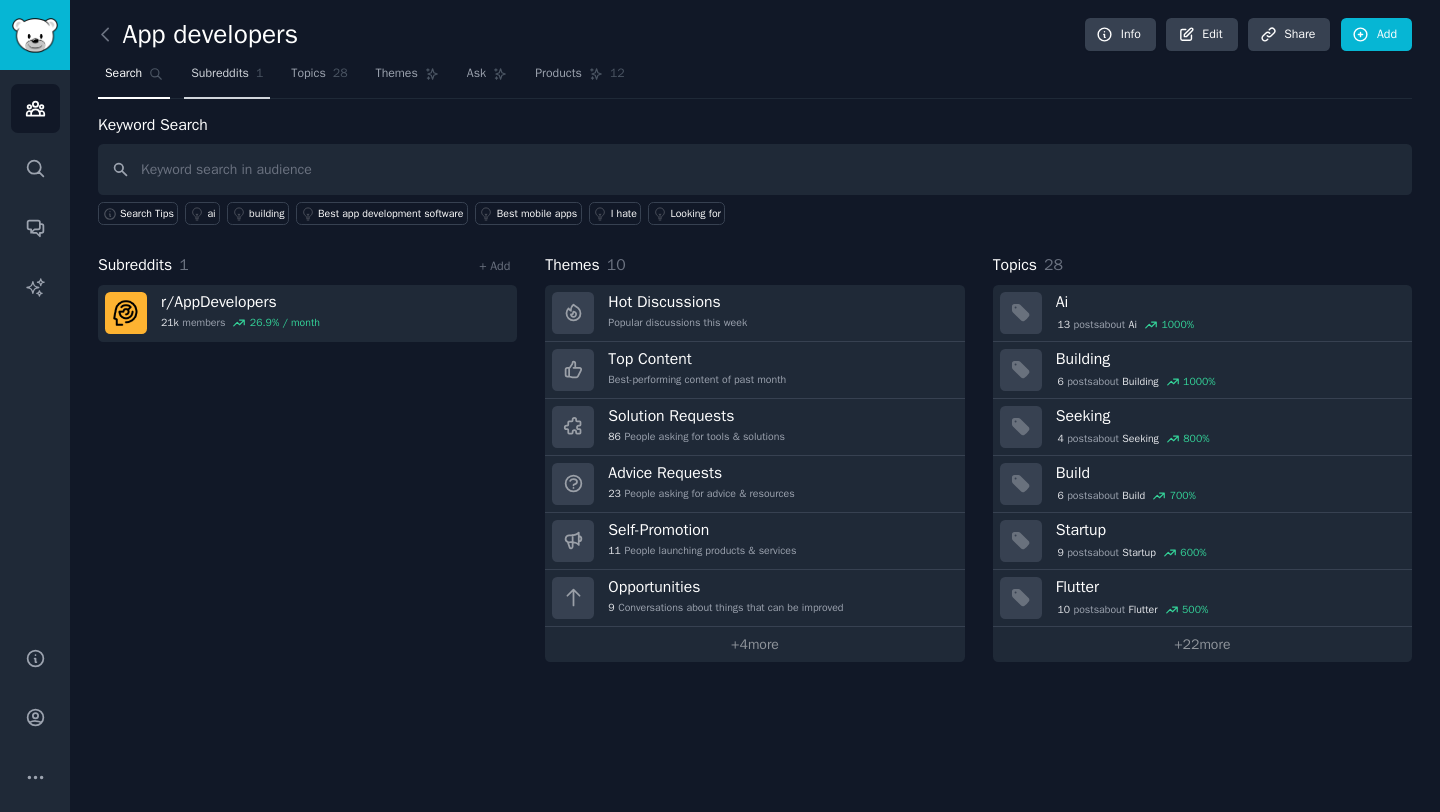 click on "Subreddits 1" at bounding box center (227, 78) 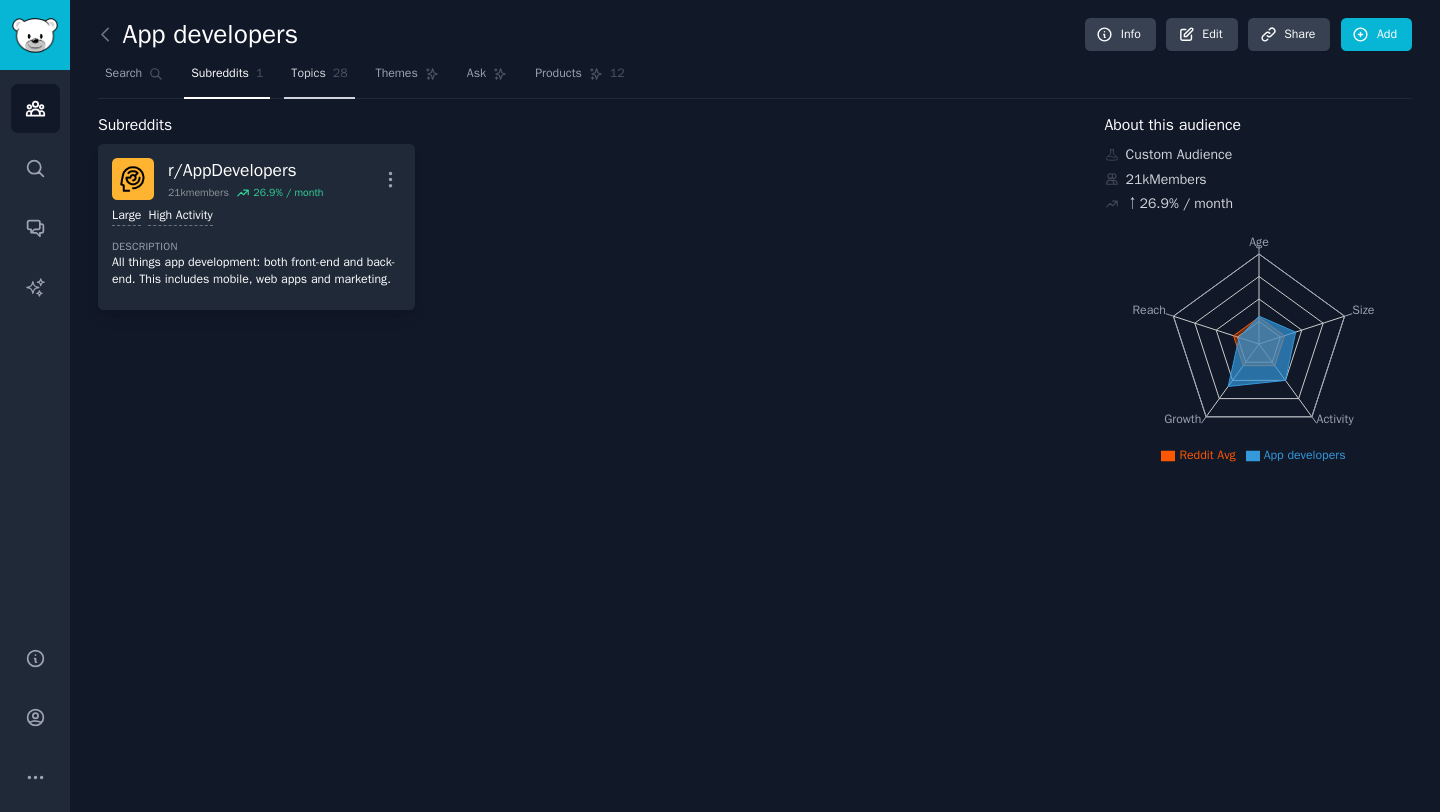 click on "Topics 28" at bounding box center (319, 78) 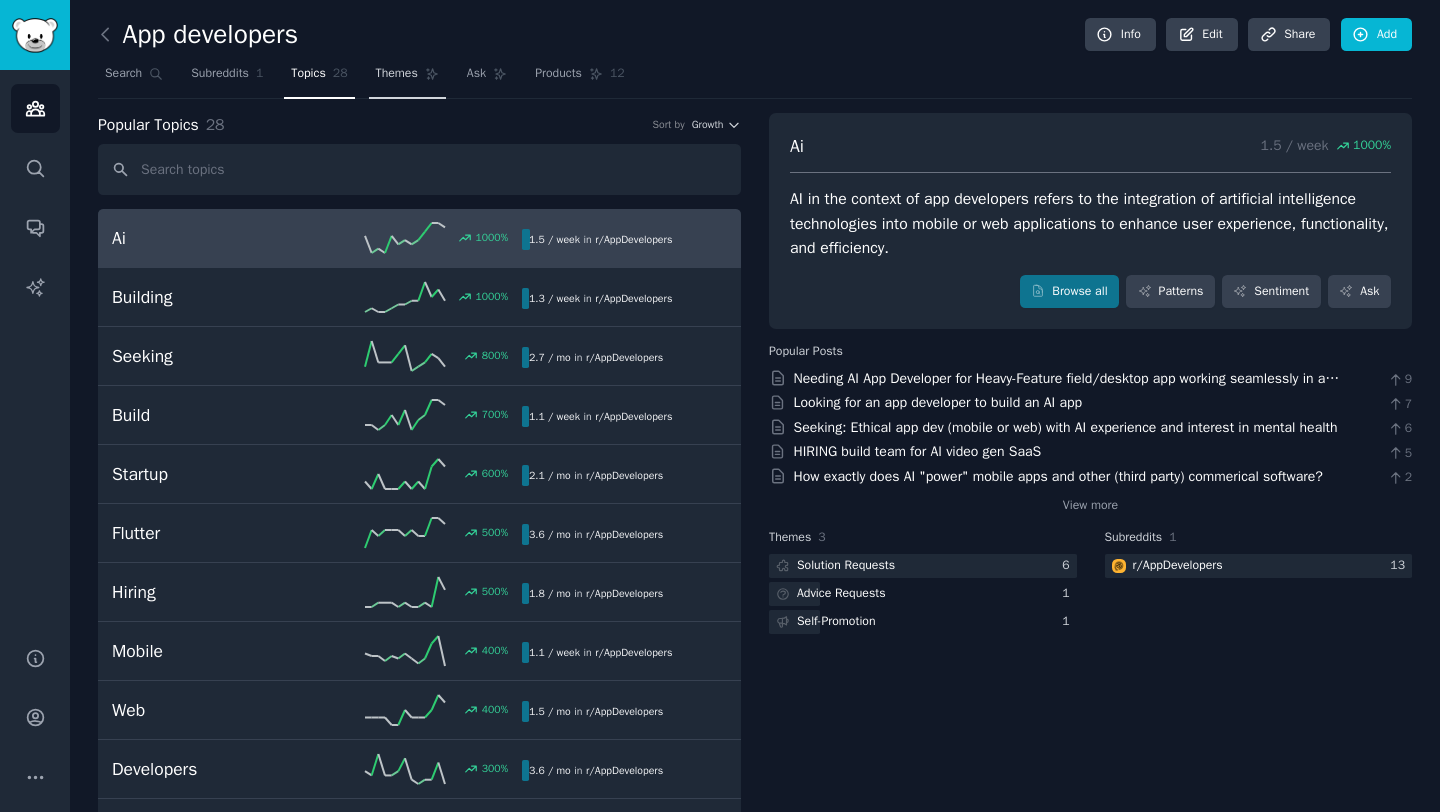click 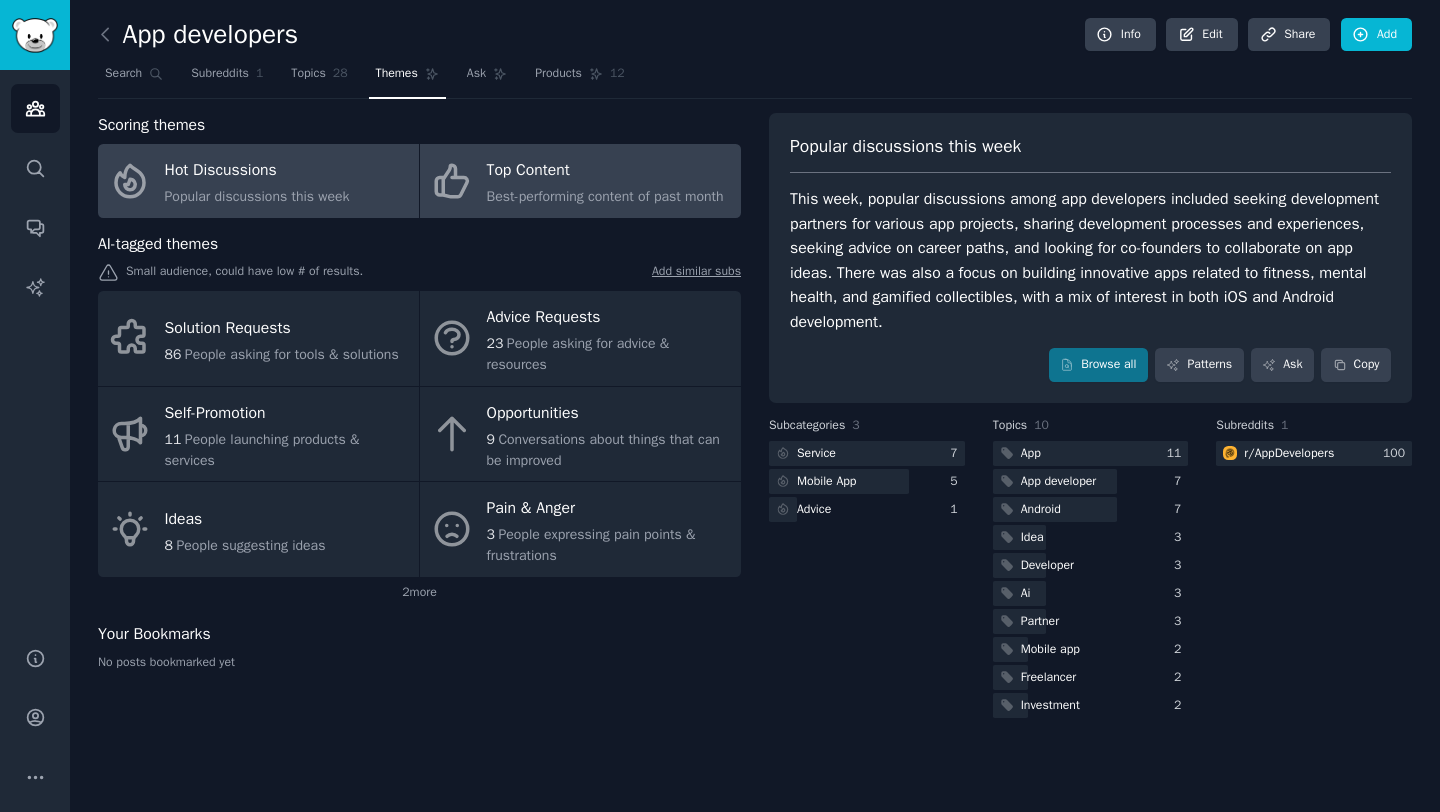 click on "Top Content" at bounding box center (605, 171) 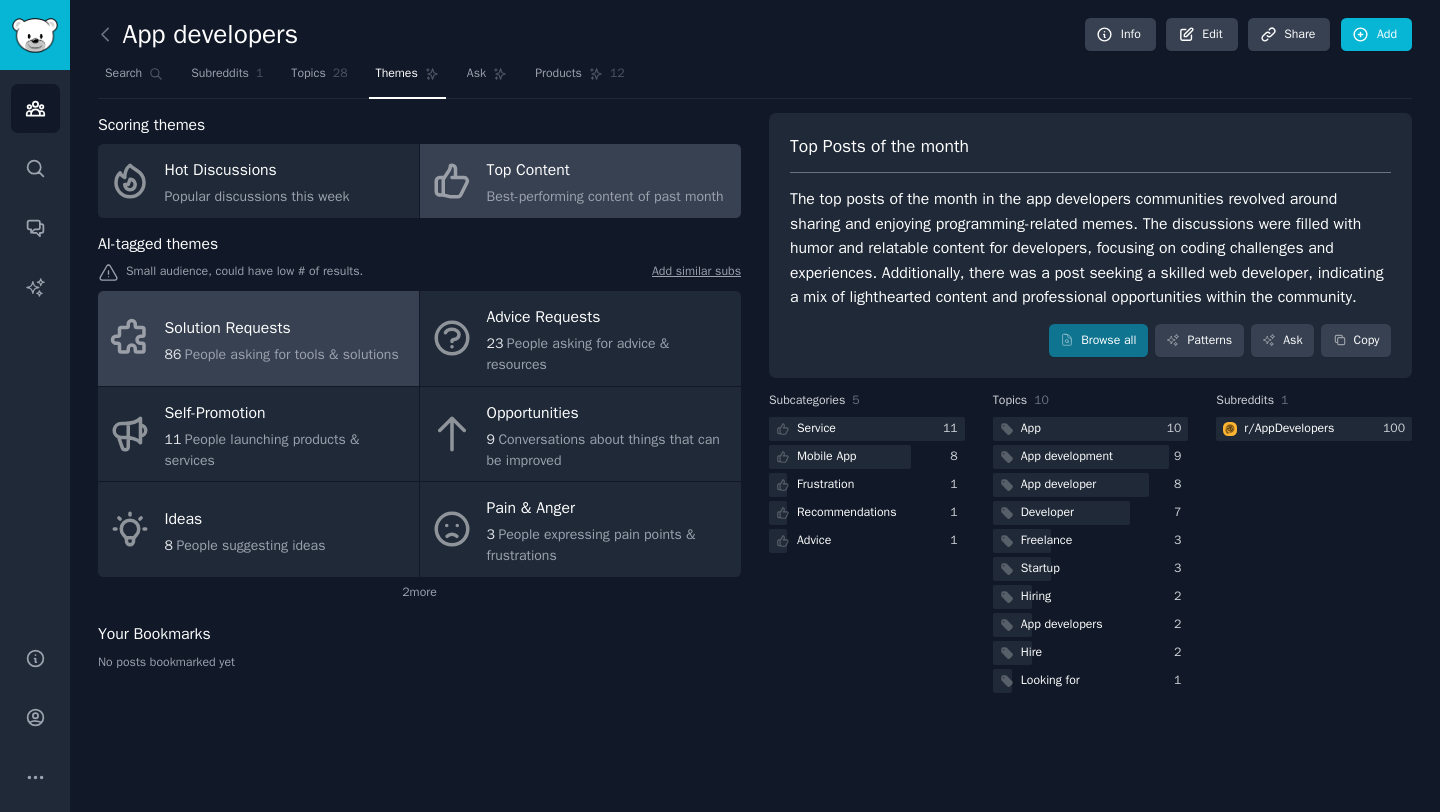click on "86 People asking for tools & solutions" at bounding box center (282, 354) 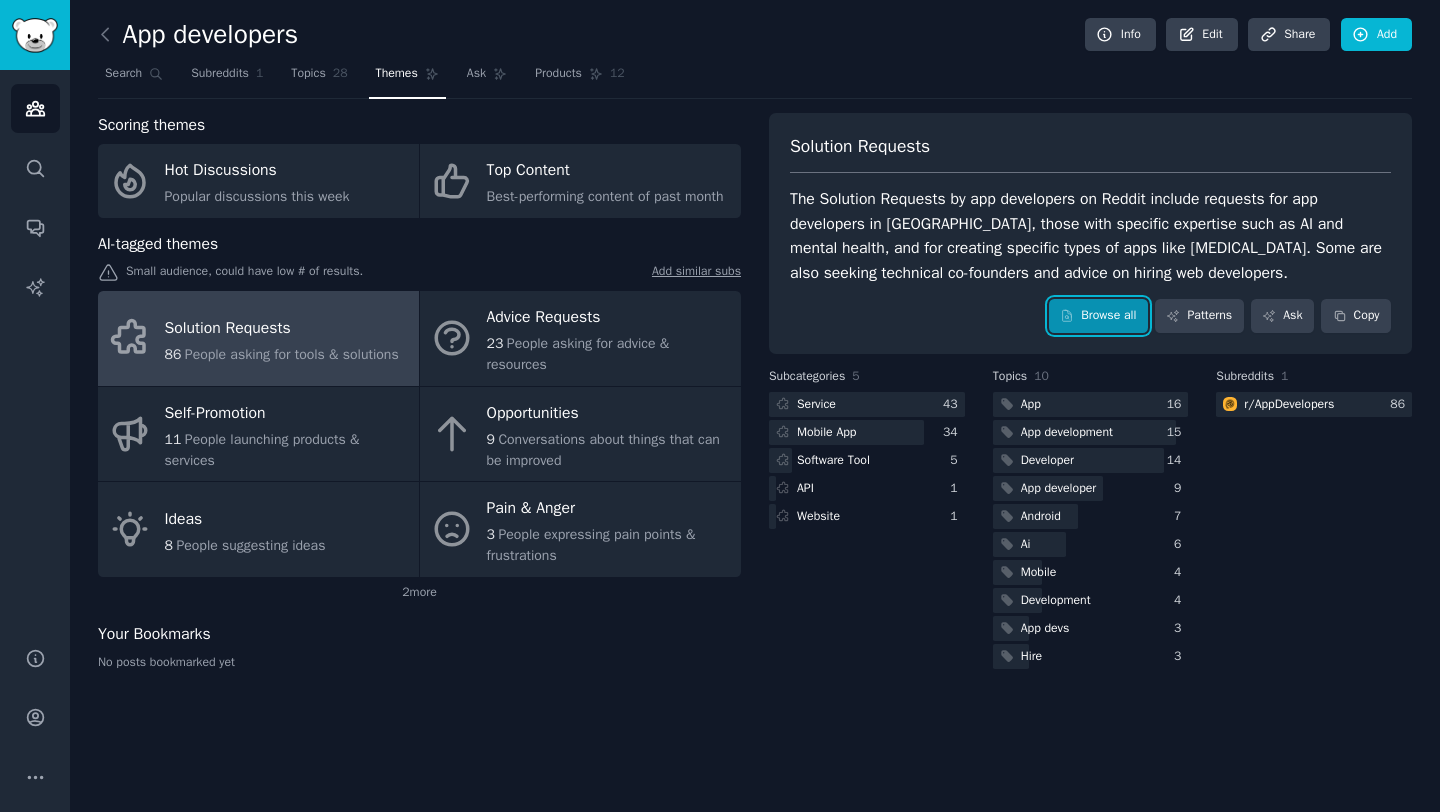 click on "Browse all" at bounding box center [1098, 316] 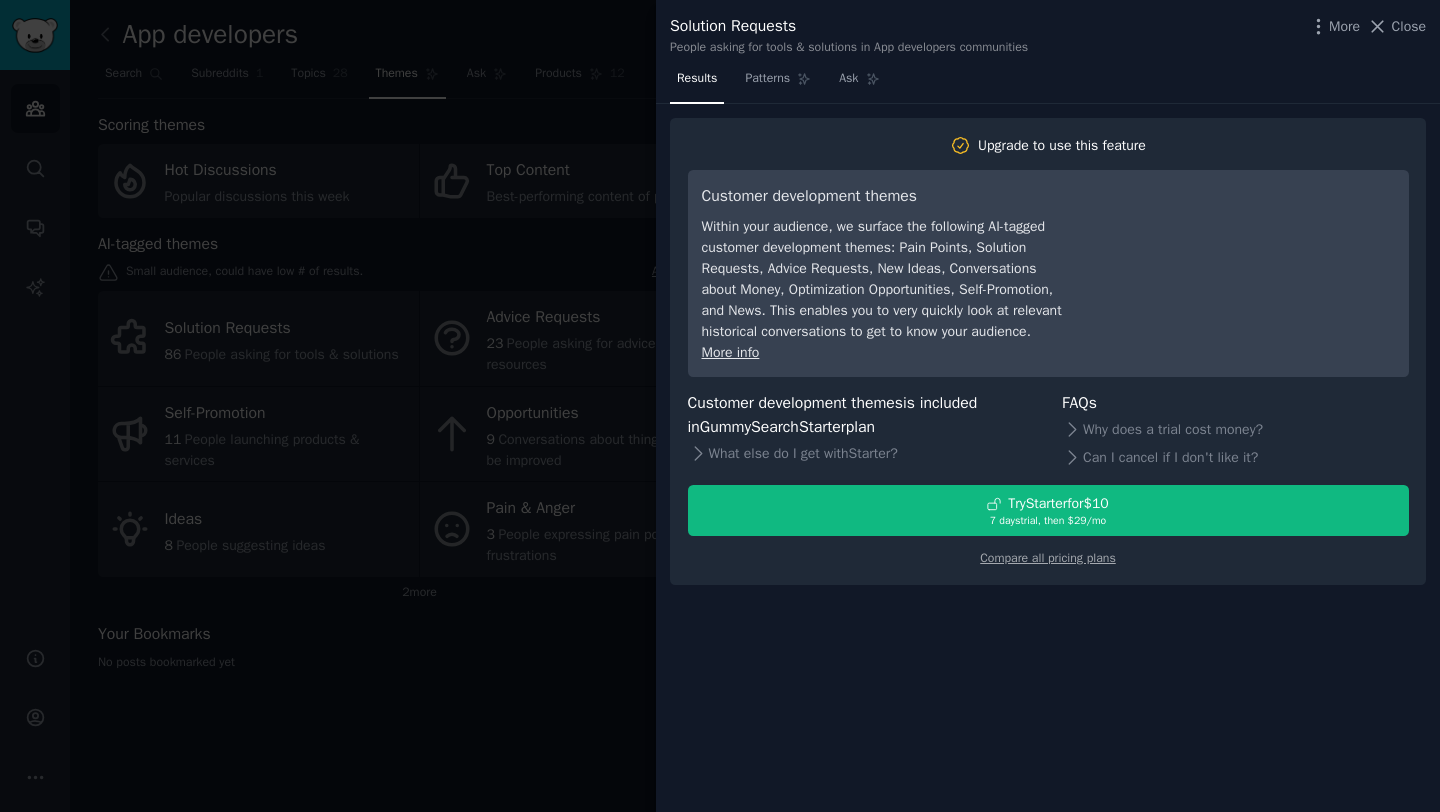 click at bounding box center (720, 406) 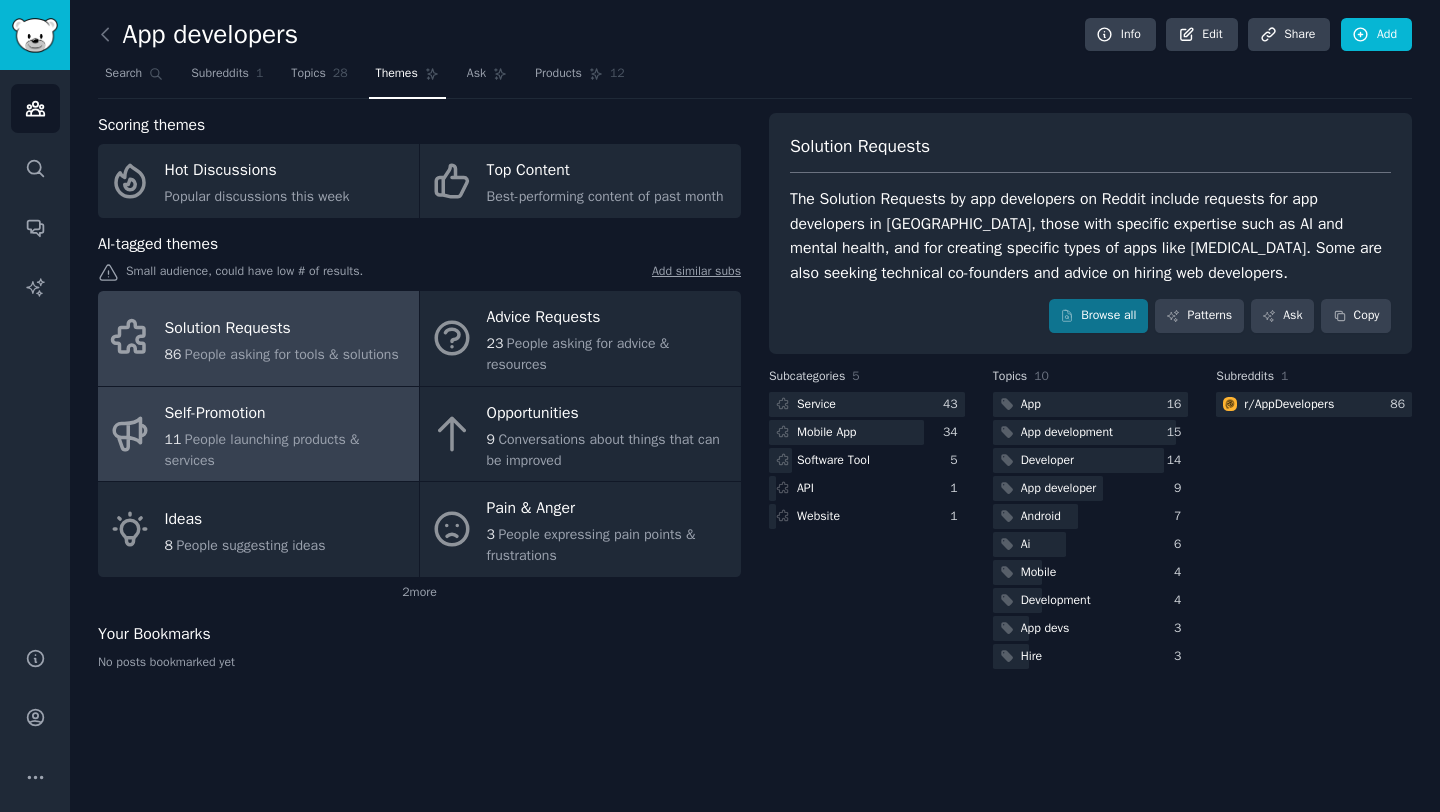 click on "11 People launching products & services" at bounding box center [287, 450] 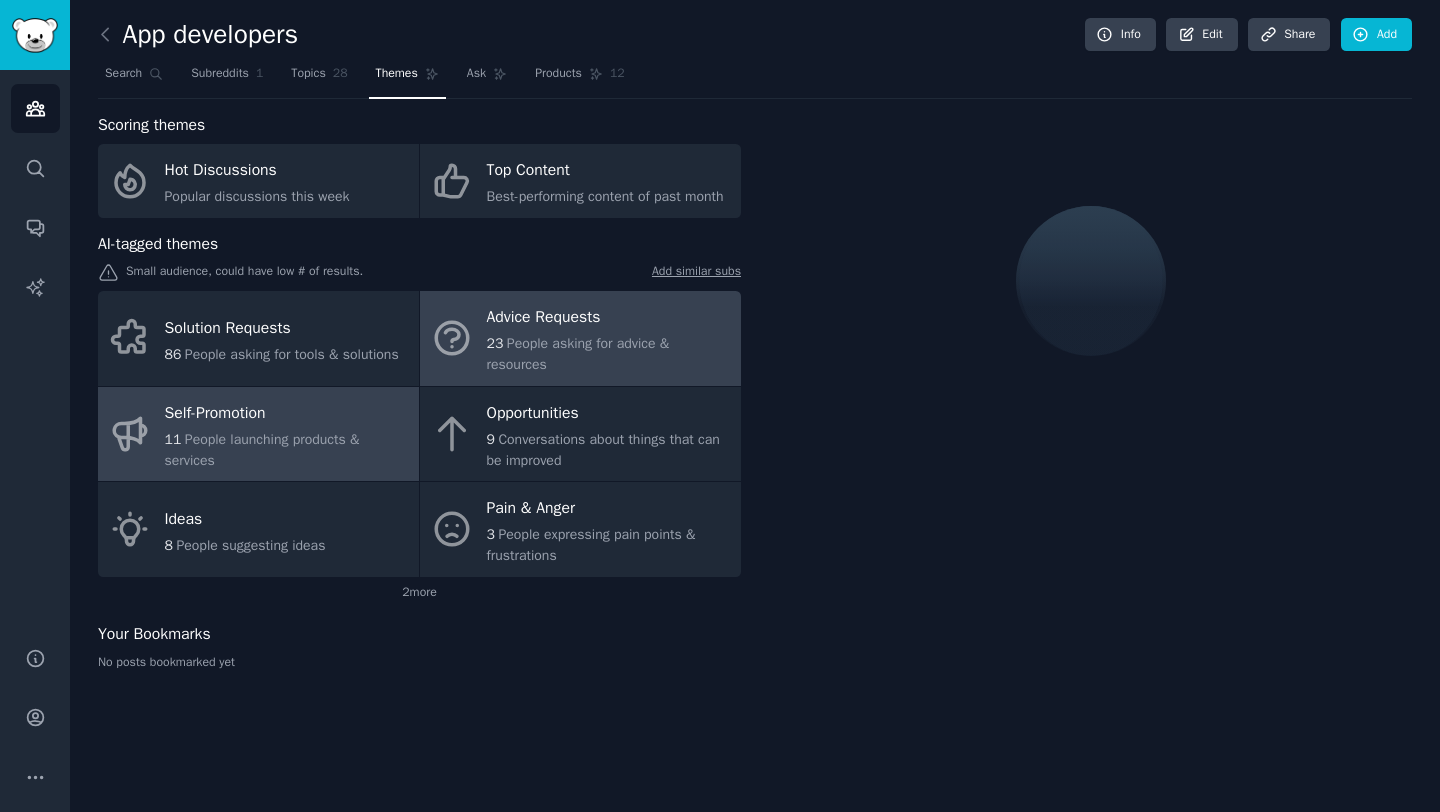 click on "23 People asking for advice & resources" at bounding box center (609, 354) 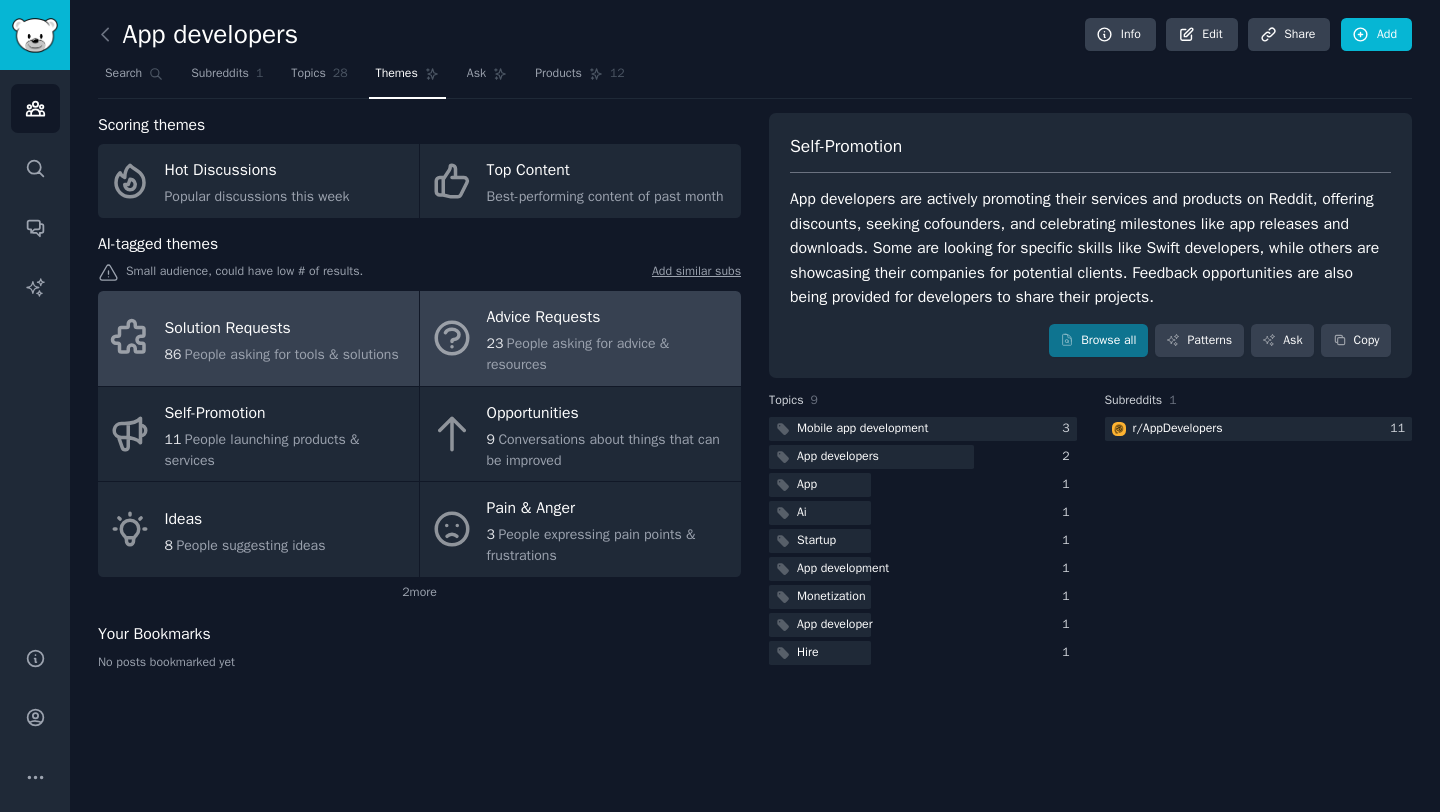 click on "Solution Requests 86 People asking for tools & solutions" at bounding box center [258, 338] 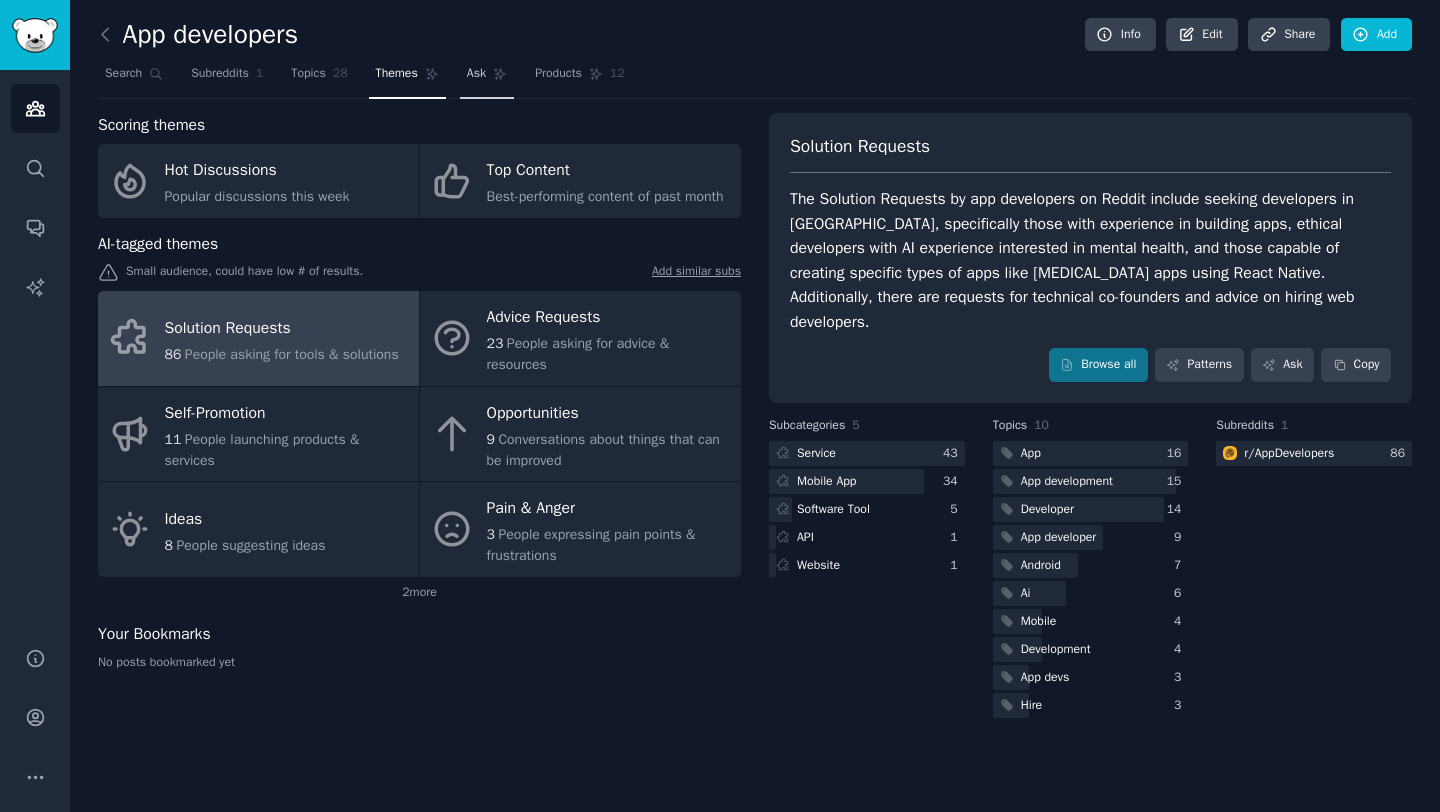 click on "Ask" at bounding box center (476, 74) 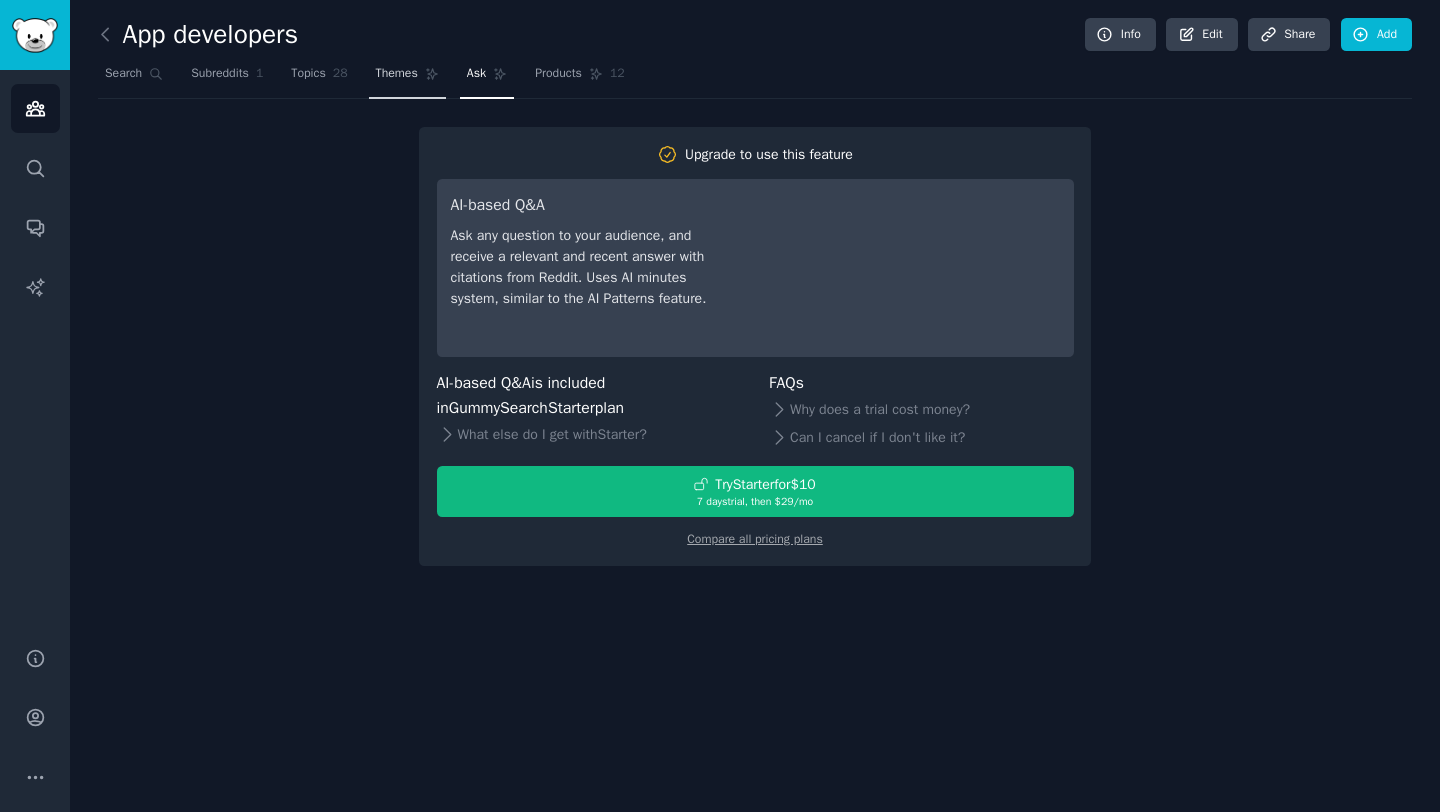 click on "Themes" at bounding box center [397, 74] 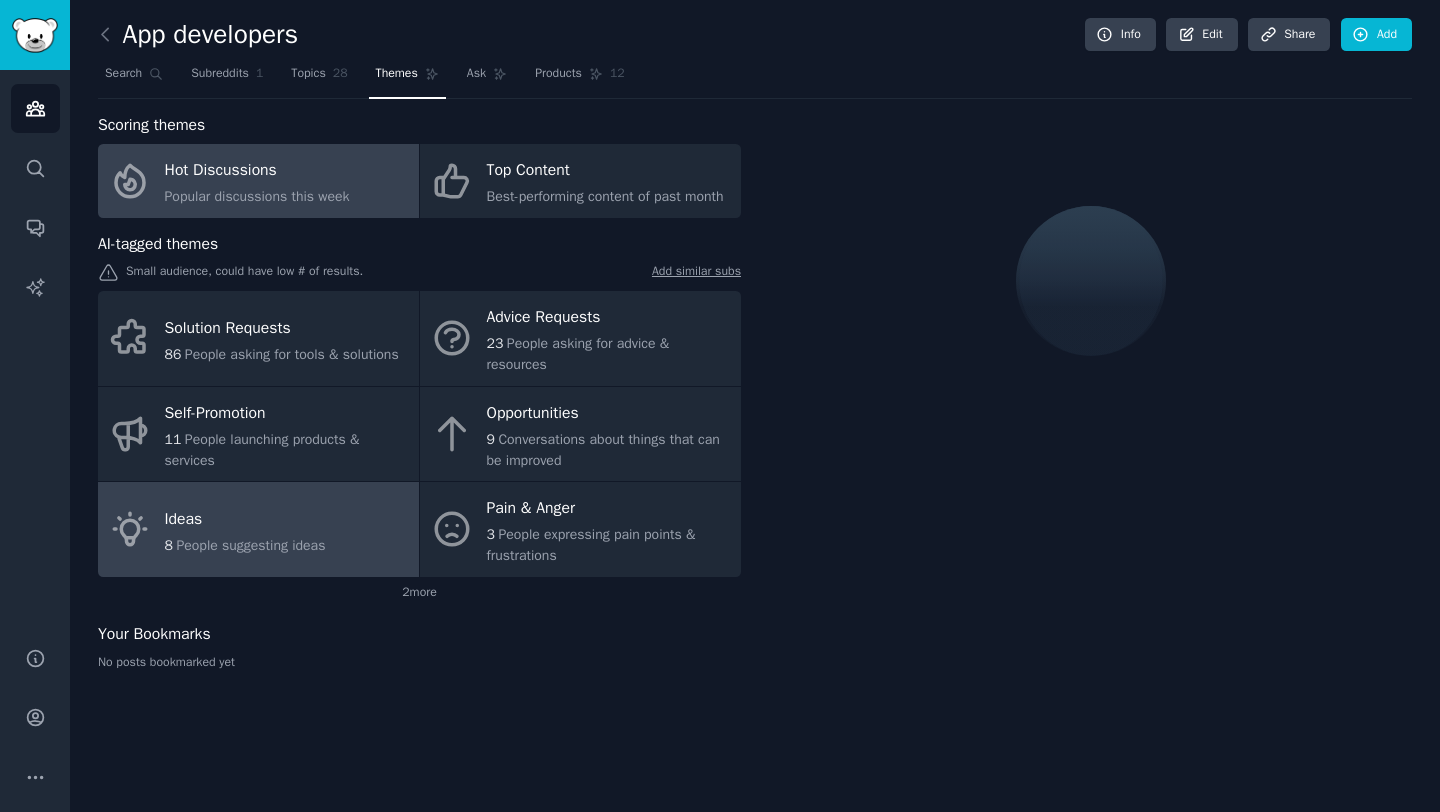 click on "Ideas" at bounding box center [245, 519] 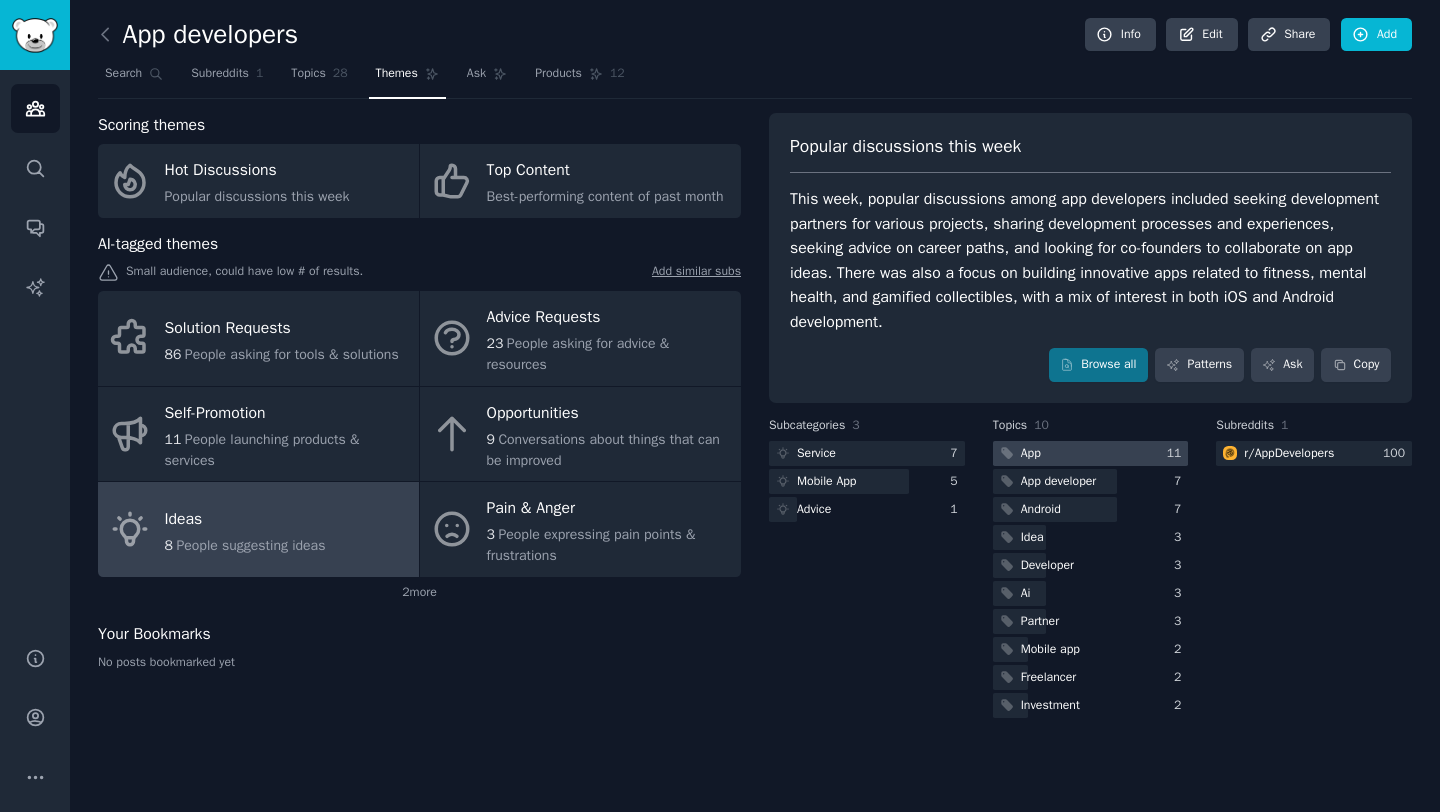 click on "App" at bounding box center (1031, 454) 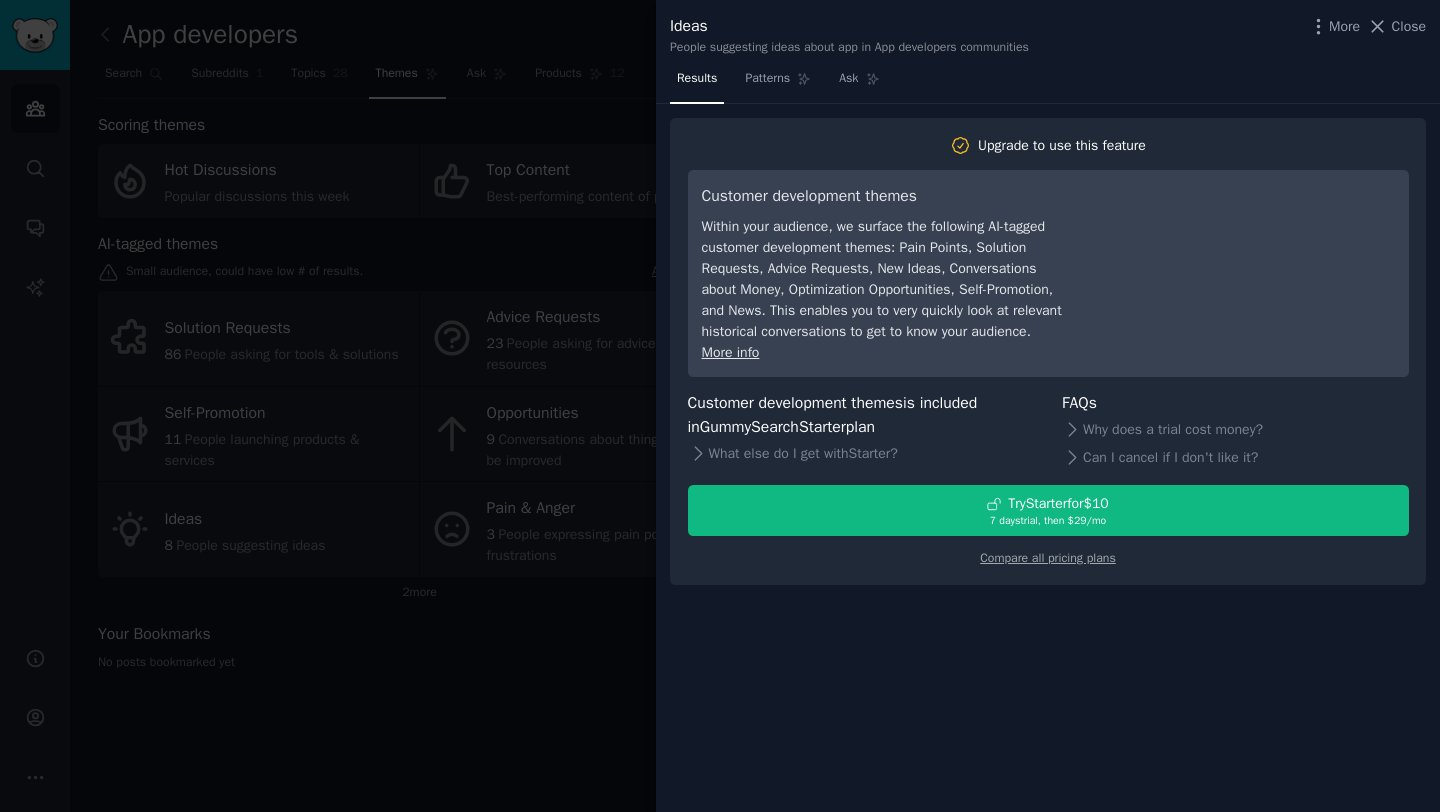 click at bounding box center (720, 406) 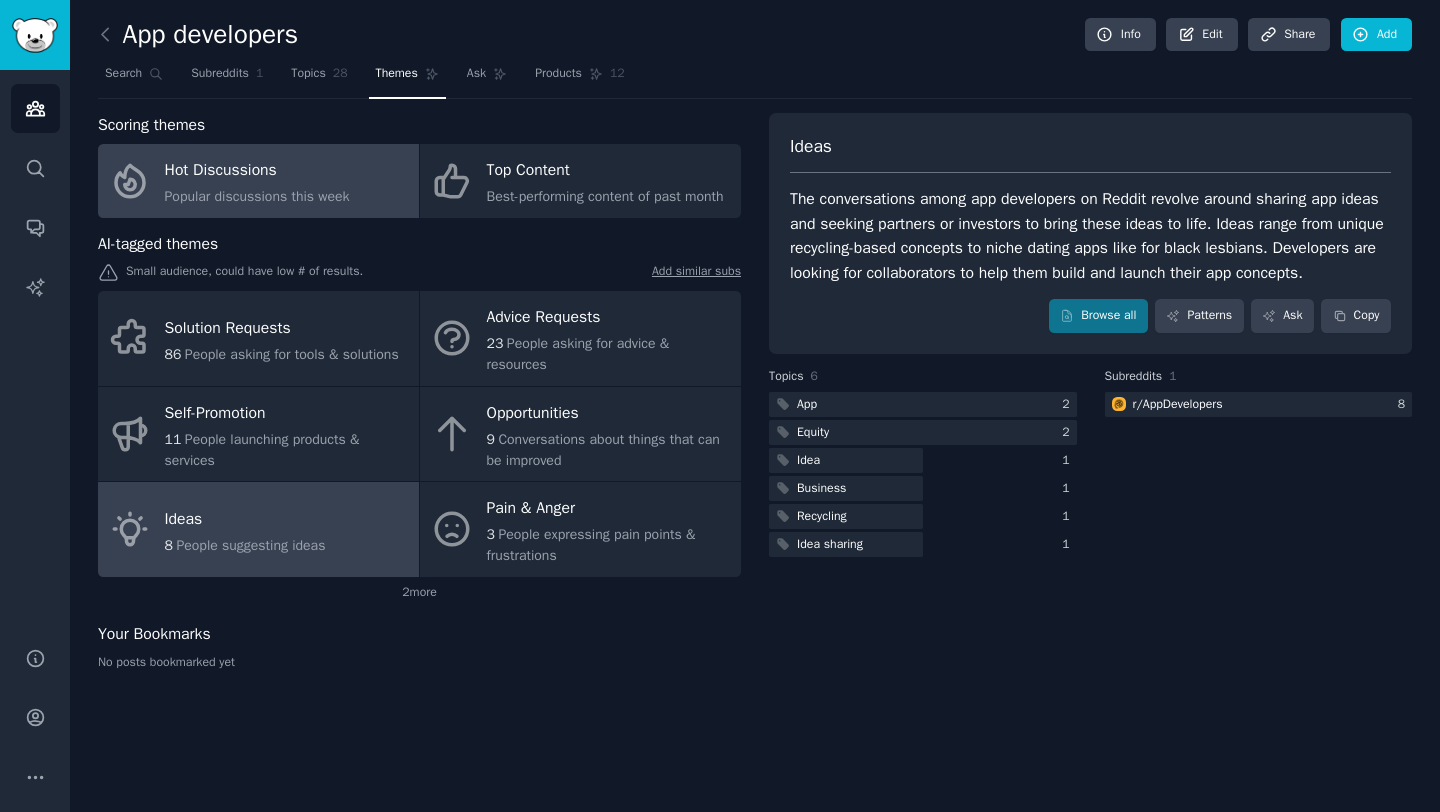 click on "Popular discussions this week" 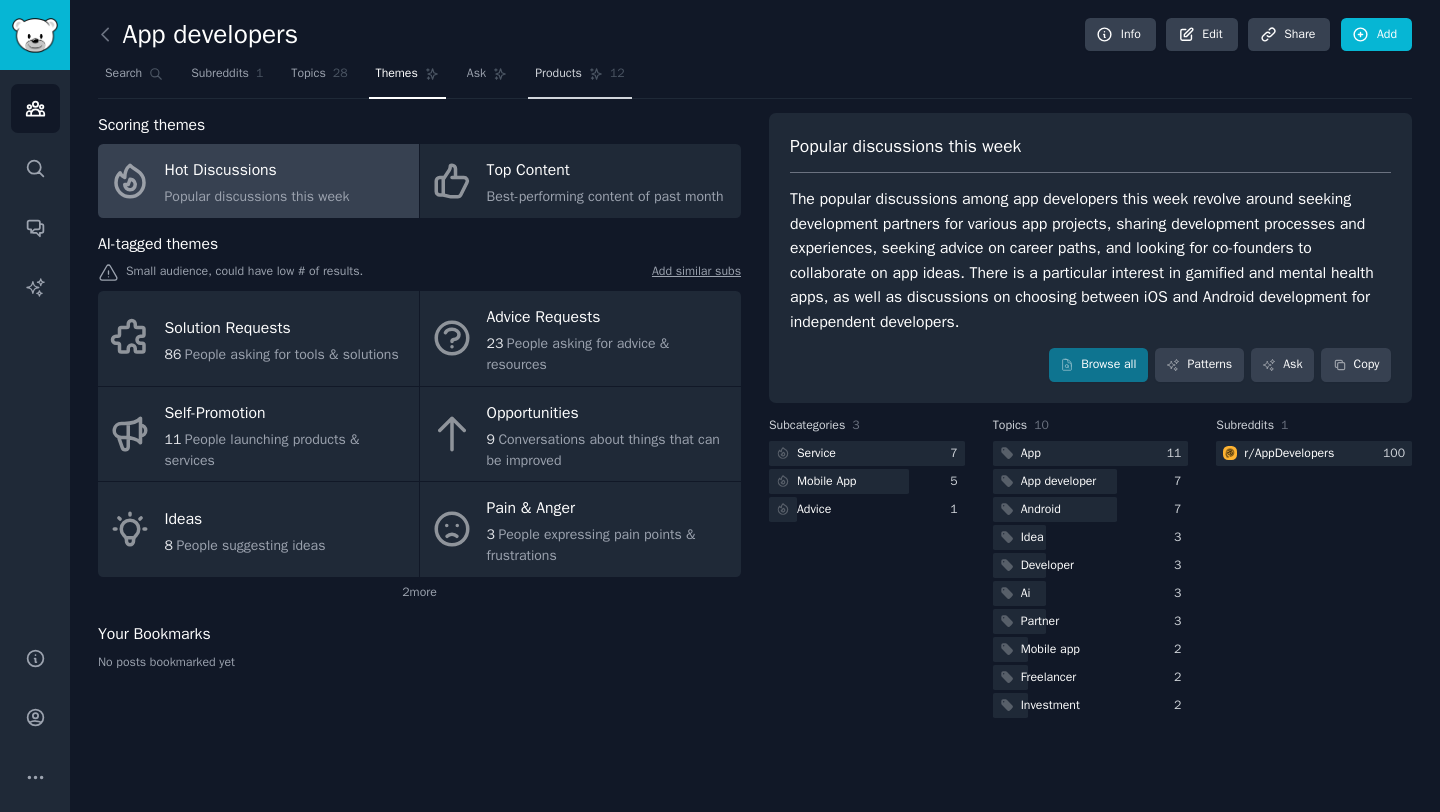 click on "Products" at bounding box center (558, 74) 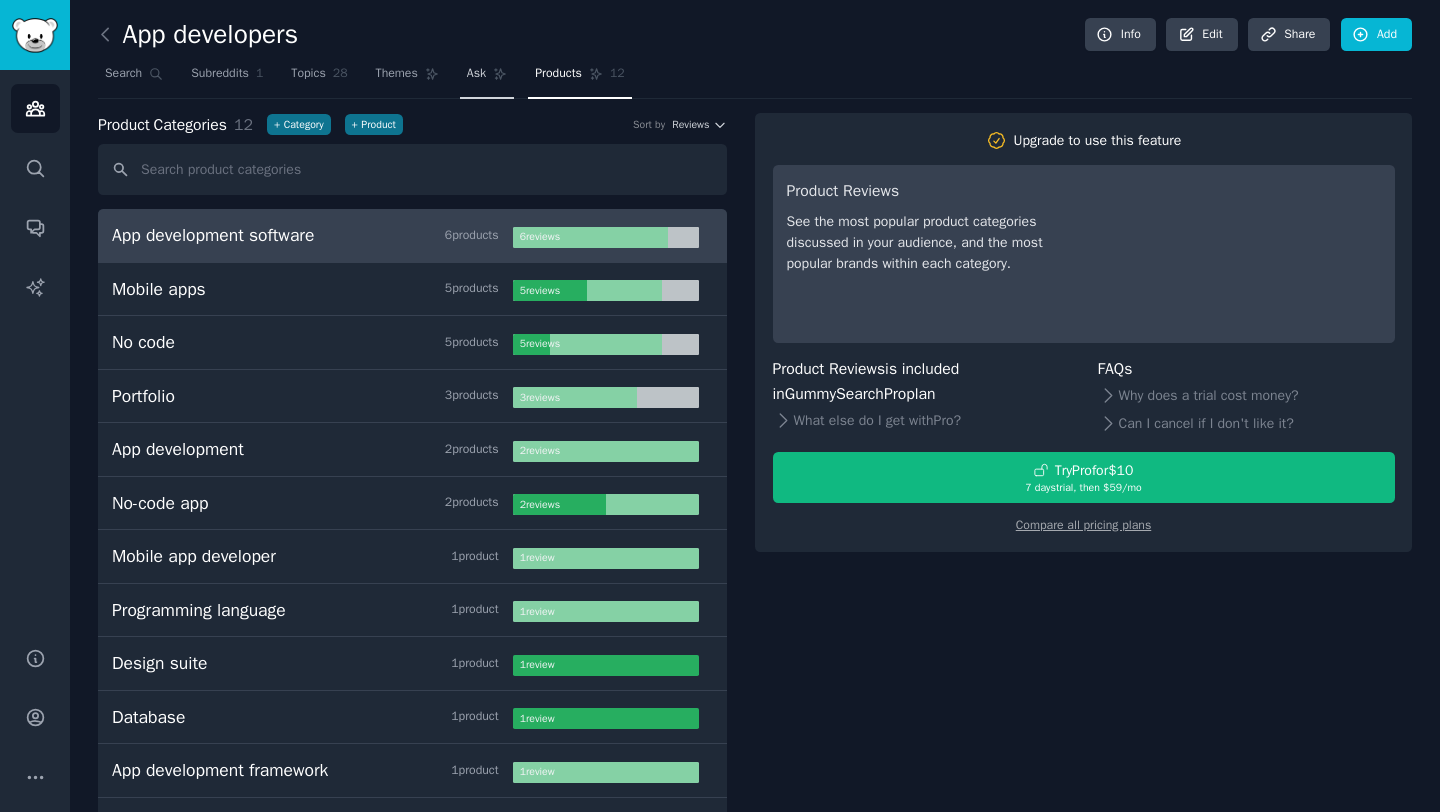 click on "Ask" at bounding box center [476, 74] 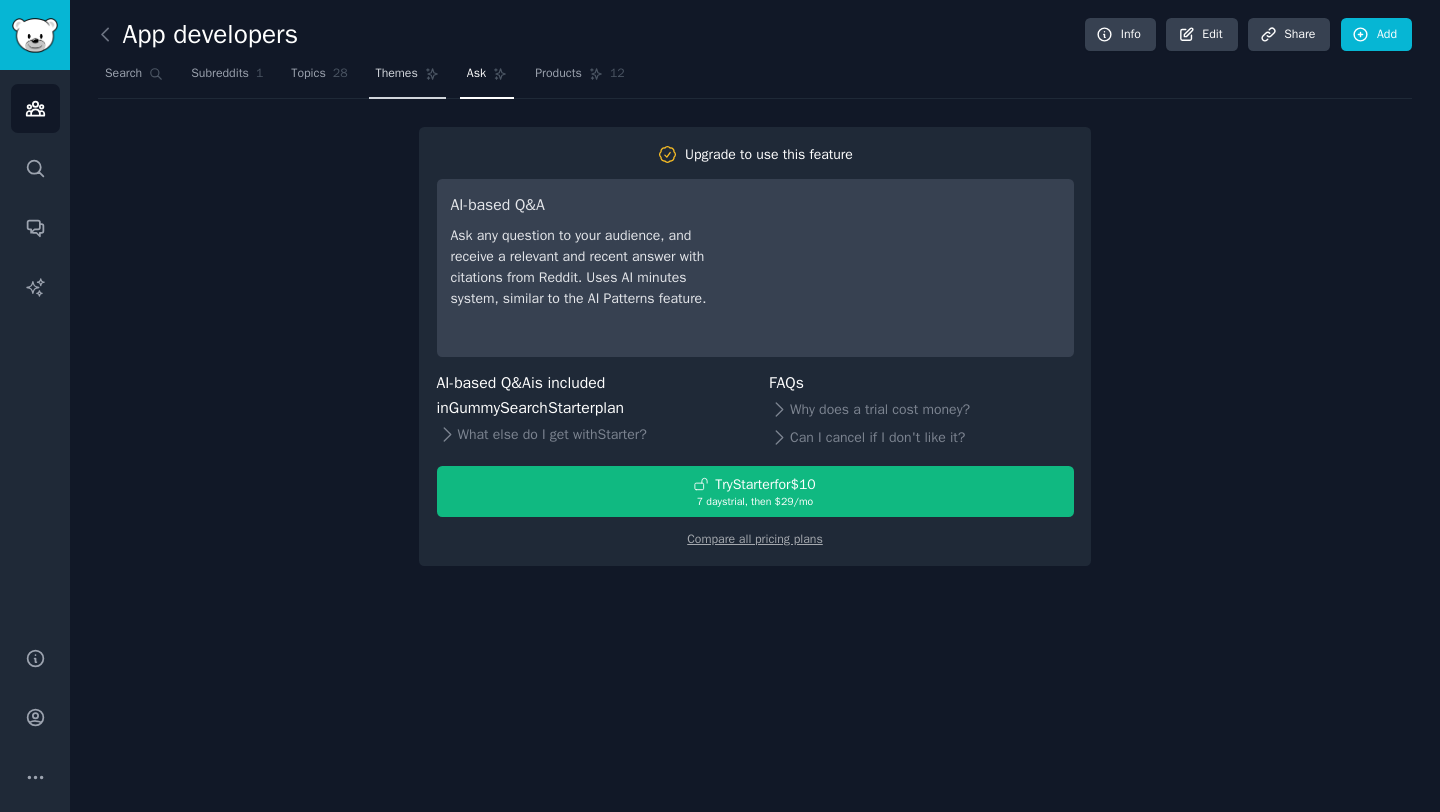 click on "Themes" at bounding box center (397, 74) 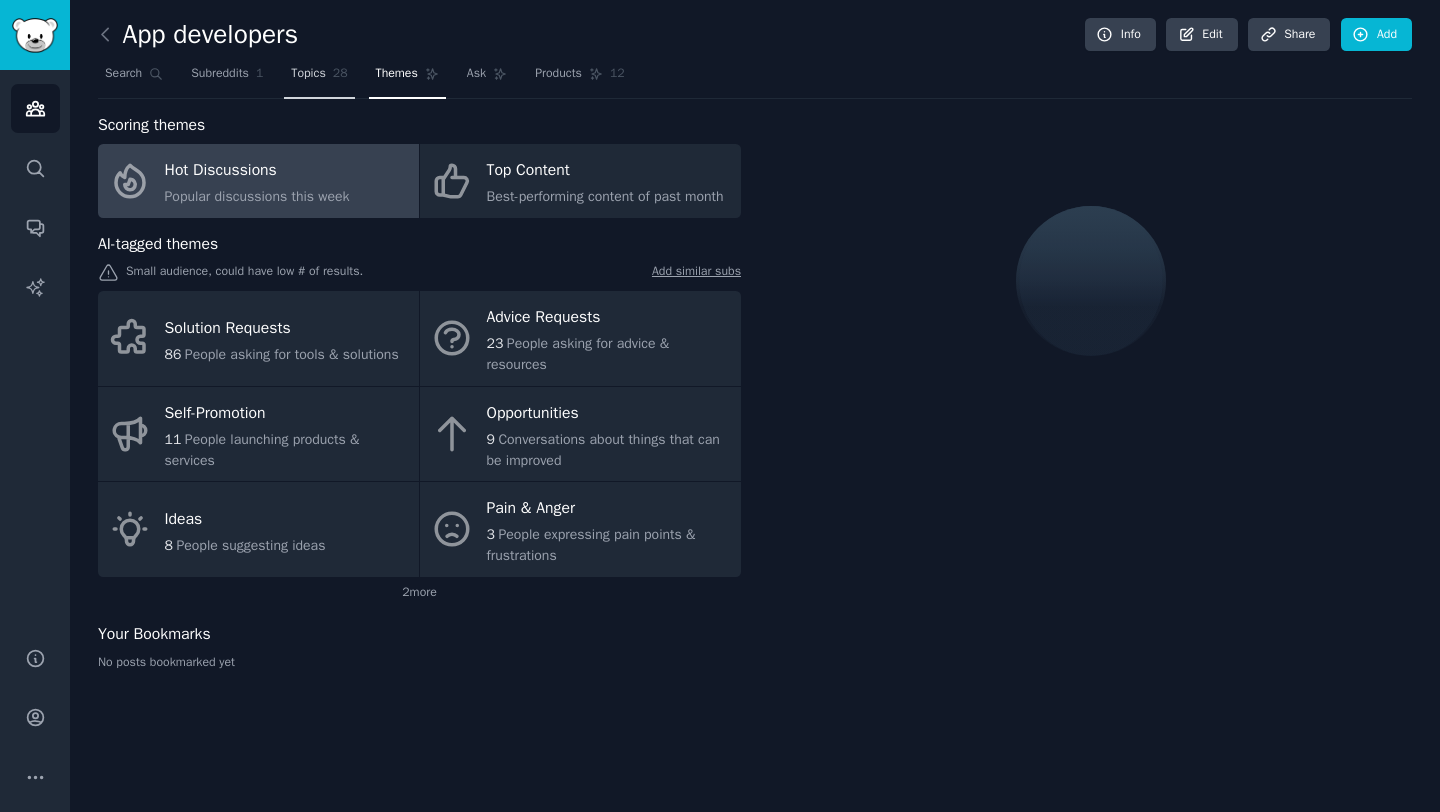 click on "Topics" at bounding box center (308, 74) 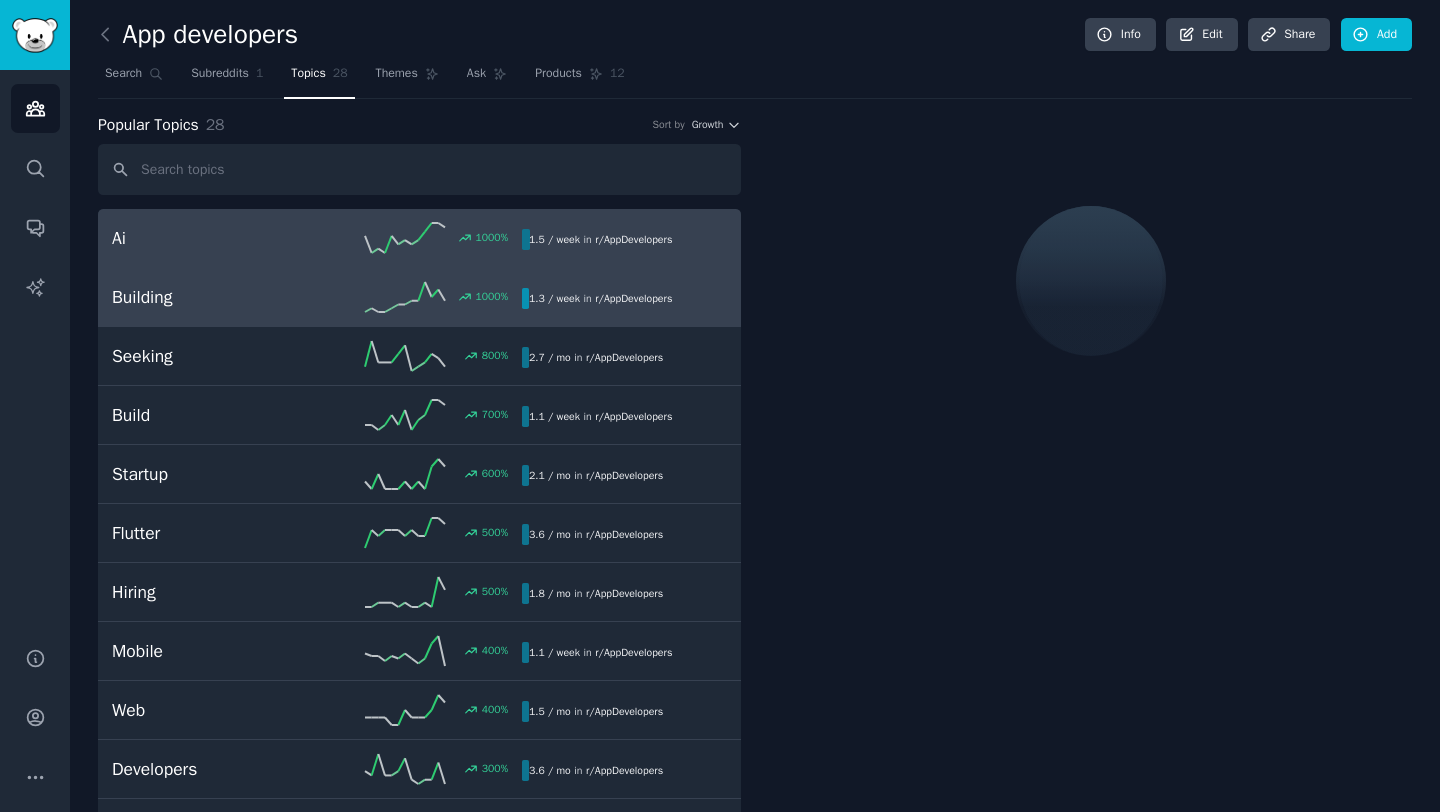 click on "Building" at bounding box center (214, 297) 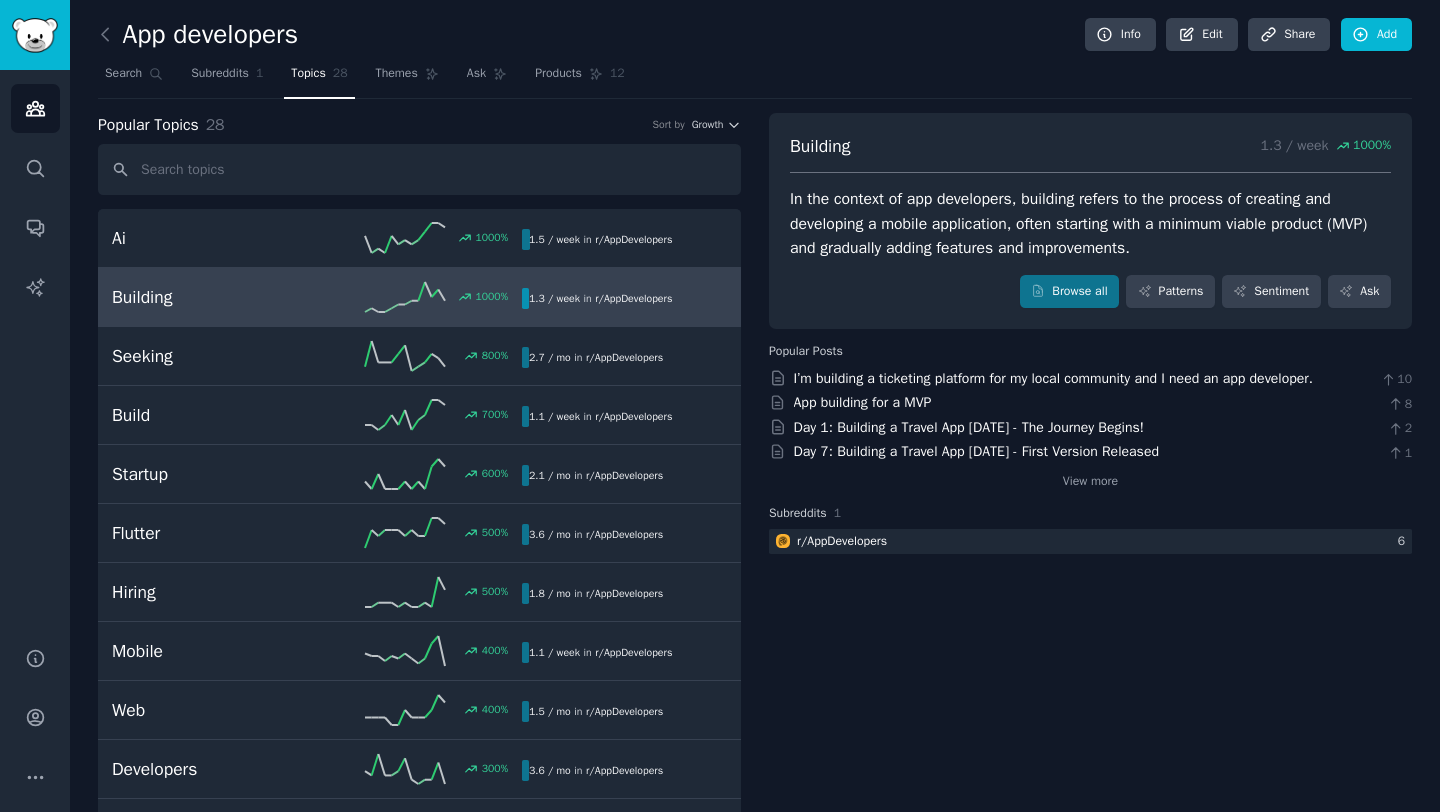 click on "Building" at bounding box center (214, 297) 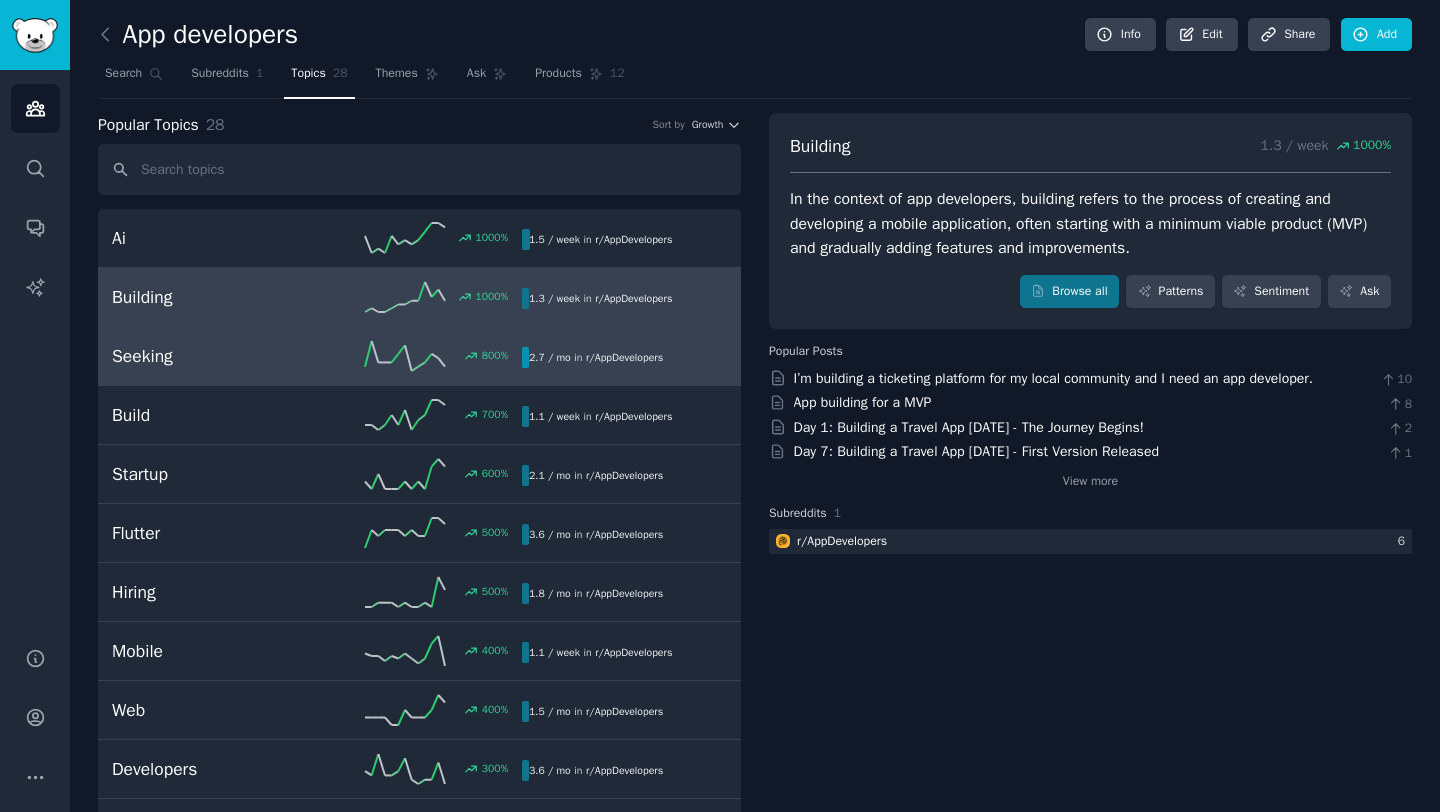 click on "Seeking 800 % 2.7 / mo  in    r/ AppDevelopers" at bounding box center (419, 356) 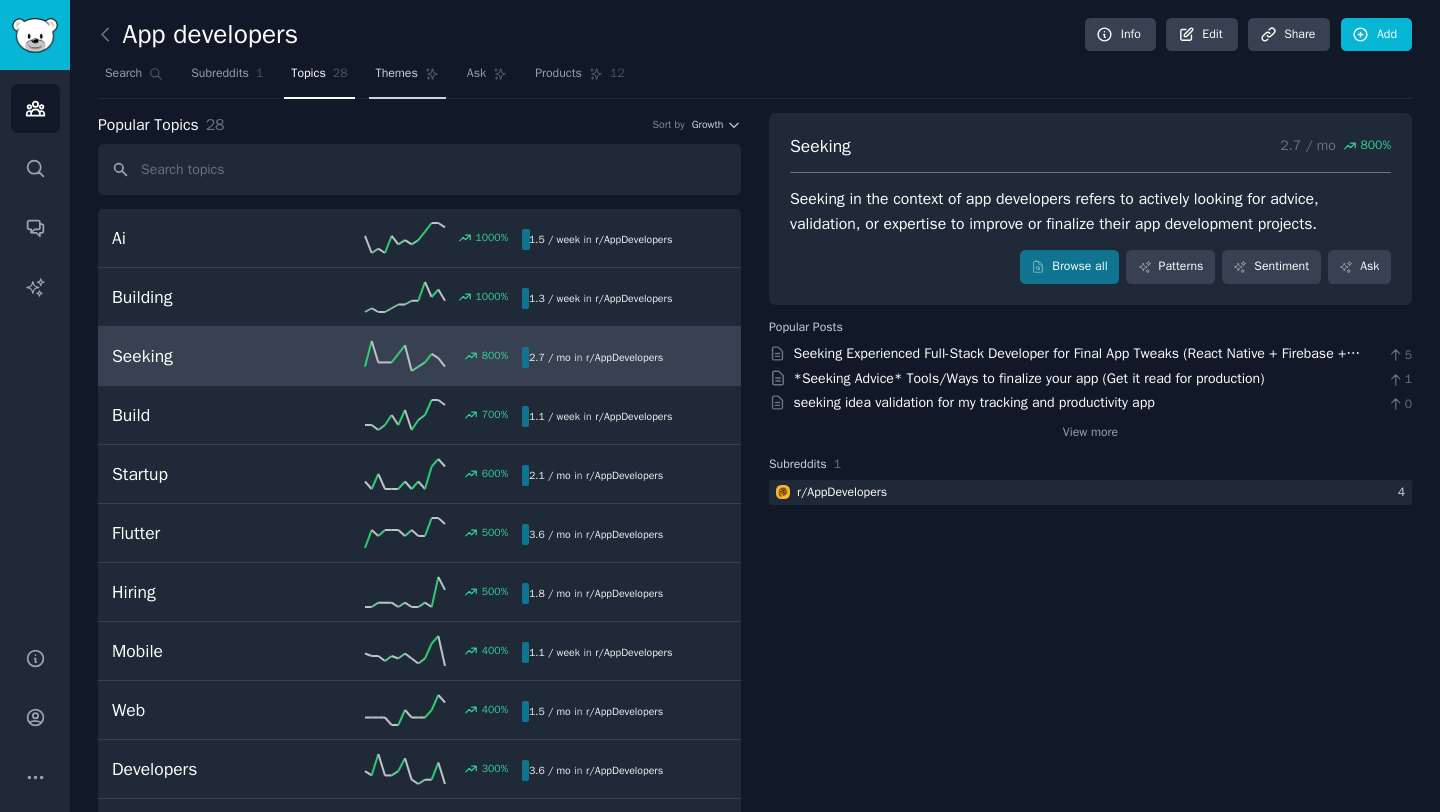 click on "Themes" at bounding box center [397, 74] 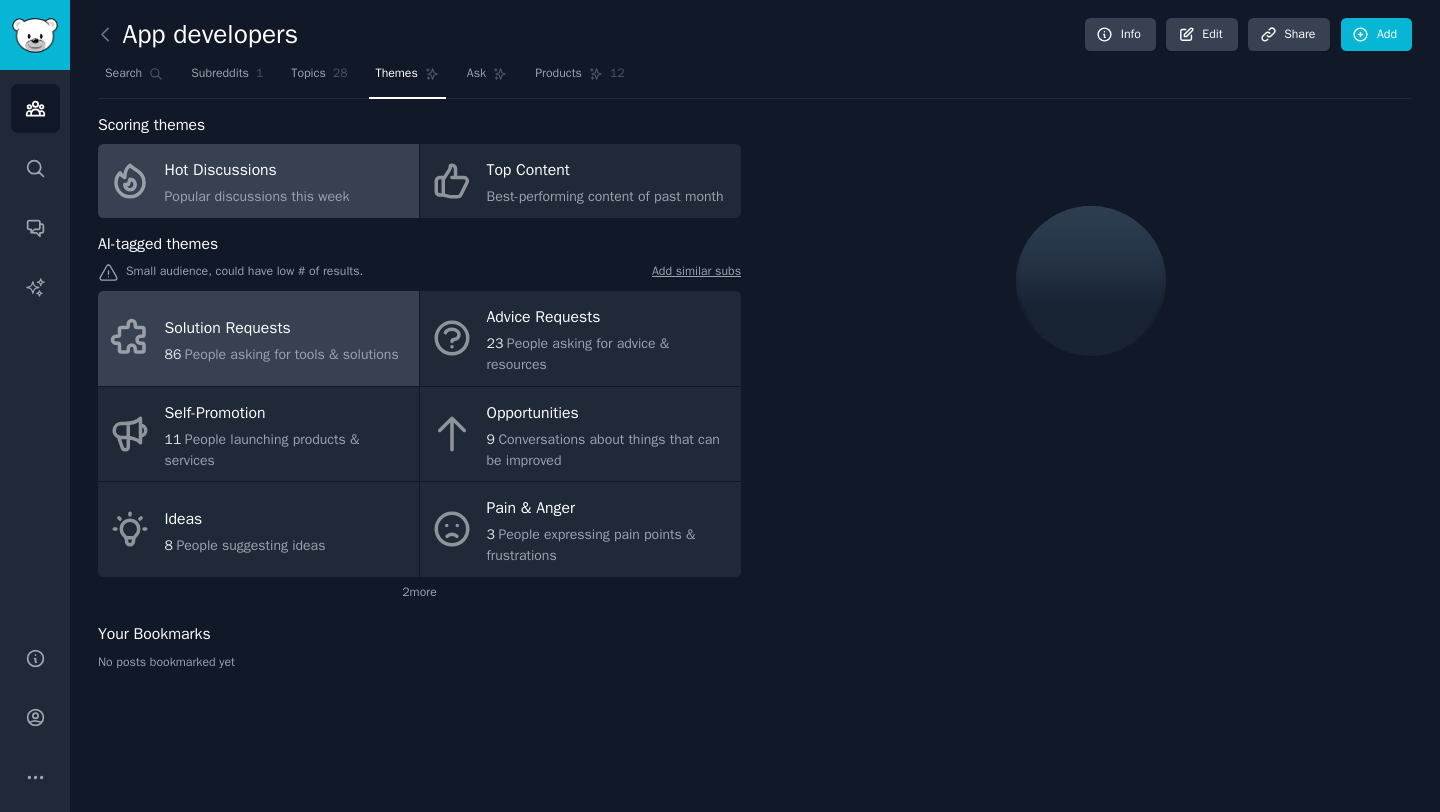 click on "Solution Requests" at bounding box center (282, 328) 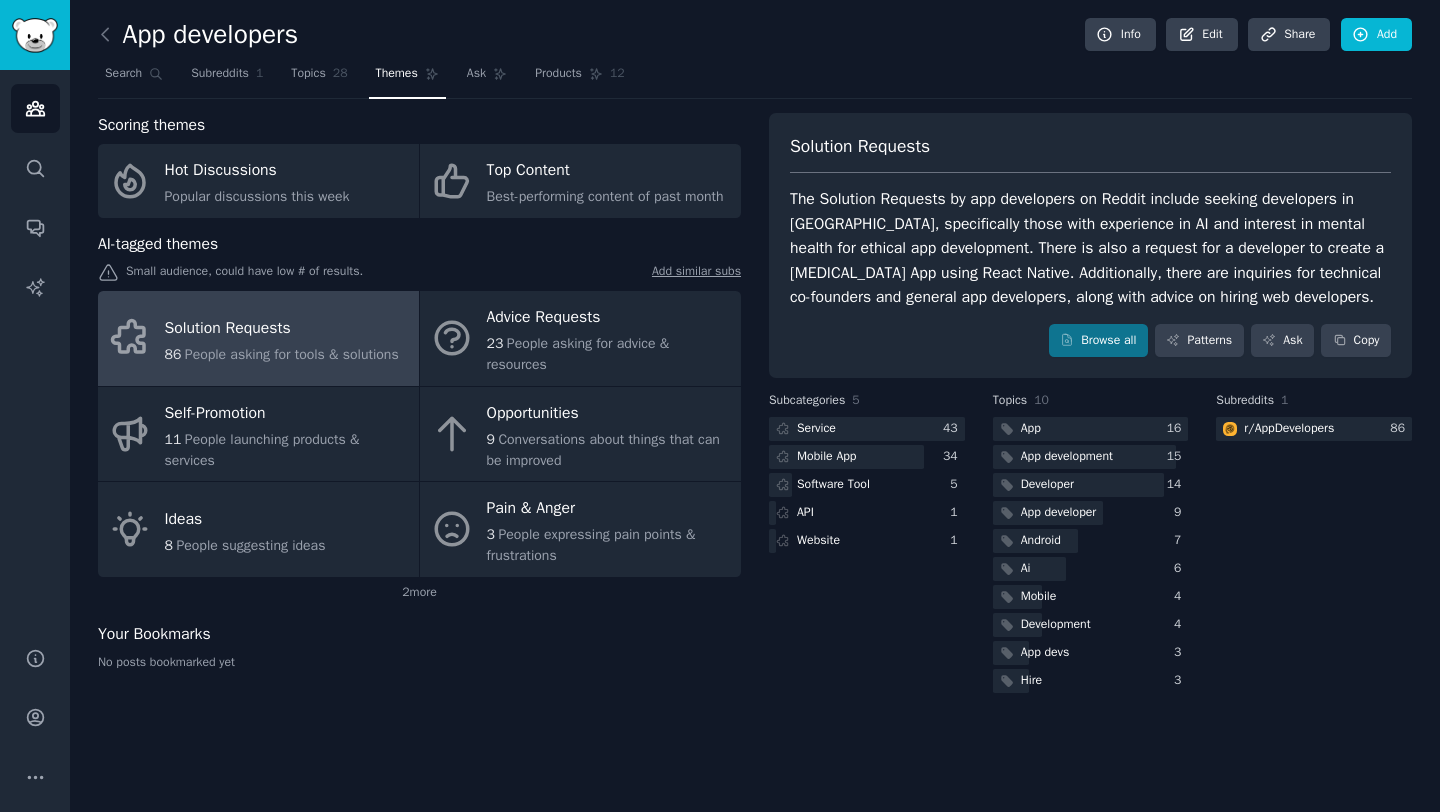 copy on "Solution Requests The Solution Requests by app developers on Reddit include seeking developers in [GEOGRAPHIC_DATA], specifically those with experience in AI and interest in mental health for ethical app development. There is also a request for a developer to create a [MEDICAL_DATA] App using React Native. Additionally, there are inquiries for technical co-founders and general app developers, along with advice on hiring web developers." 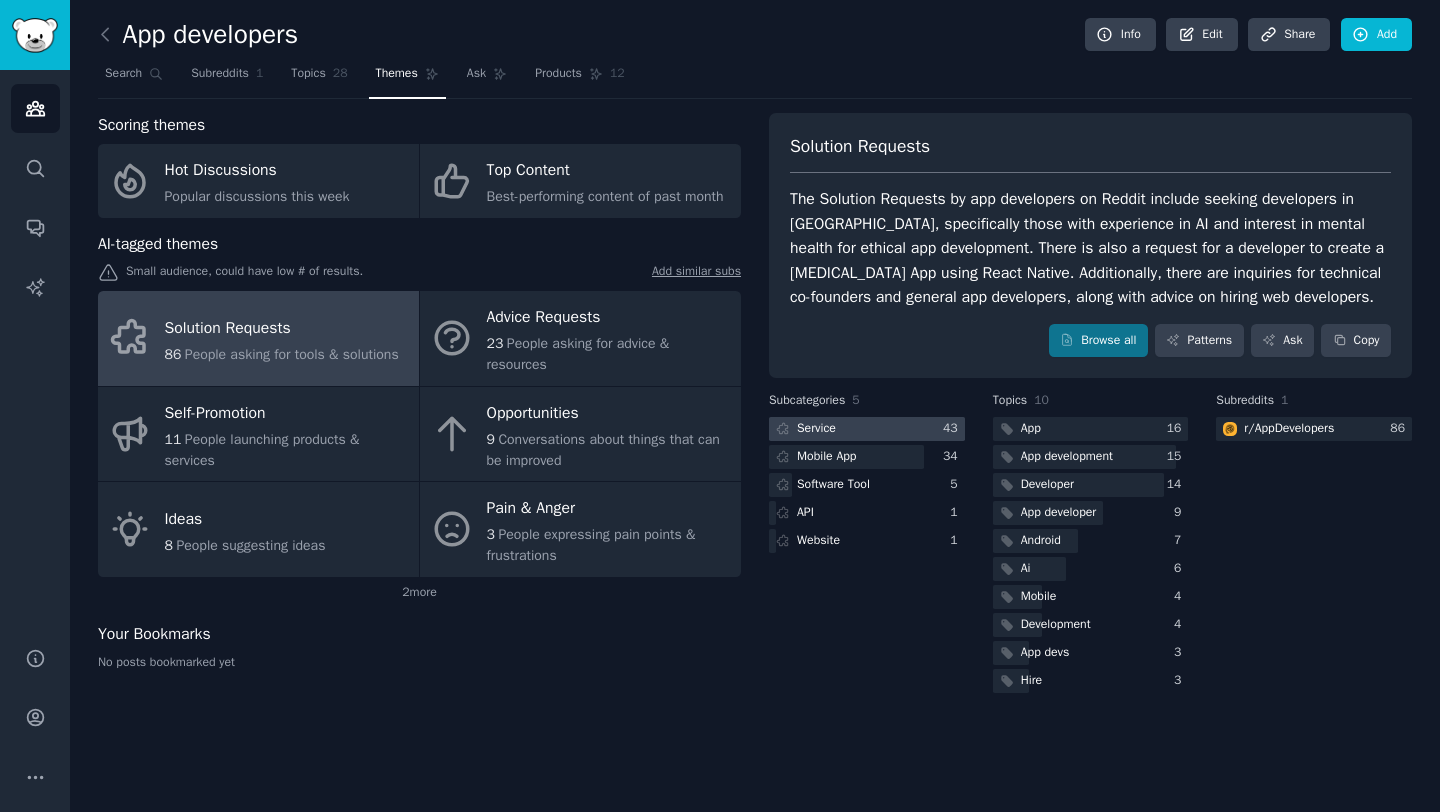 click at bounding box center (867, 429) 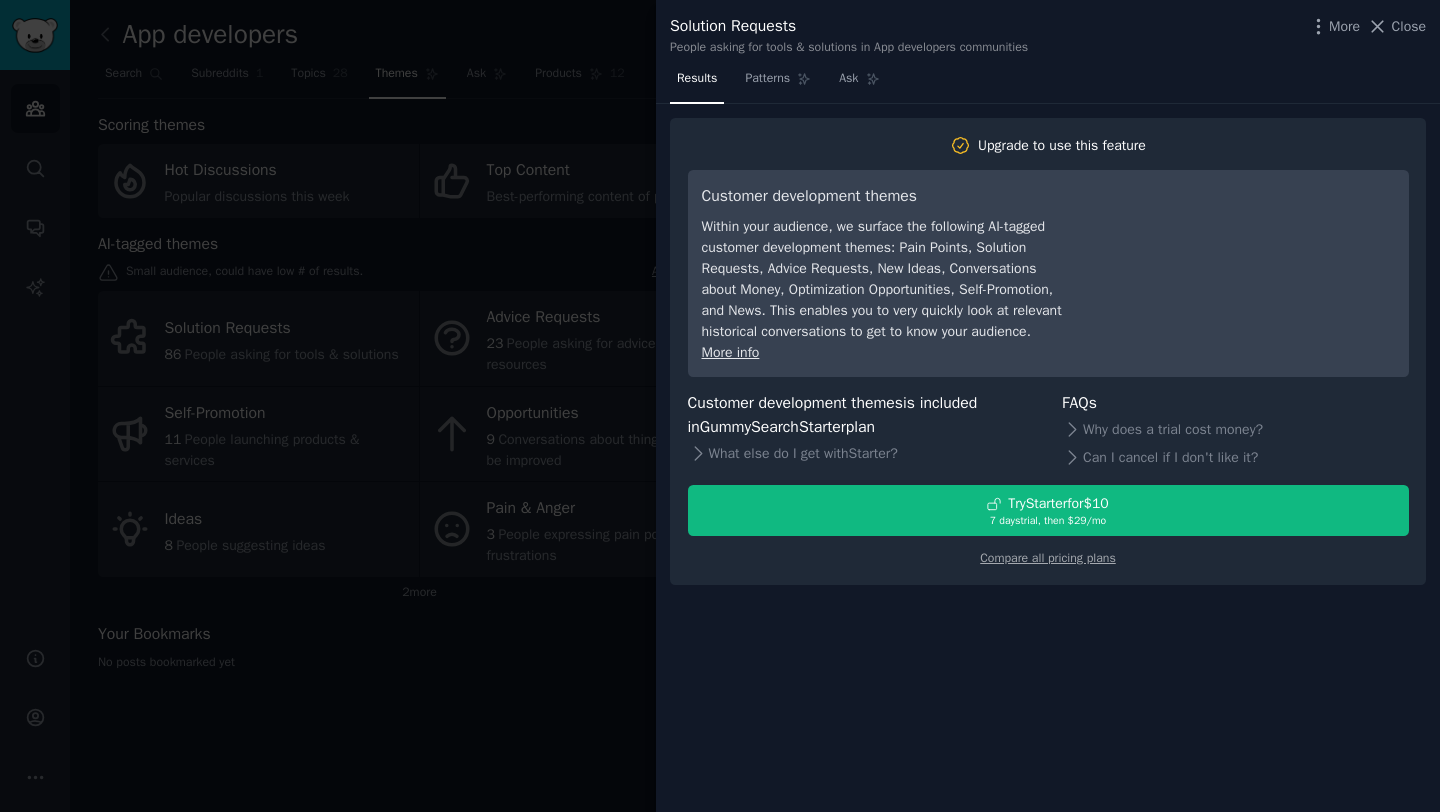 click at bounding box center (720, 406) 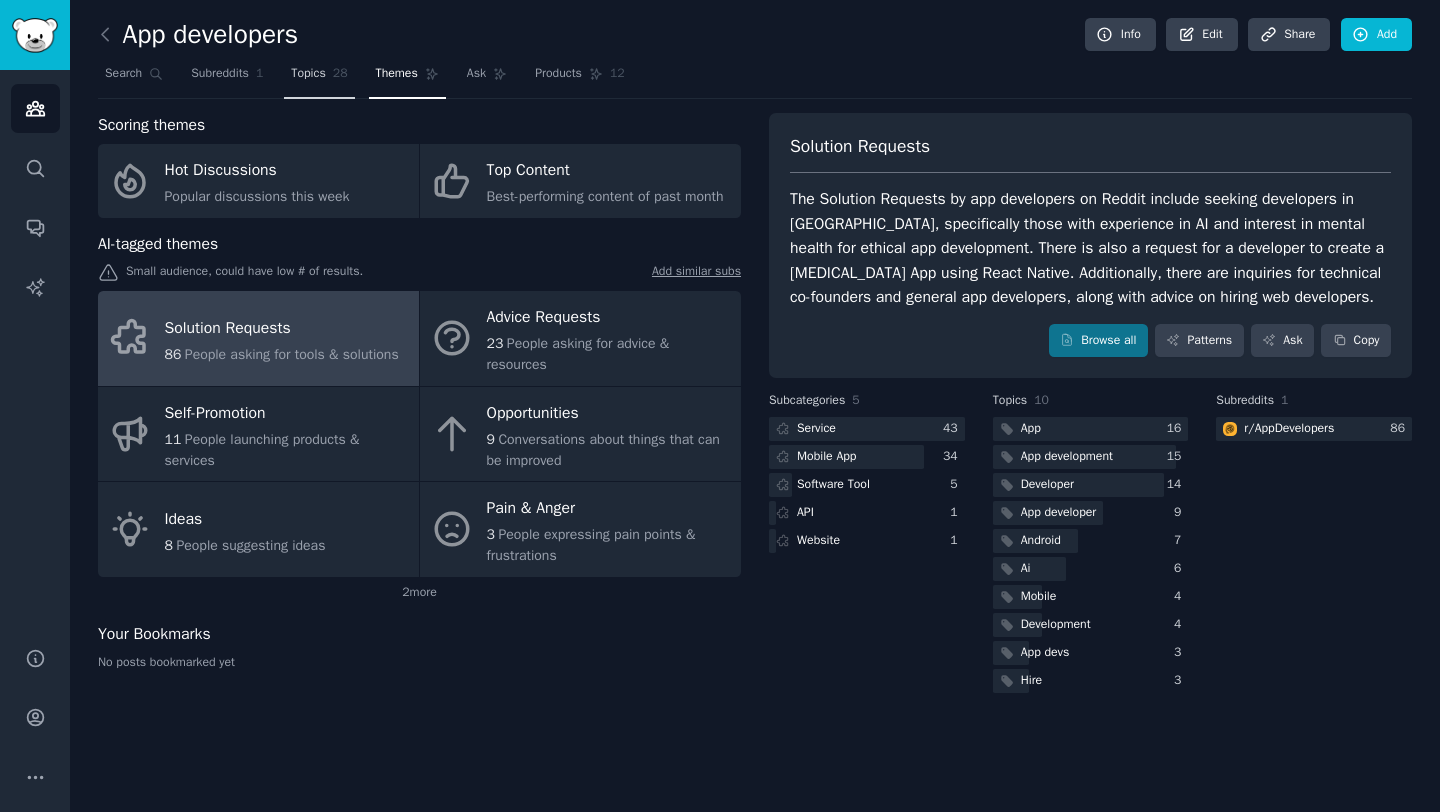 click on "Topics" at bounding box center [308, 74] 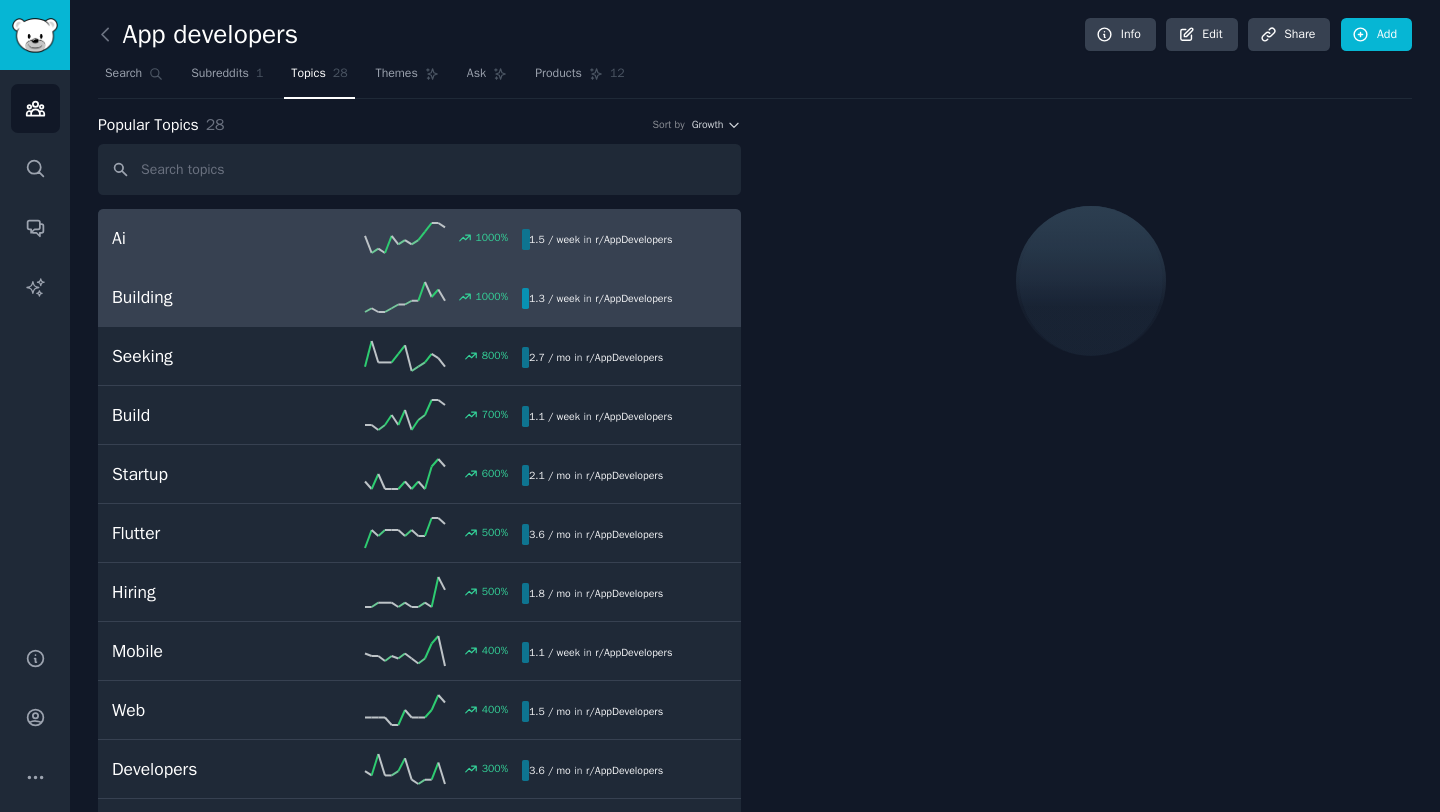 click on "Building" at bounding box center (214, 297) 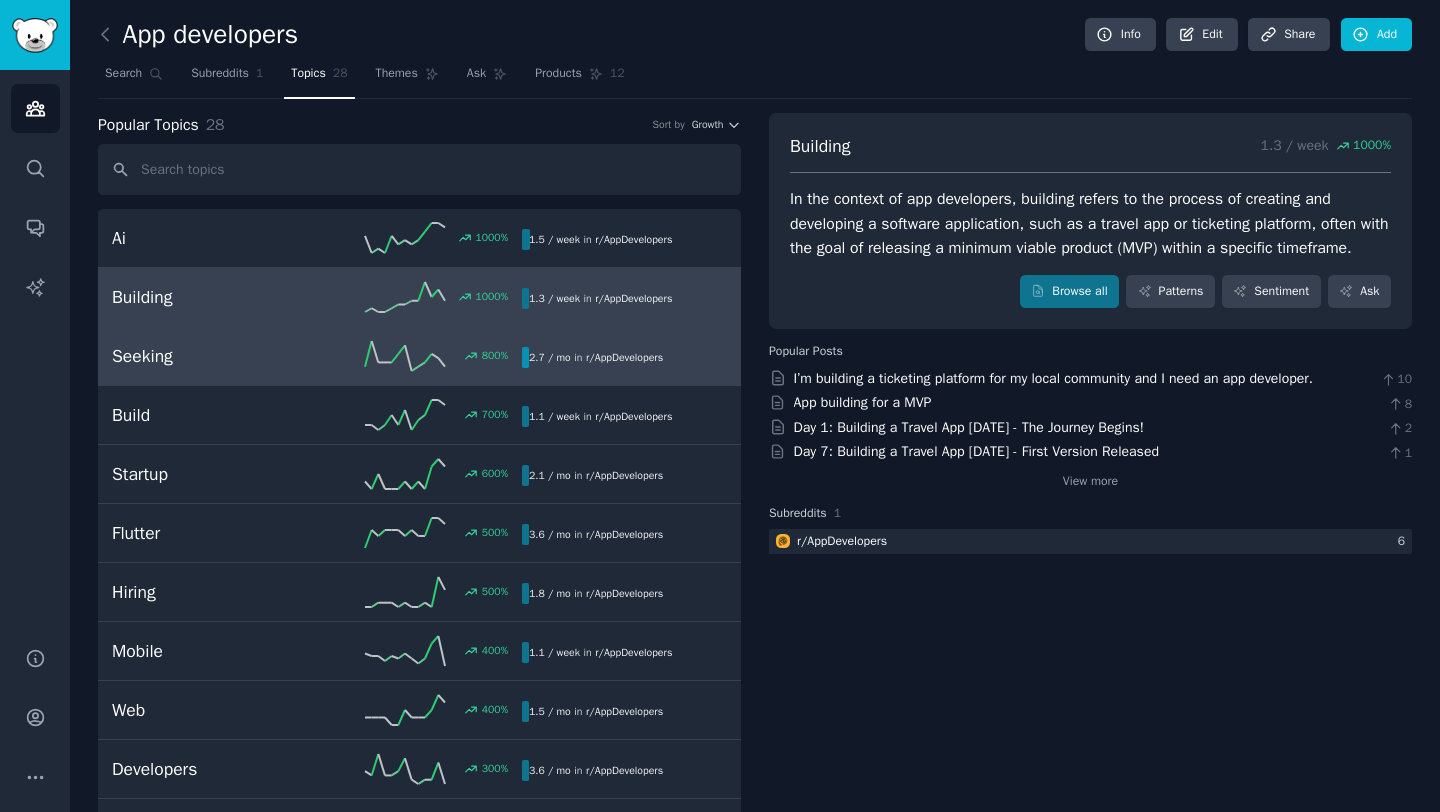 click on "Seeking" at bounding box center [214, 356] 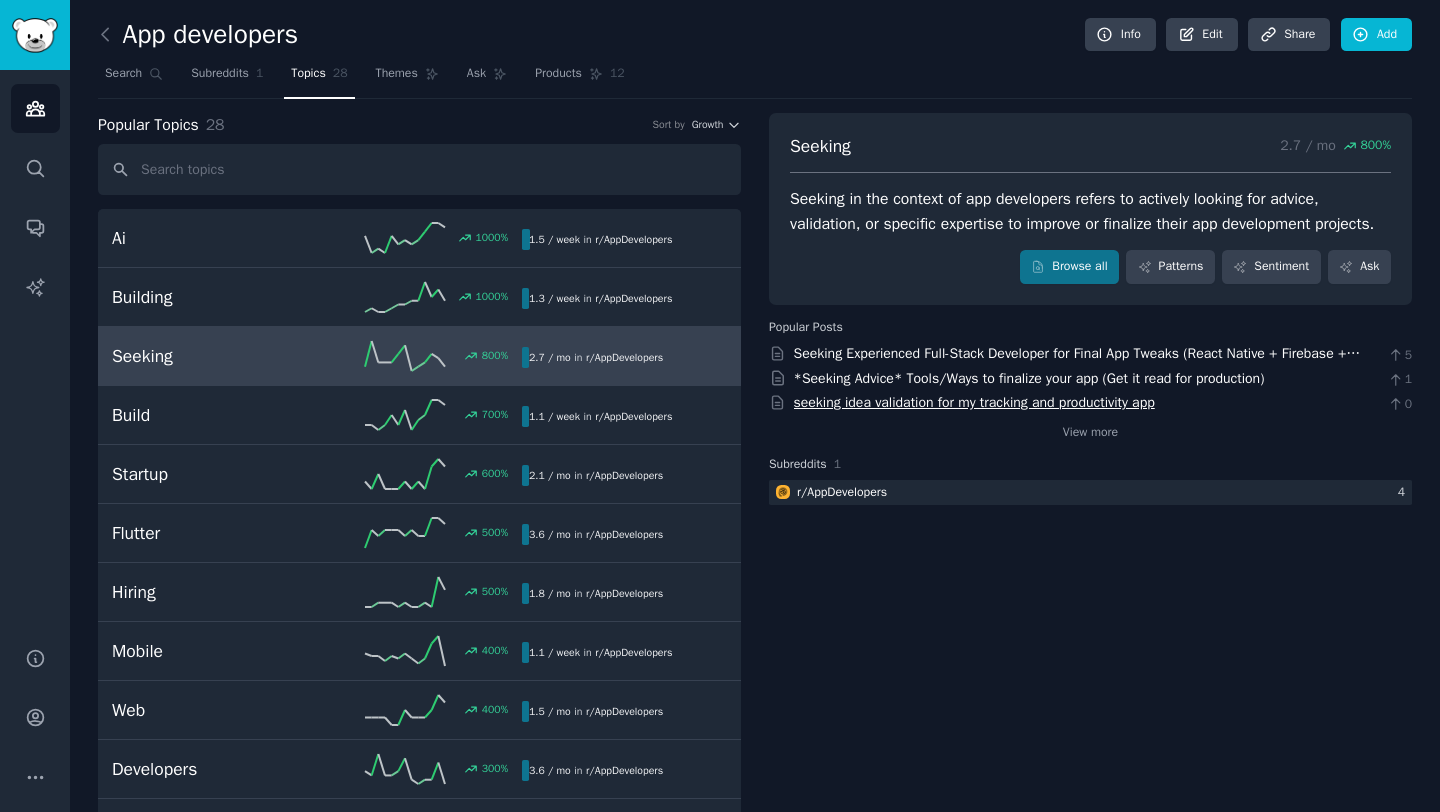 click on "seeking idea validation for my tracking and productivity app" at bounding box center (974, 402) 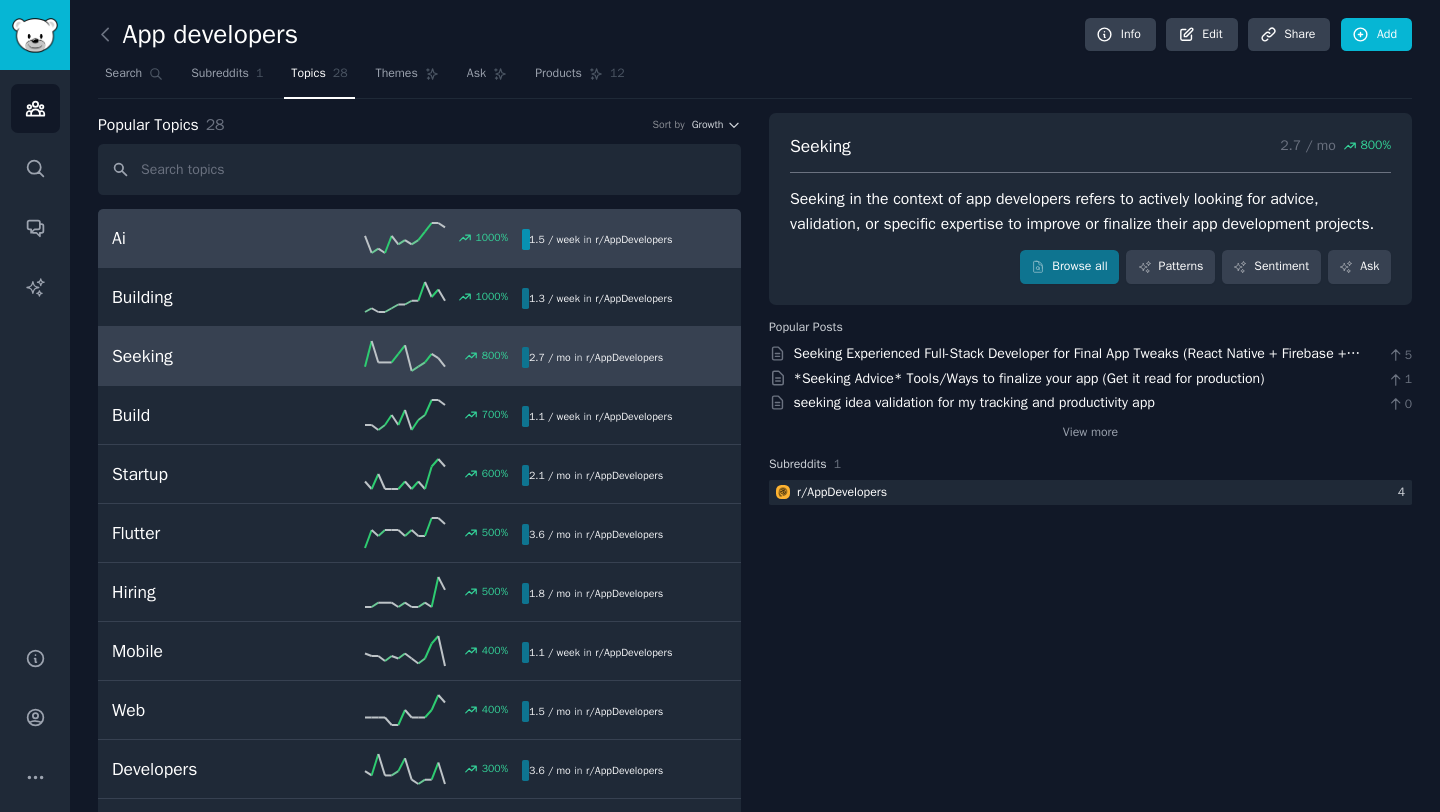click on "Ai" at bounding box center [214, 238] 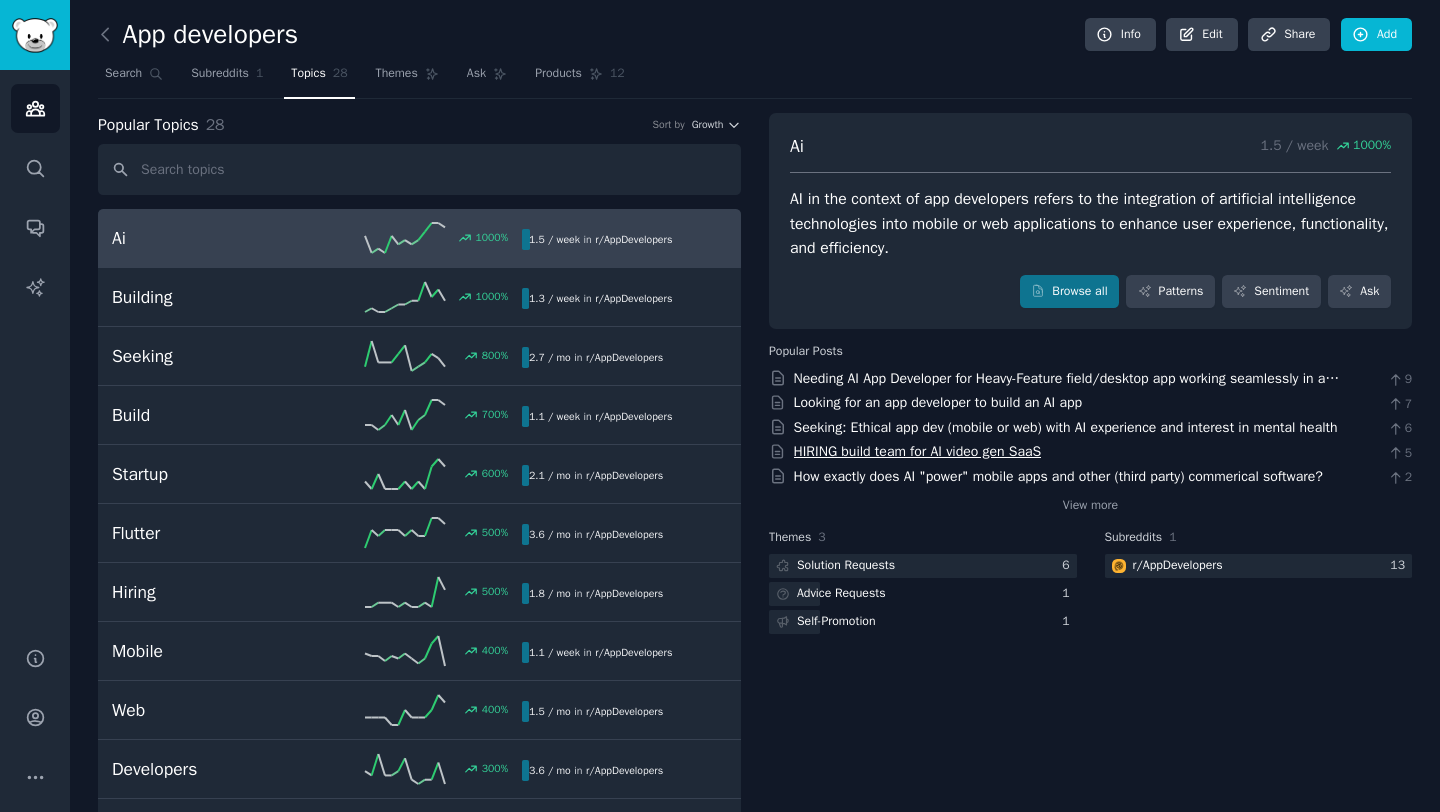 click on "HIRING build team for AI video gen SaaS" at bounding box center [918, 451] 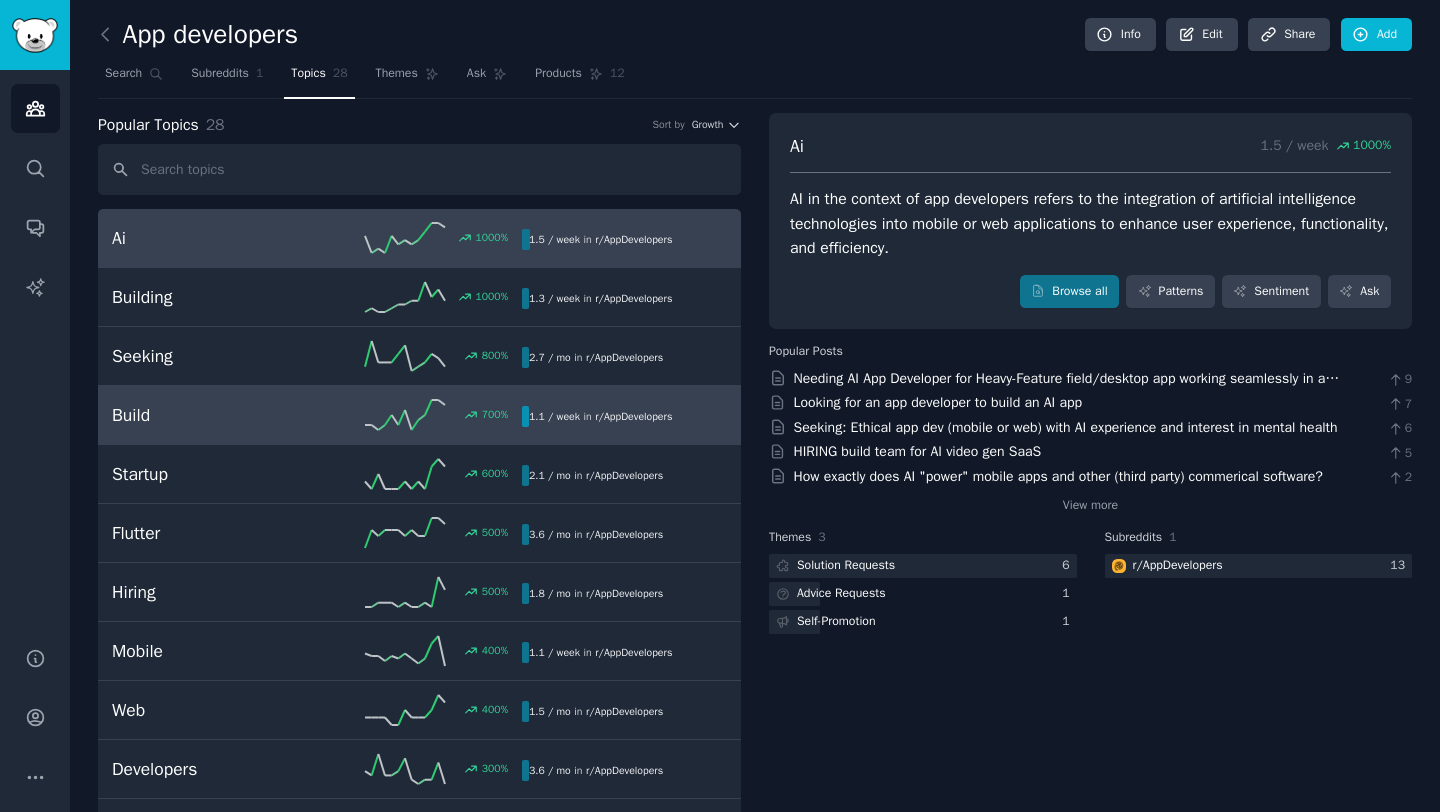 click on "Build" at bounding box center [214, 415] 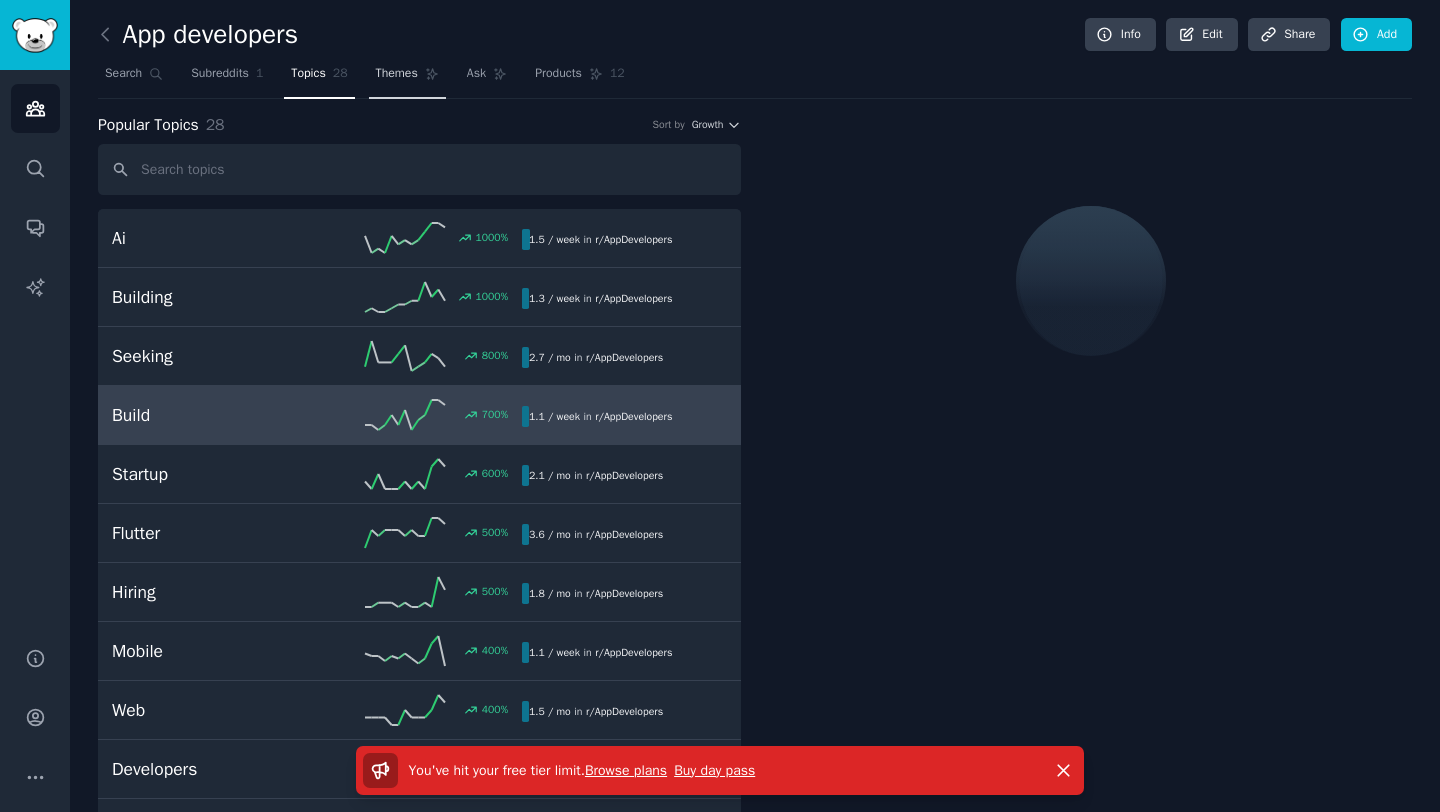 click on "Themes" at bounding box center (397, 74) 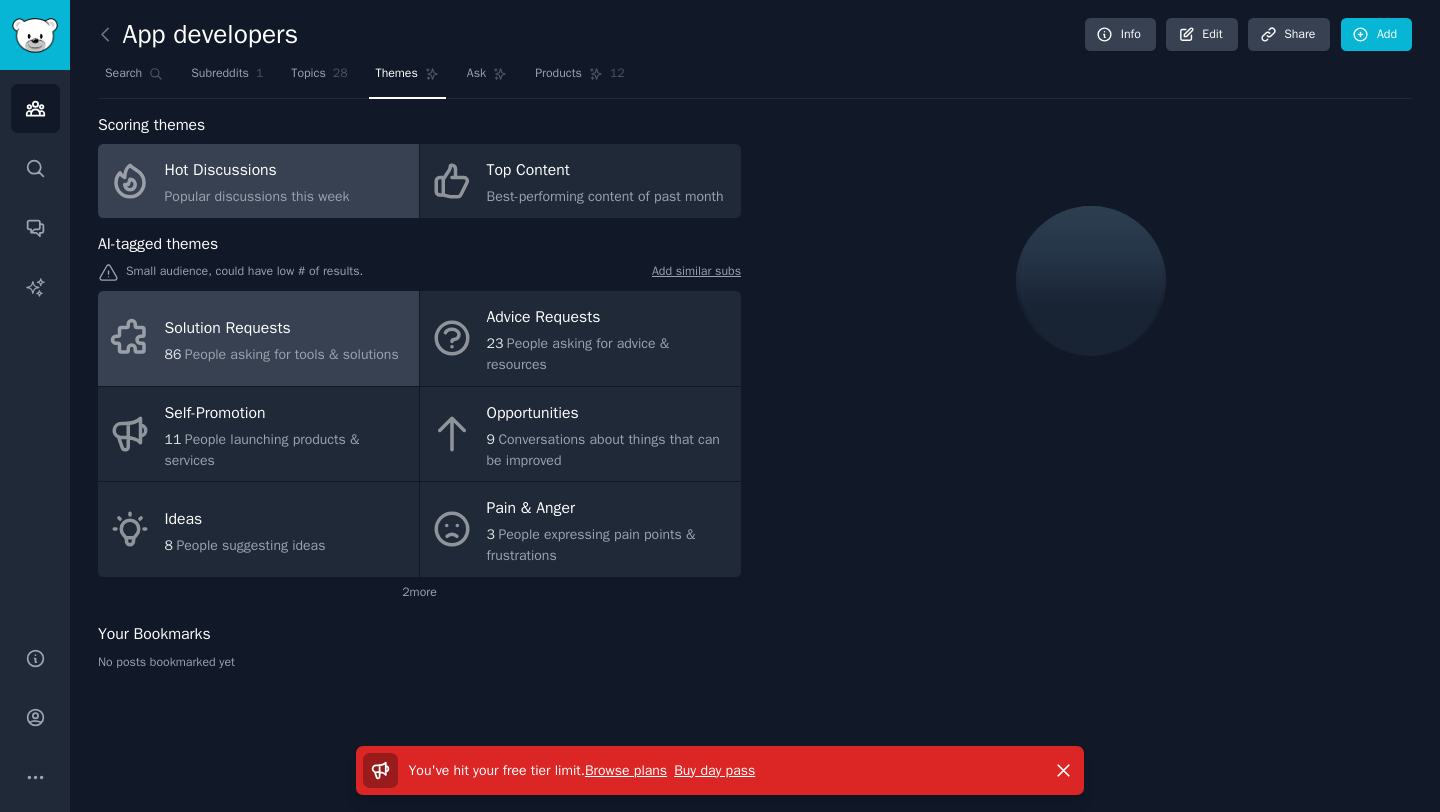click on "Solution Requests" at bounding box center (282, 328) 